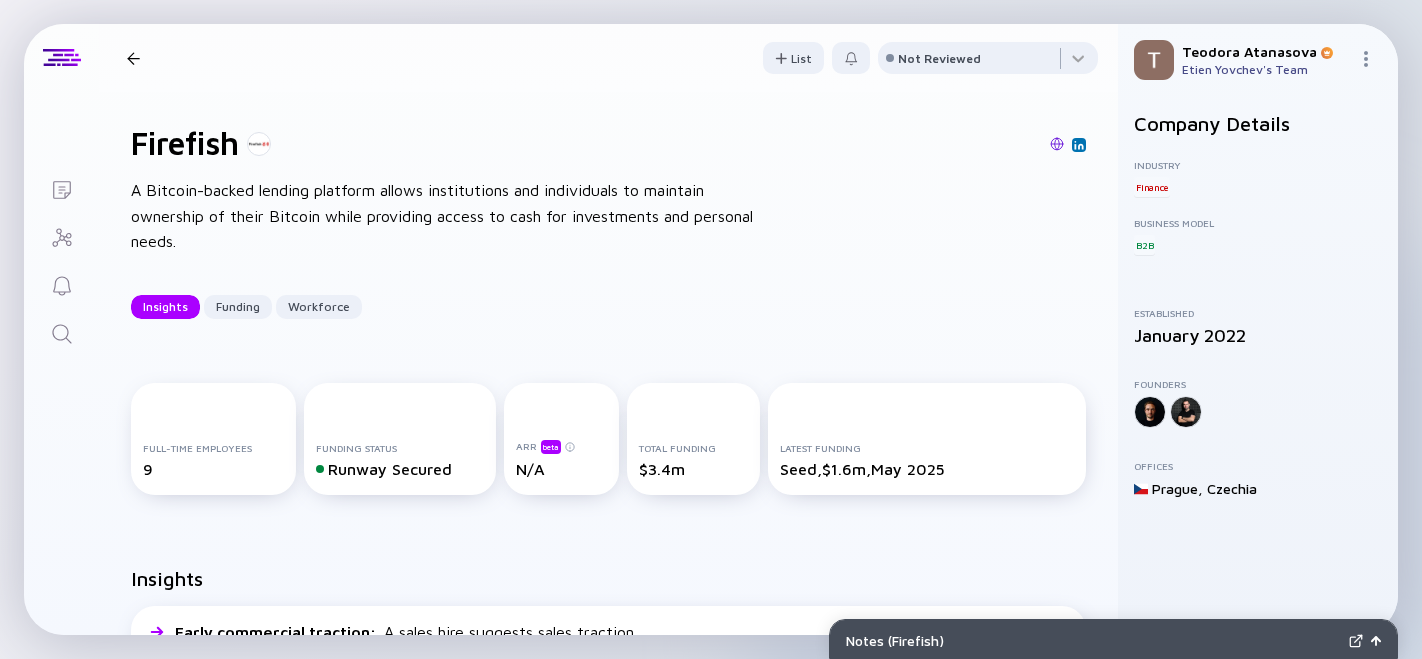 scroll, scrollTop: 0, scrollLeft: 0, axis: both 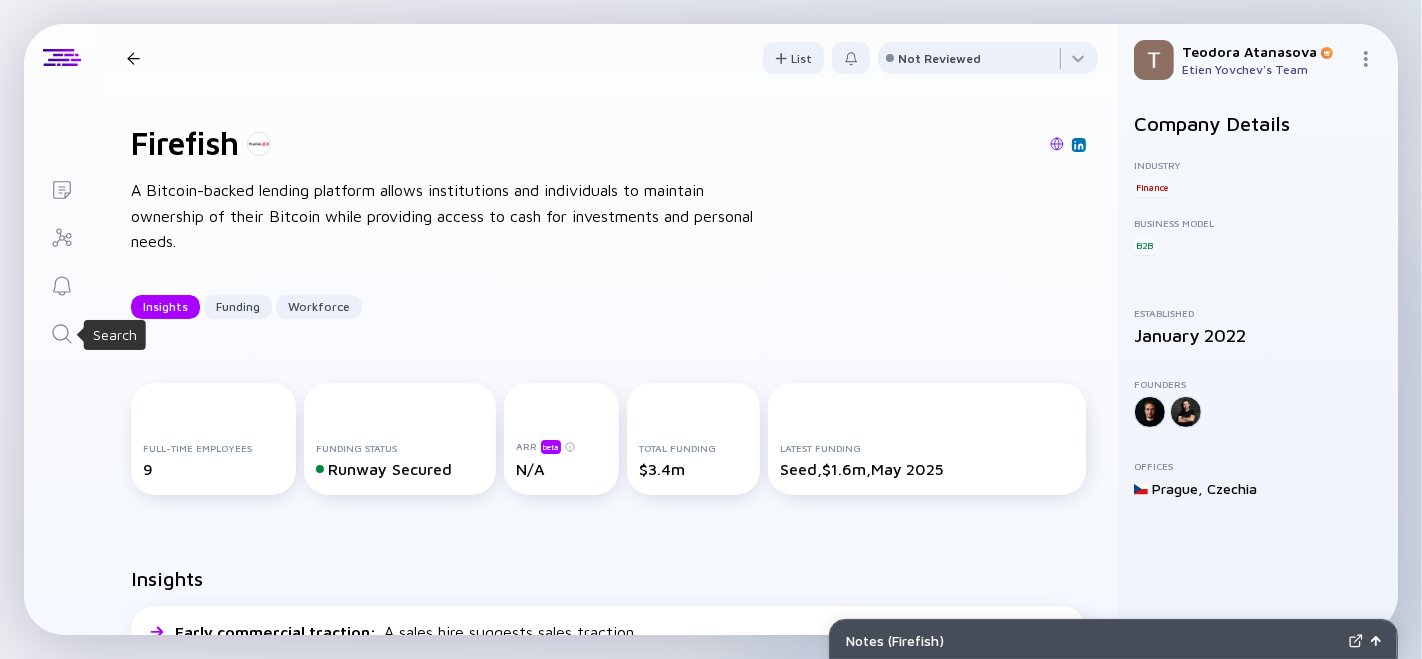 click 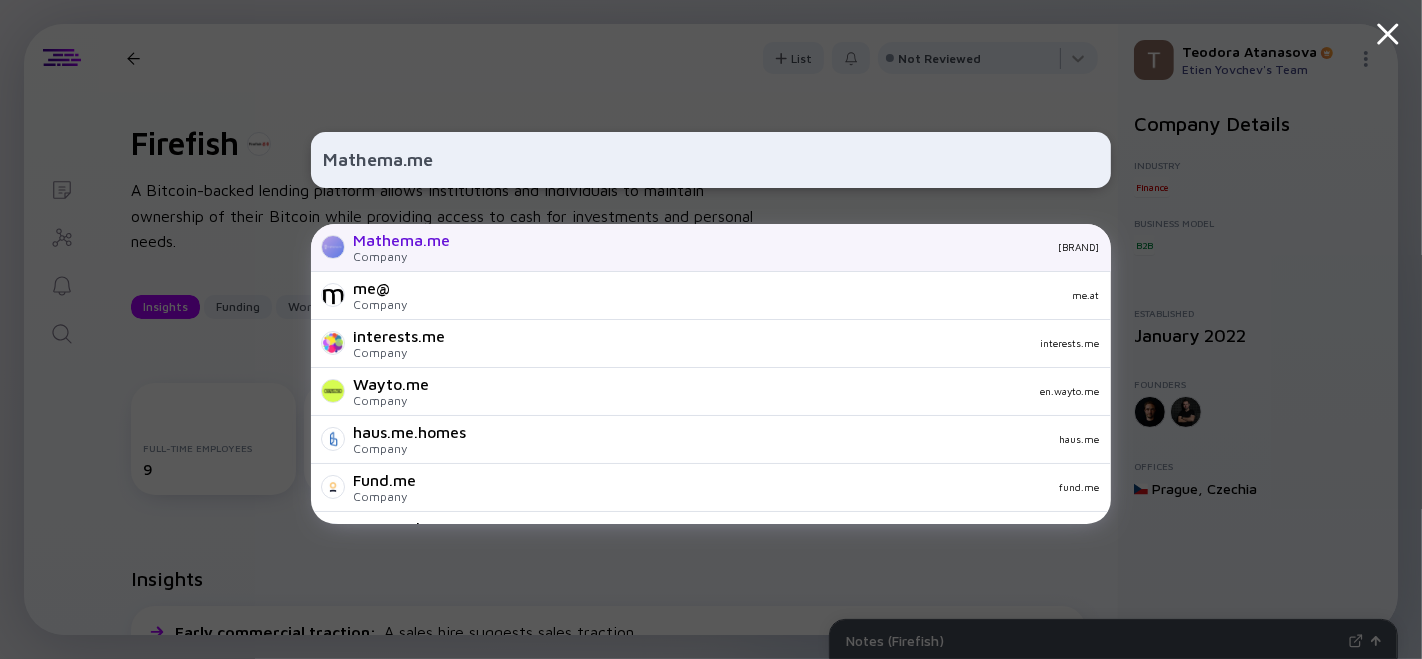 type on "Mathema.me" 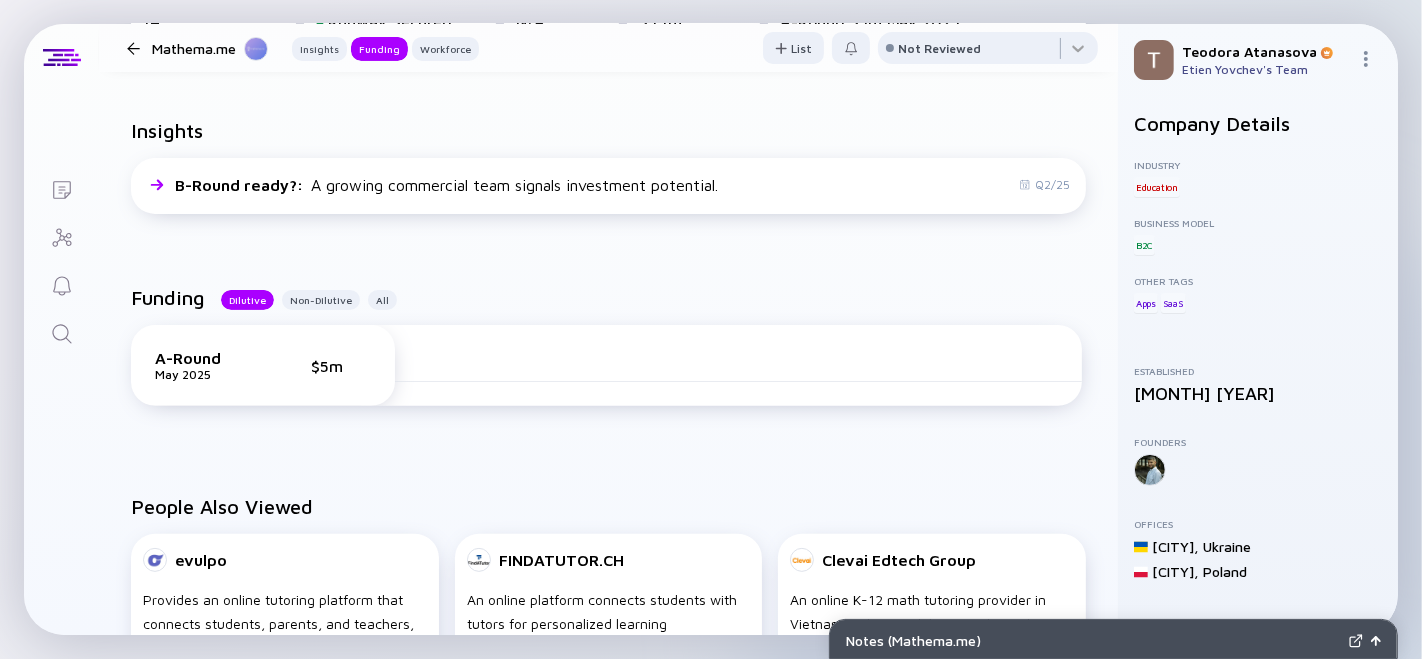 scroll, scrollTop: 444, scrollLeft: 0, axis: vertical 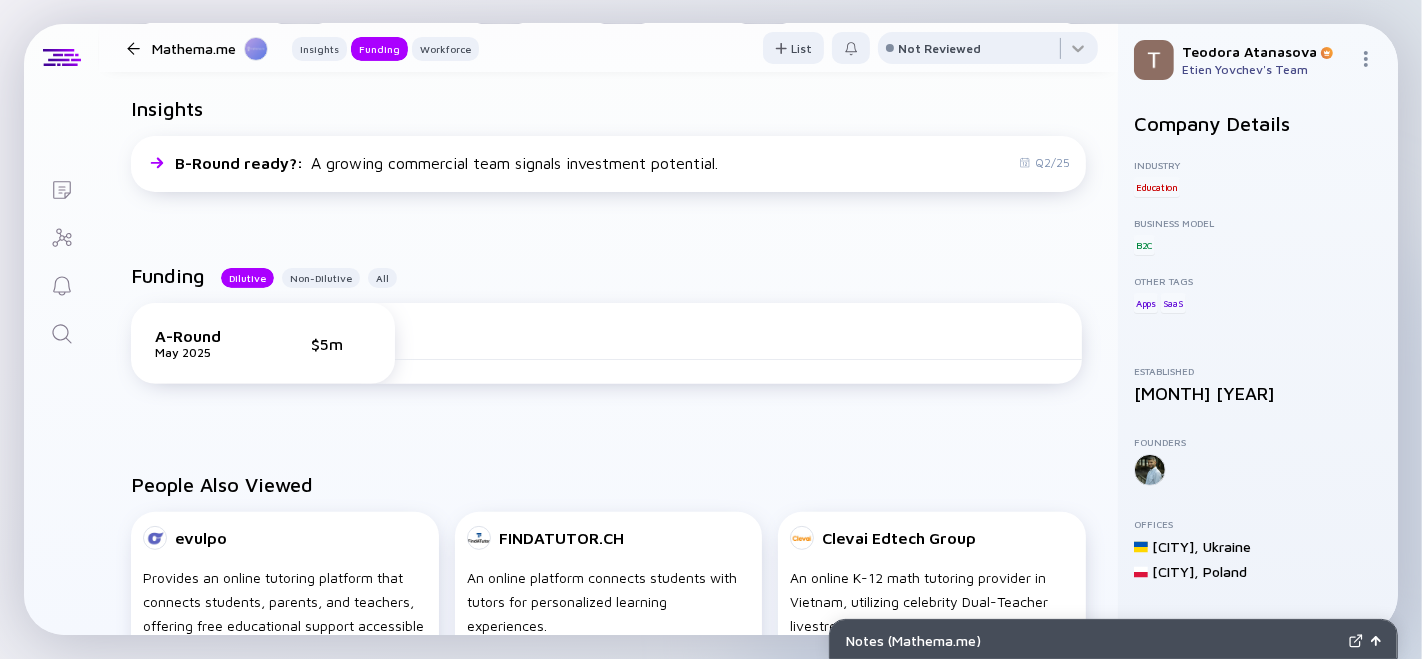 click at bounding box center (738, 344) 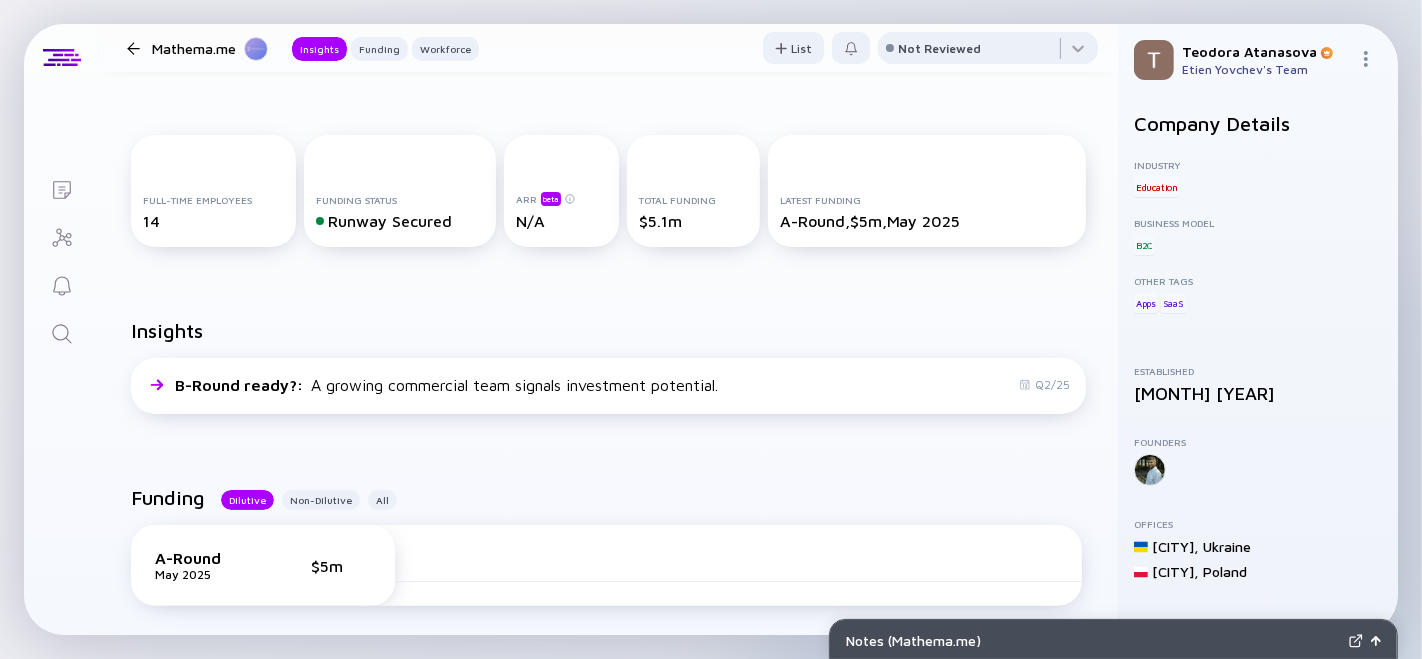 scroll, scrollTop: 111, scrollLeft: 0, axis: vertical 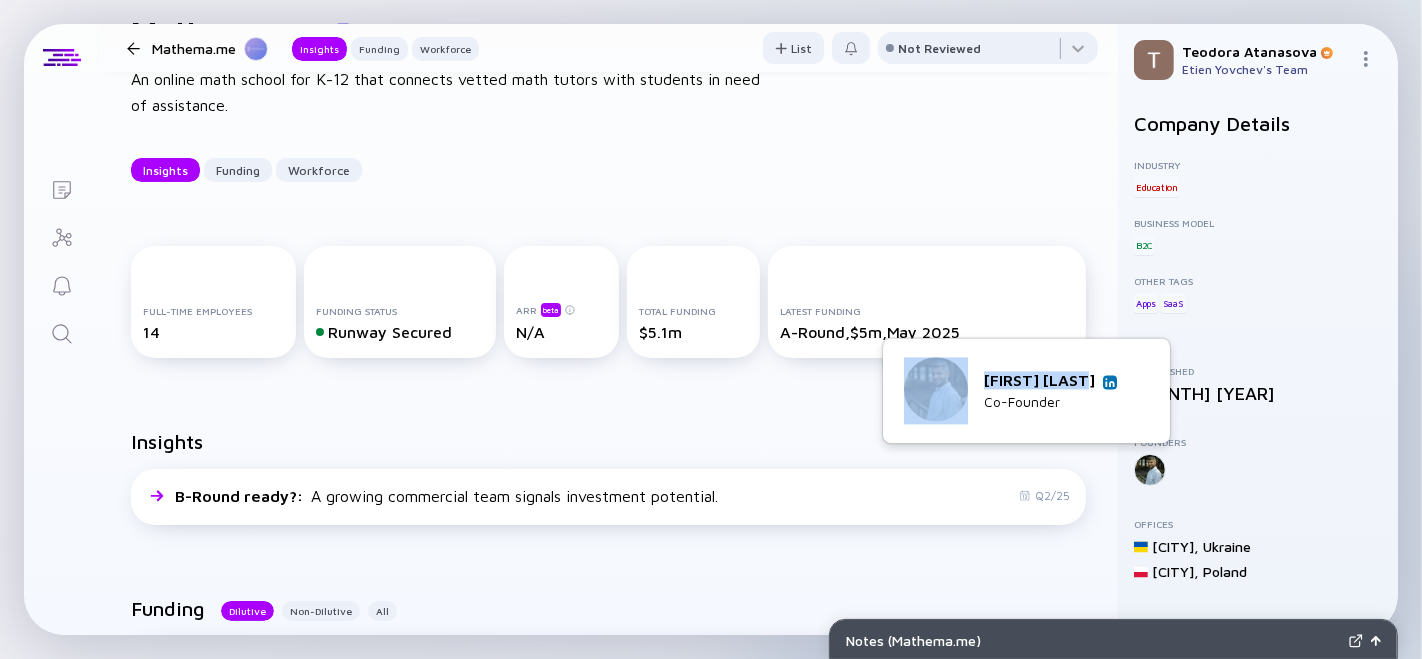 drag, startPoint x: 997, startPoint y: 383, endPoint x: 1094, endPoint y: 373, distance: 97.5141 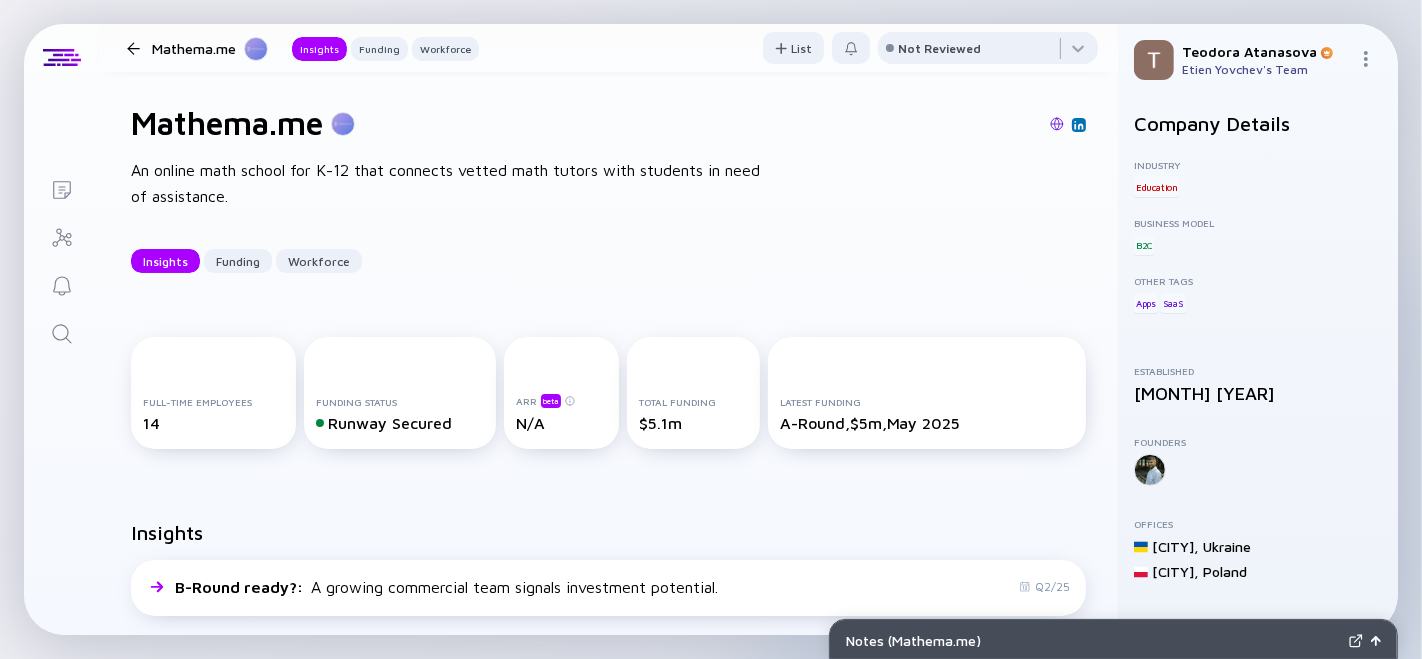 scroll, scrollTop: 0, scrollLeft: 0, axis: both 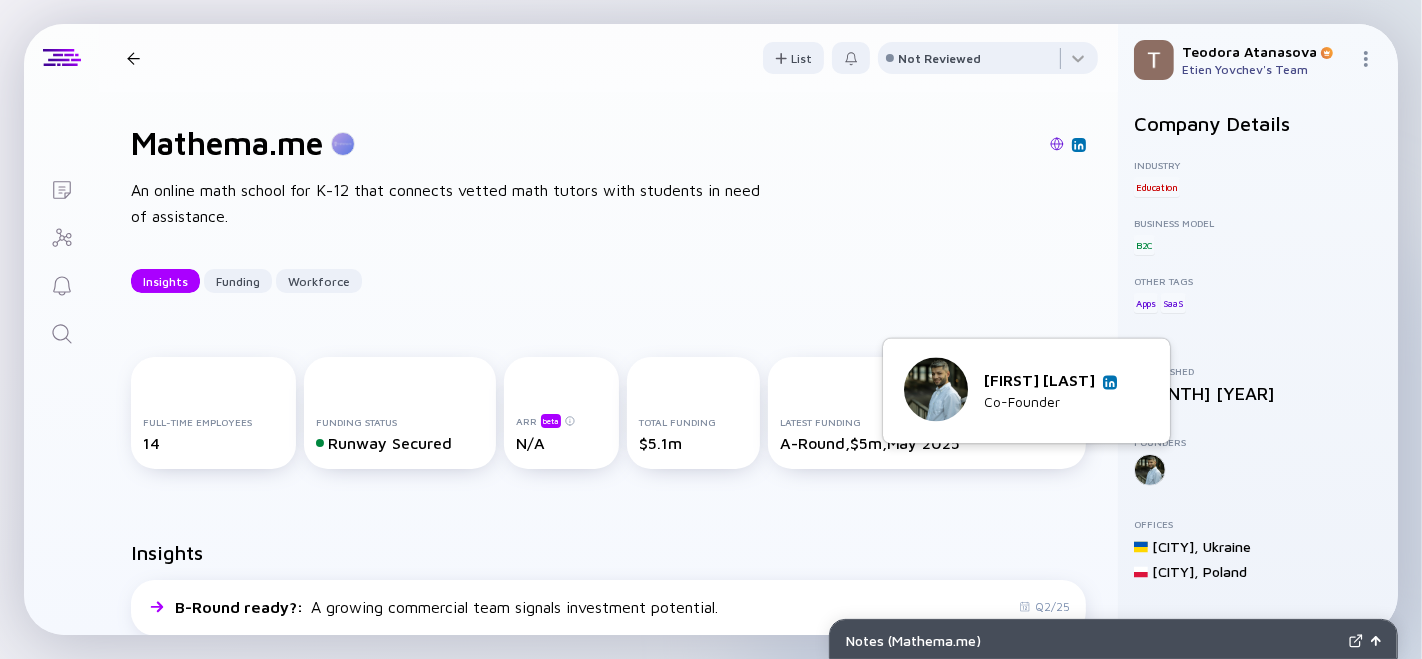click at bounding box center [1110, 382] 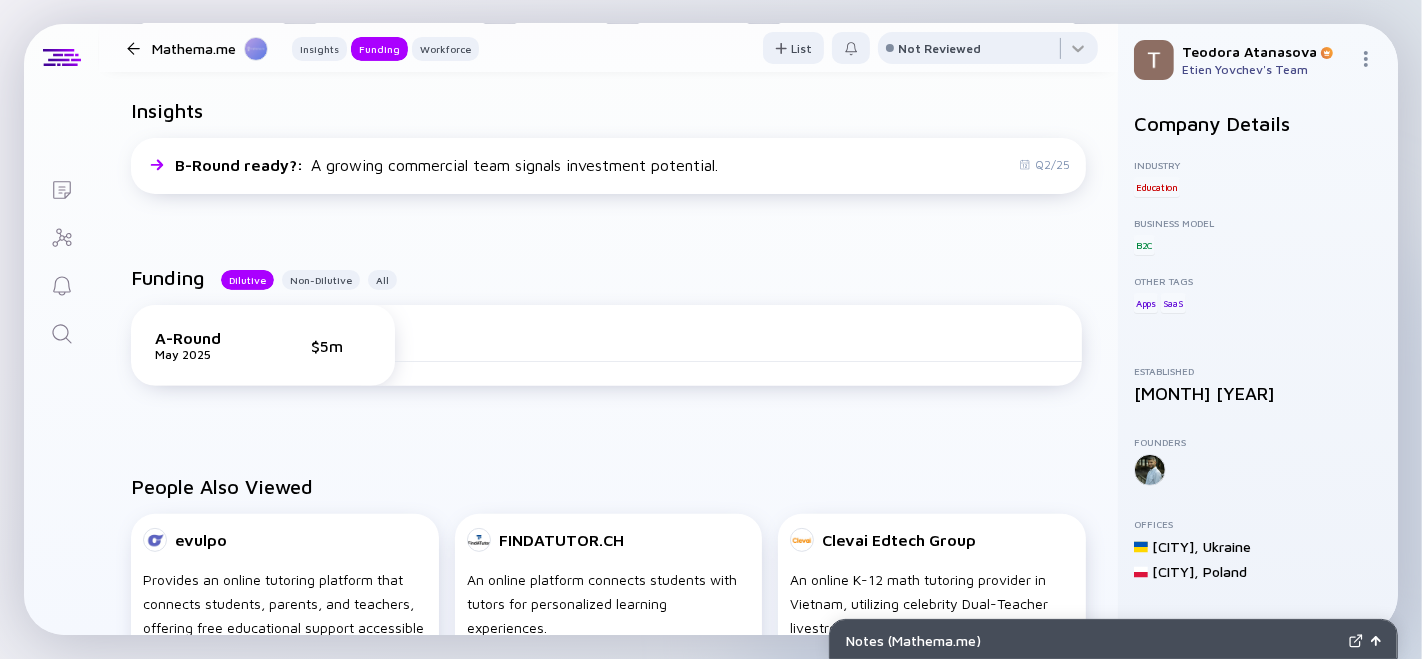 scroll, scrollTop: 444, scrollLeft: 0, axis: vertical 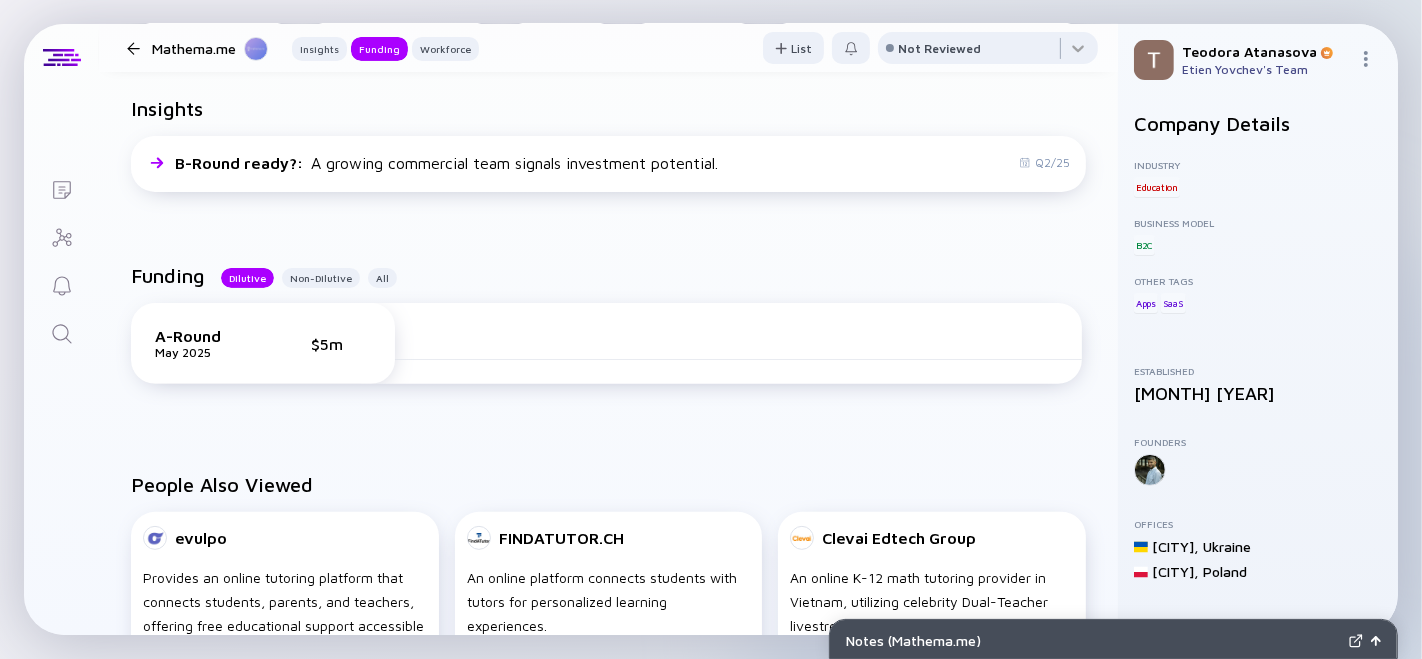 click on "A-Round [DATE] [CURRENCY]" at bounding box center (263, 343) 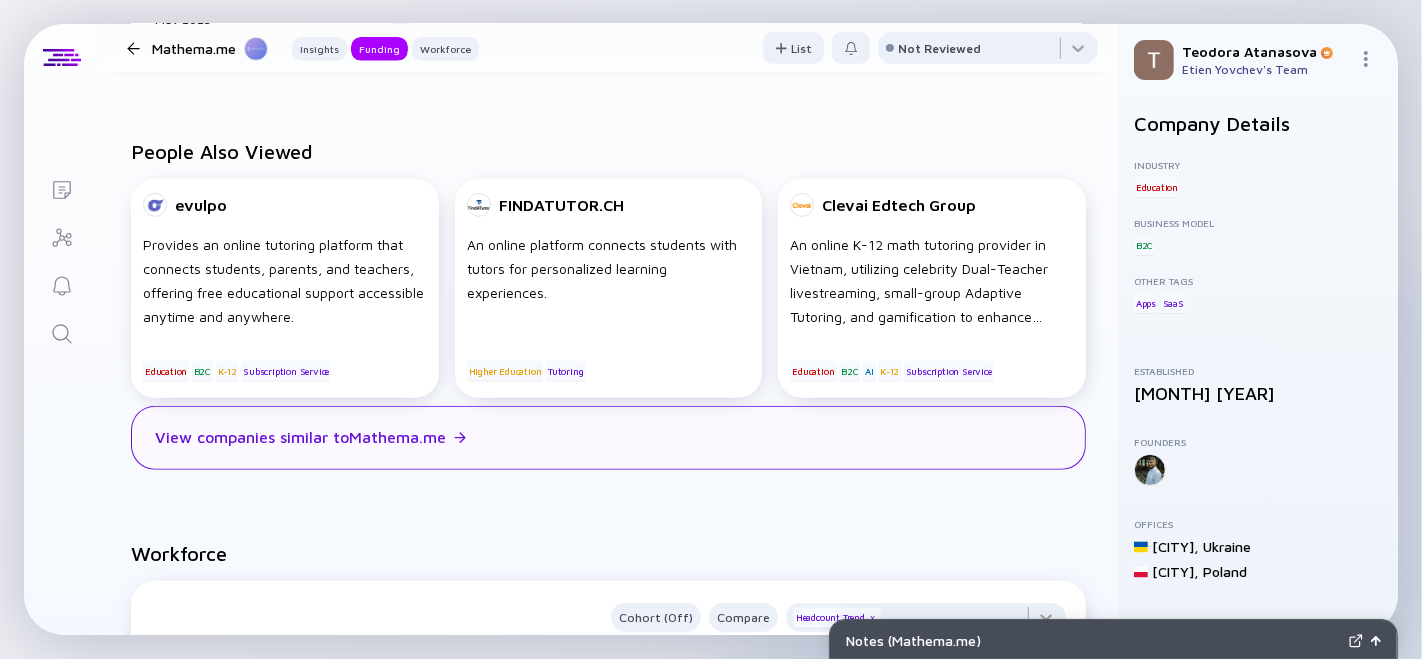 scroll, scrollTop: 1222, scrollLeft: 0, axis: vertical 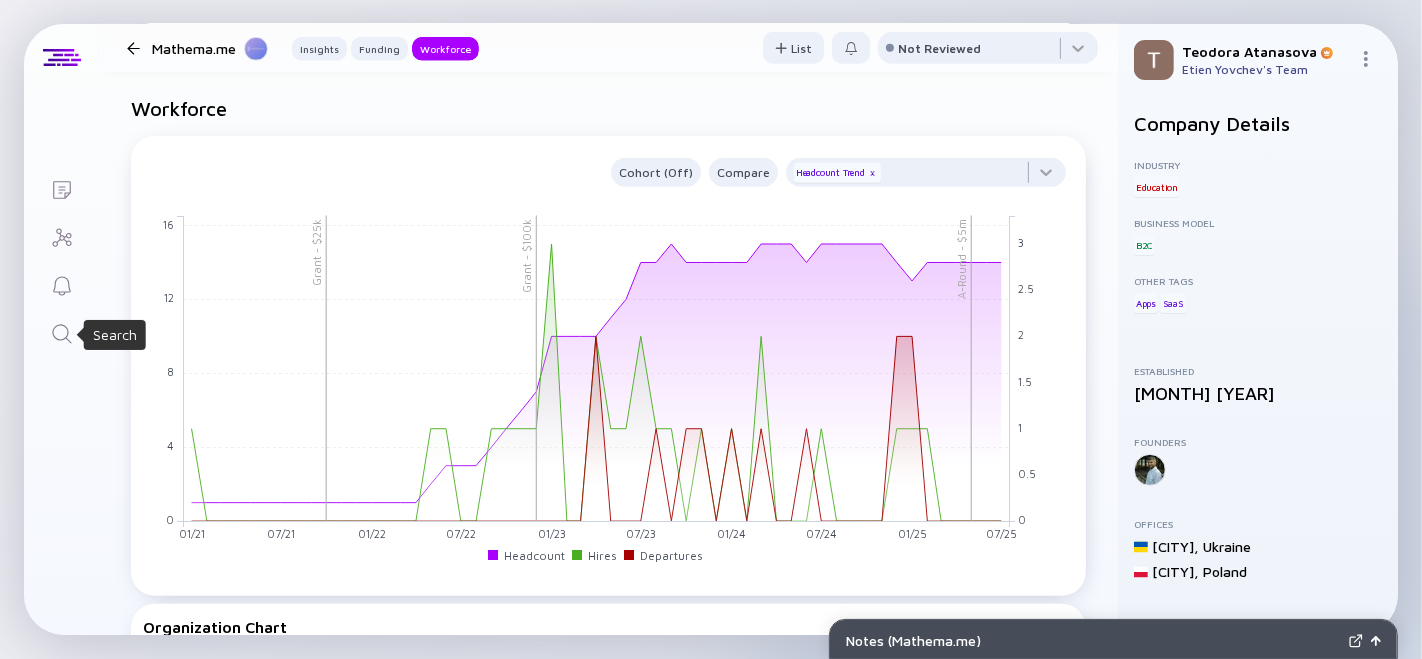 click 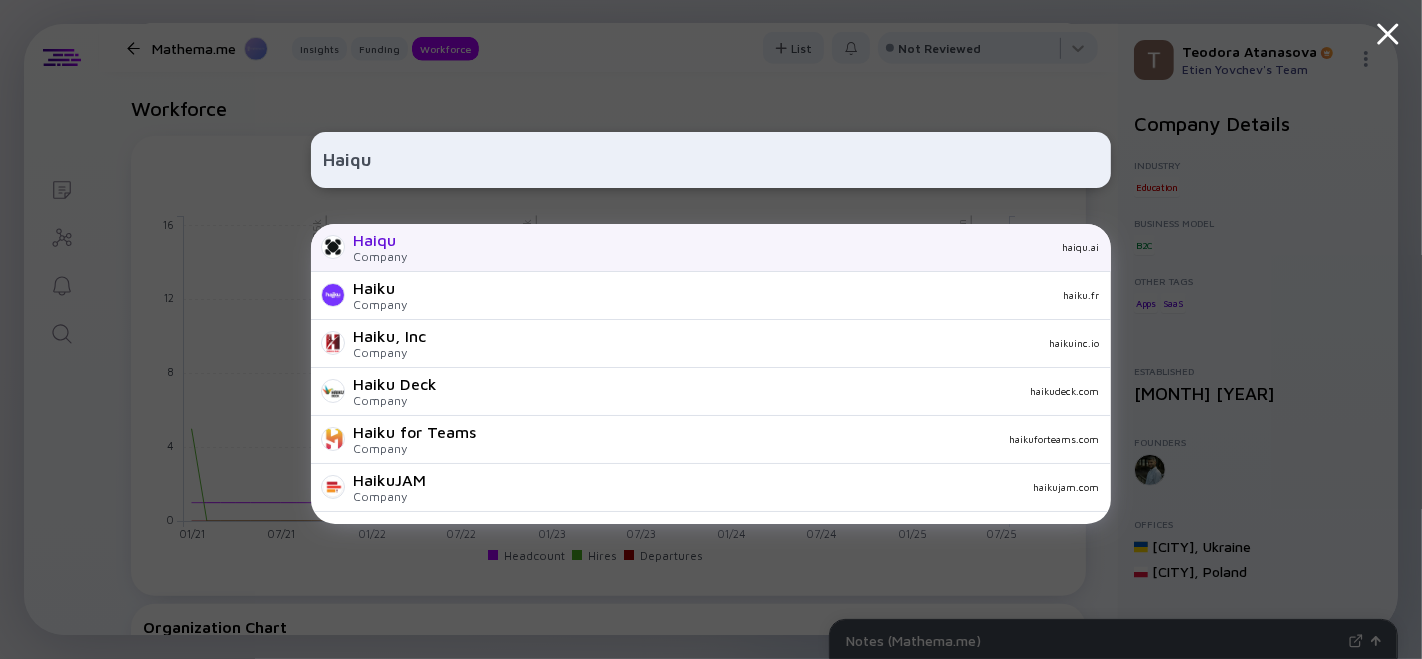type on "Haiqu" 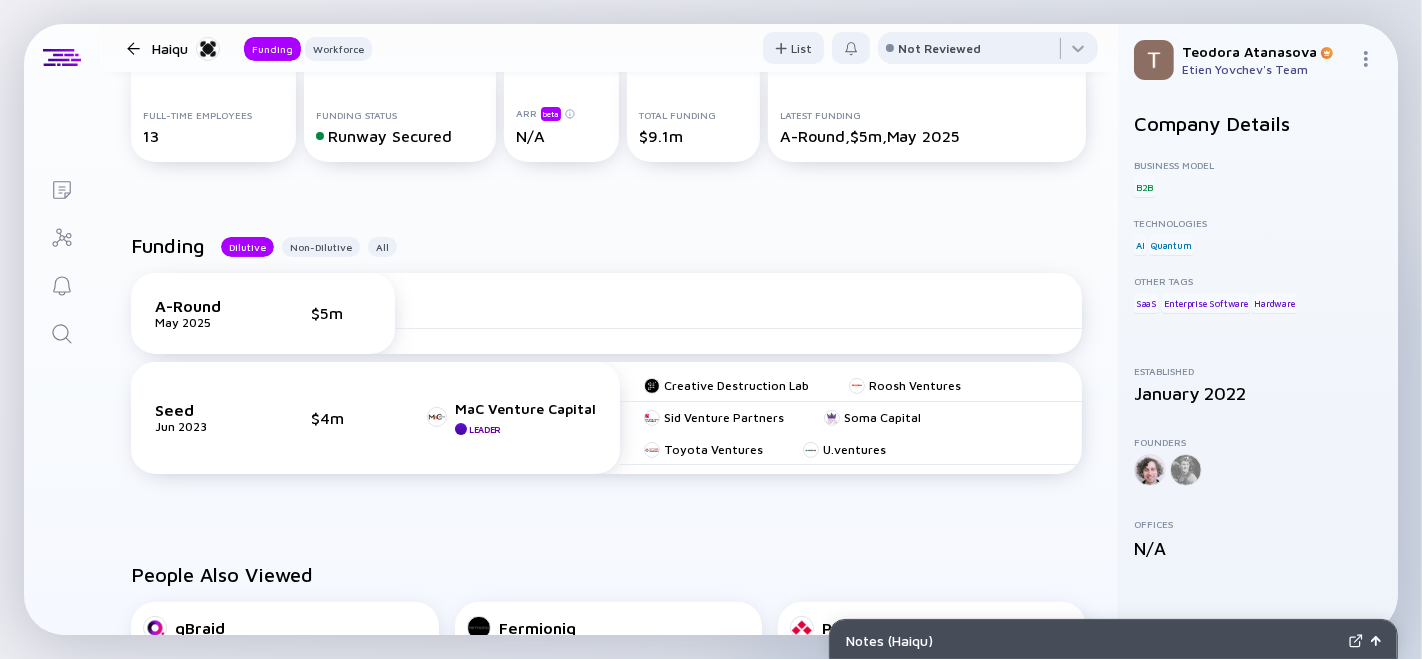 scroll, scrollTop: 0, scrollLeft: 0, axis: both 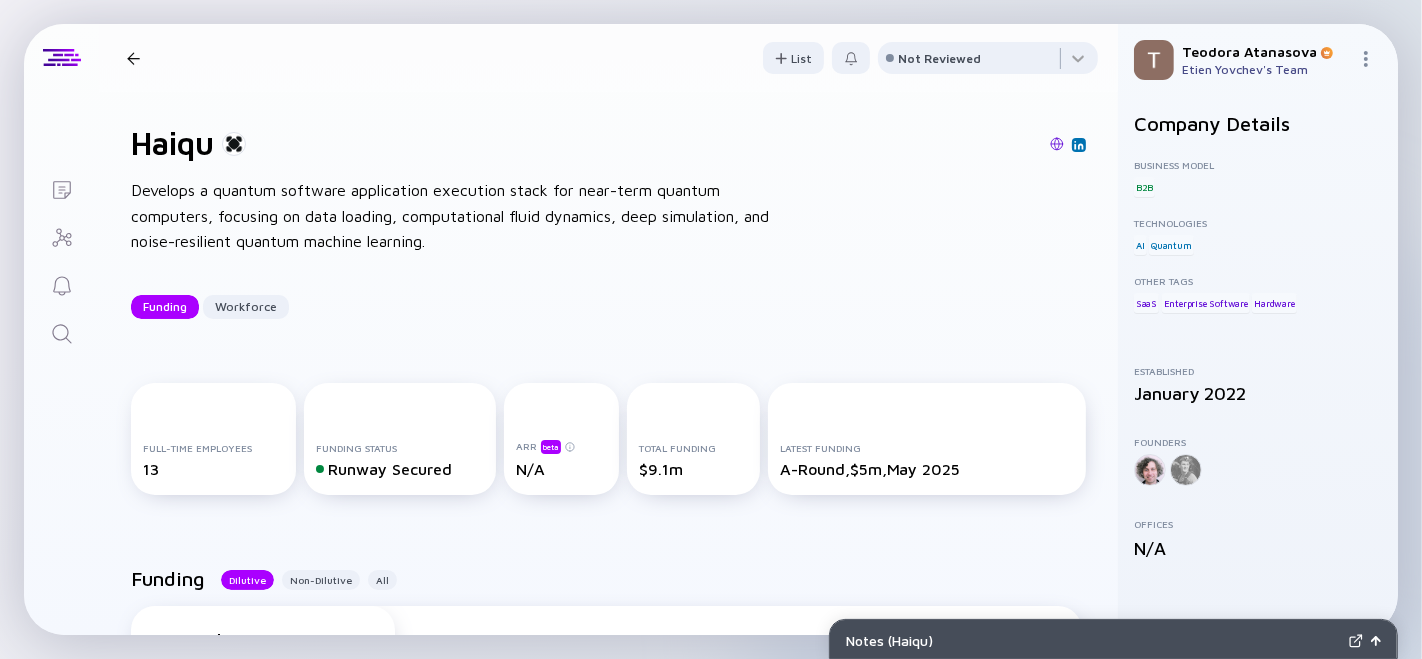 click at bounding box center (133, 58) 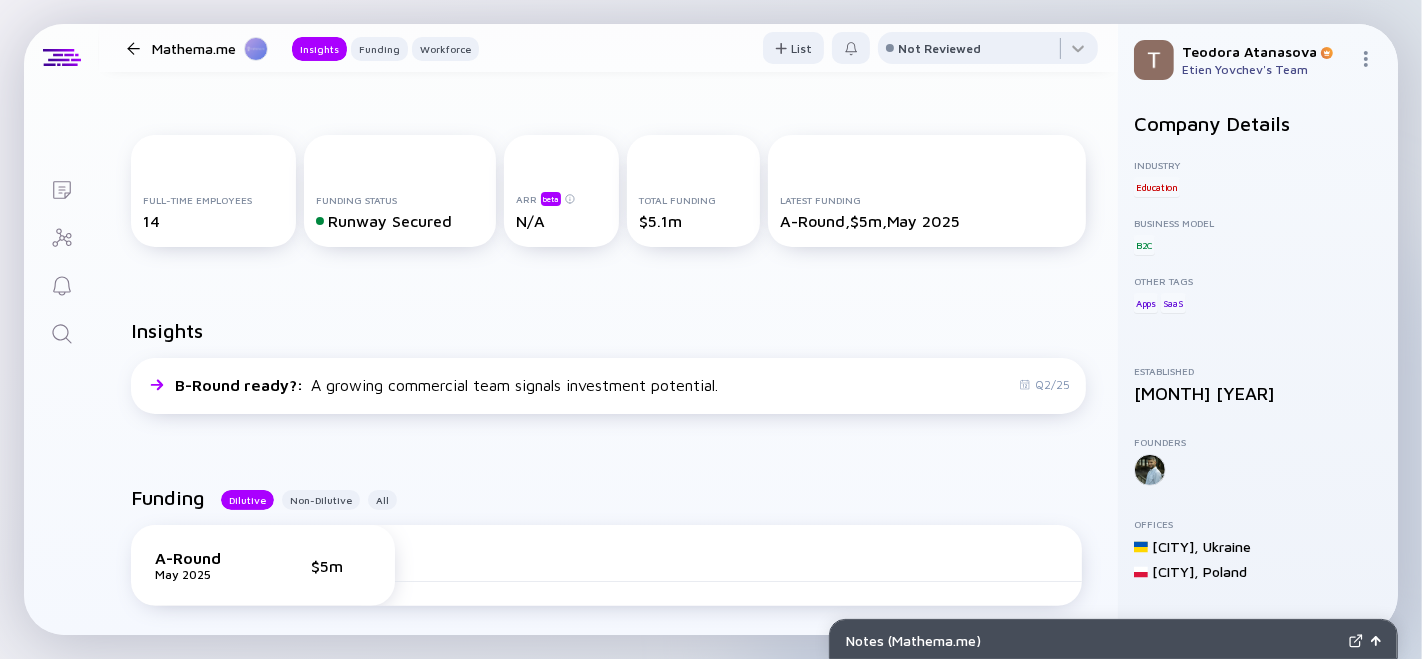 scroll, scrollTop: 0, scrollLeft: 0, axis: both 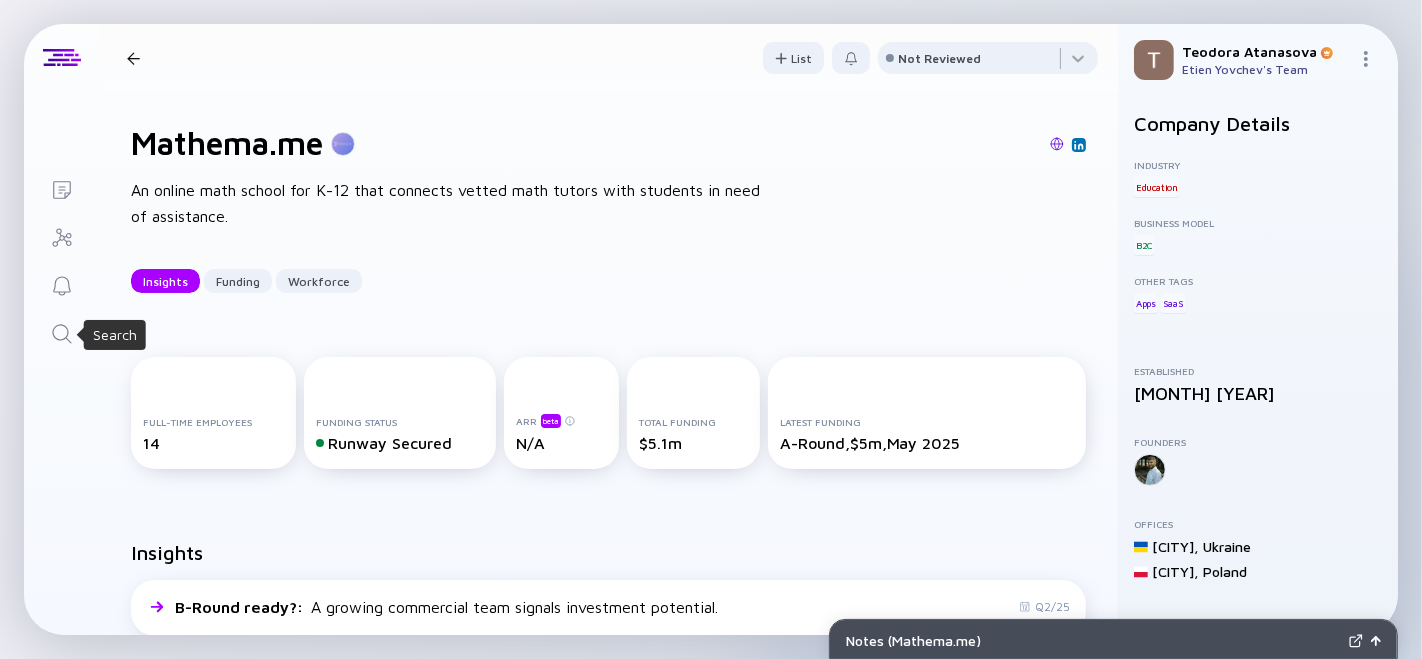 click 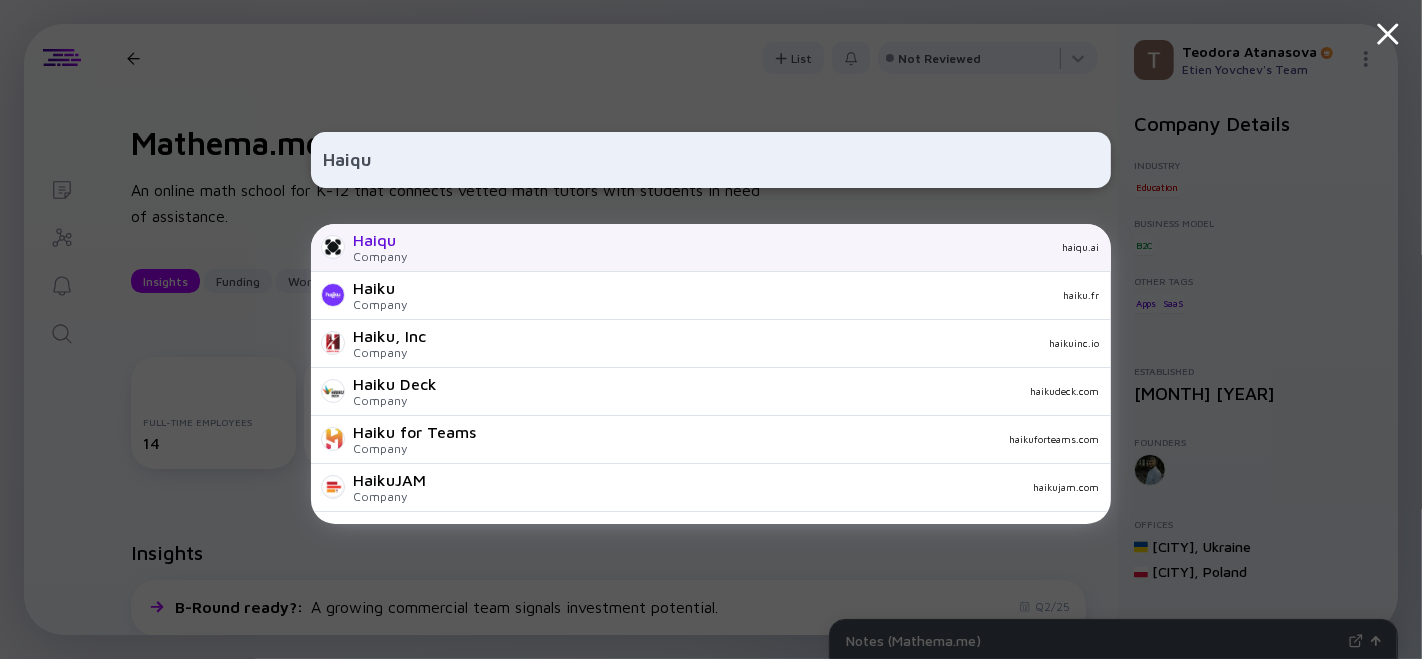 type on "Haiqu" 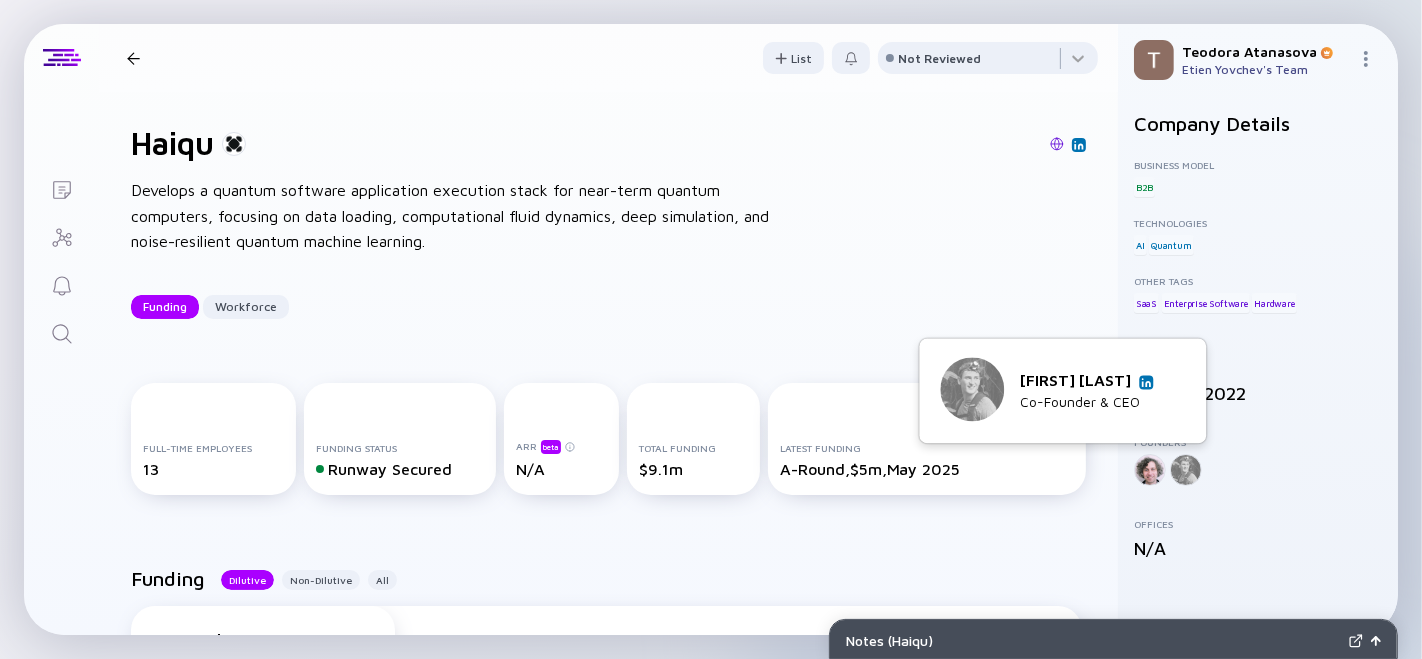 click at bounding box center (1146, 382) 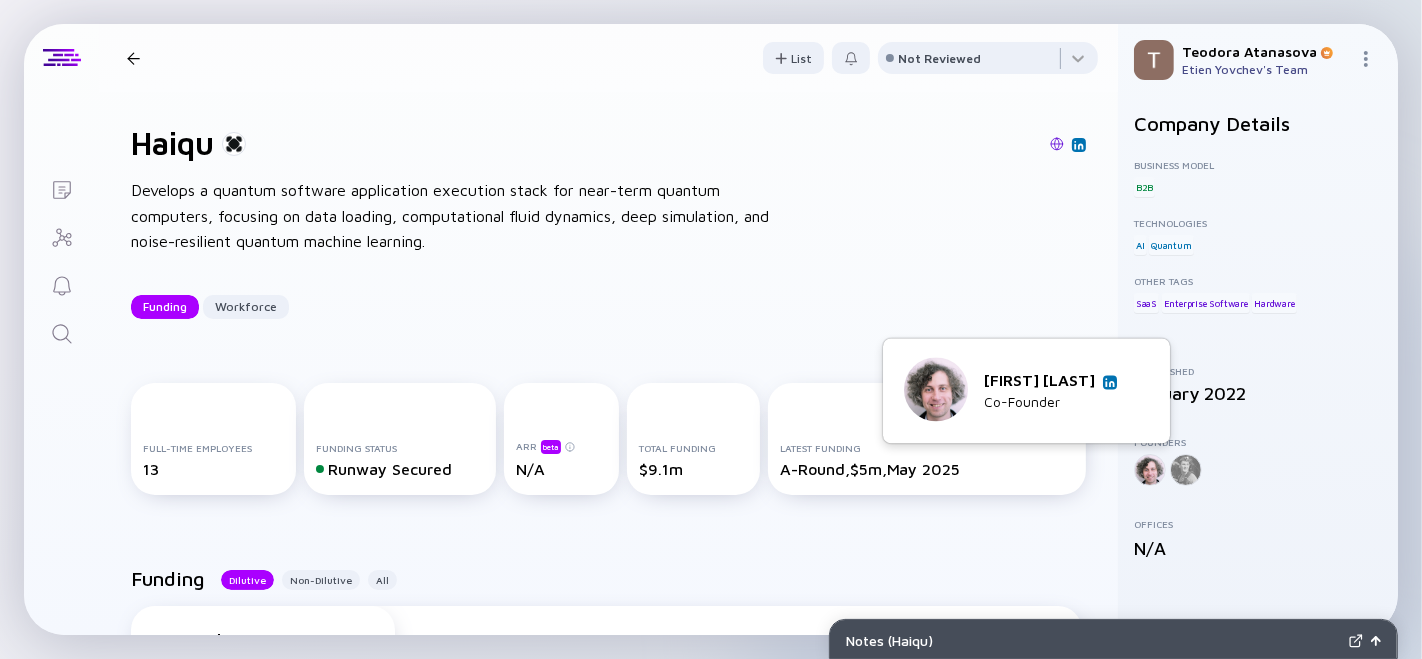 drag, startPoint x: 938, startPoint y: 377, endPoint x: 1091, endPoint y: 375, distance: 153.01308 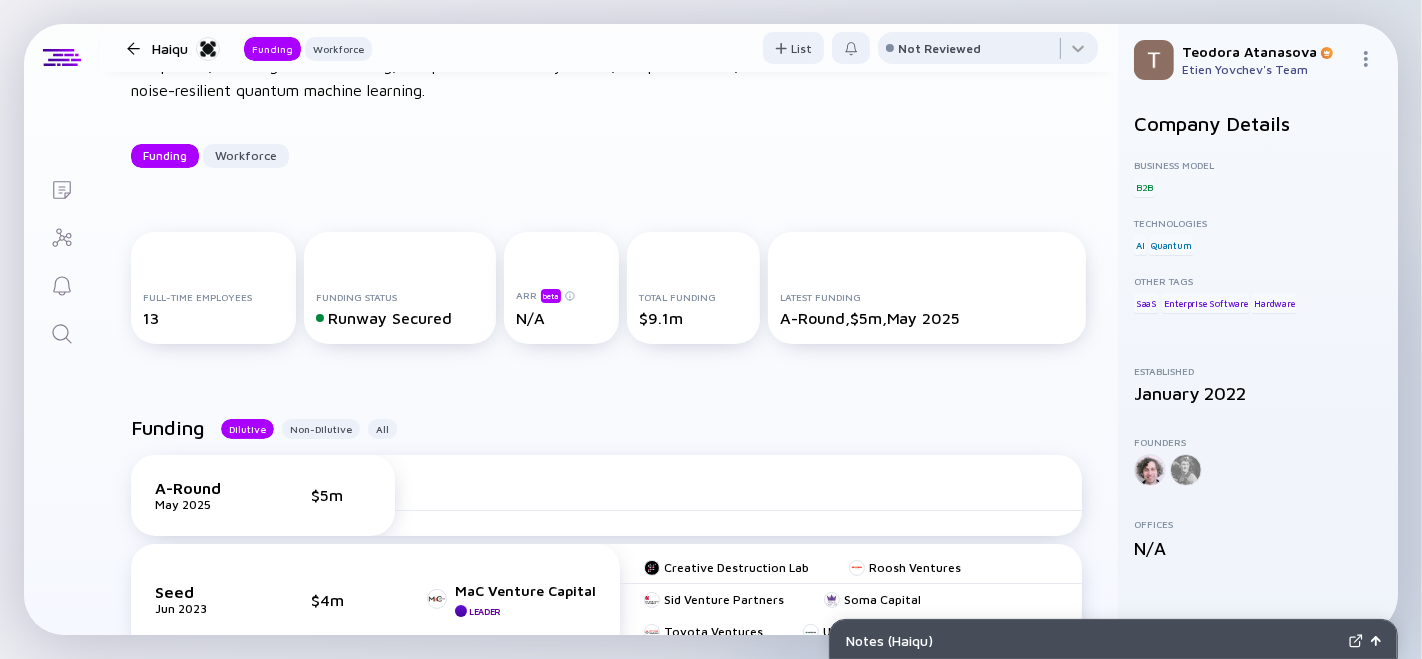 scroll, scrollTop: 333, scrollLeft: 0, axis: vertical 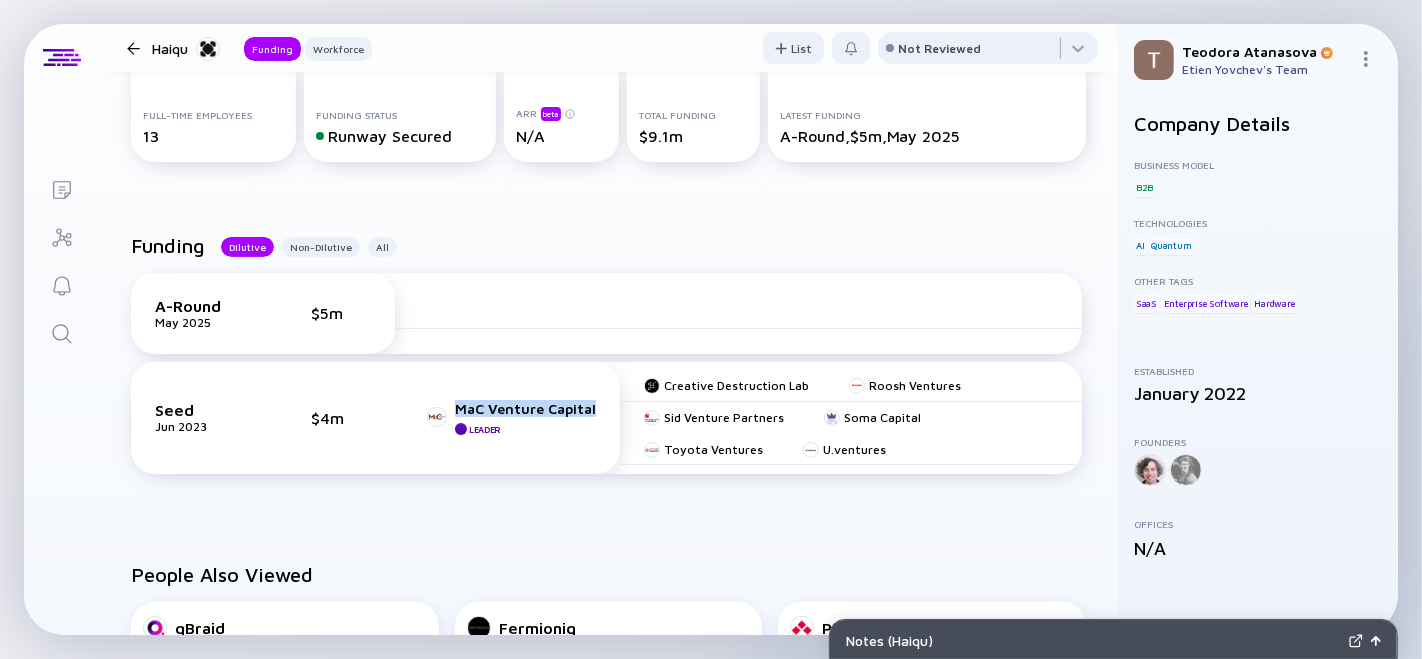 drag, startPoint x: 445, startPoint y: 387, endPoint x: 597, endPoint y: 403, distance: 152.83978 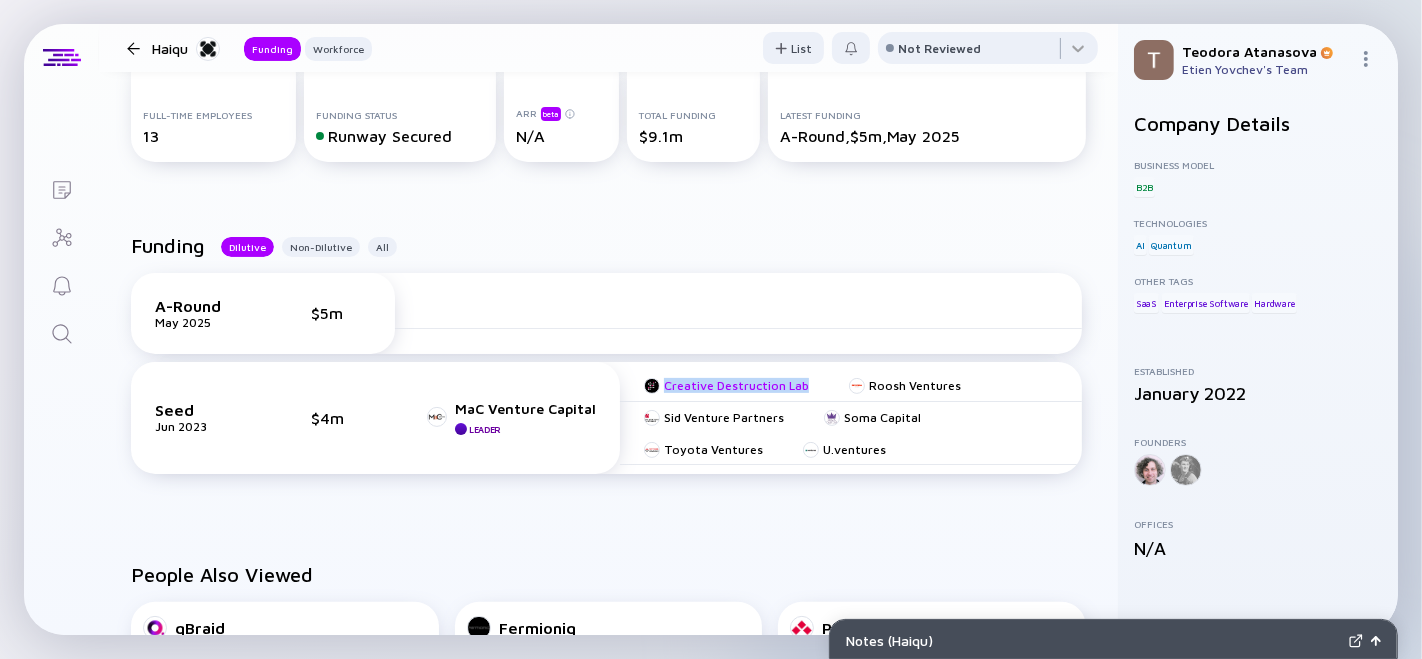 drag, startPoint x: 738, startPoint y: 384, endPoint x: 657, endPoint y: 384, distance: 81 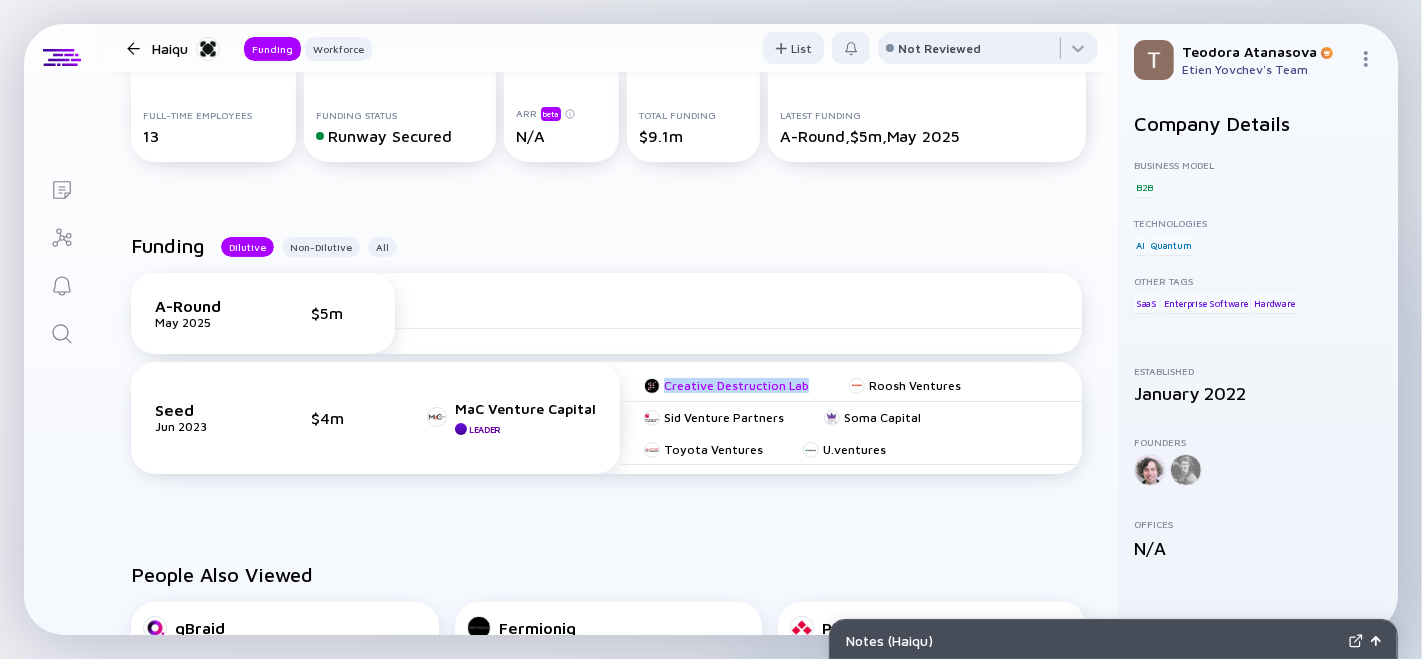 copy on "Creative Destruction Lab" 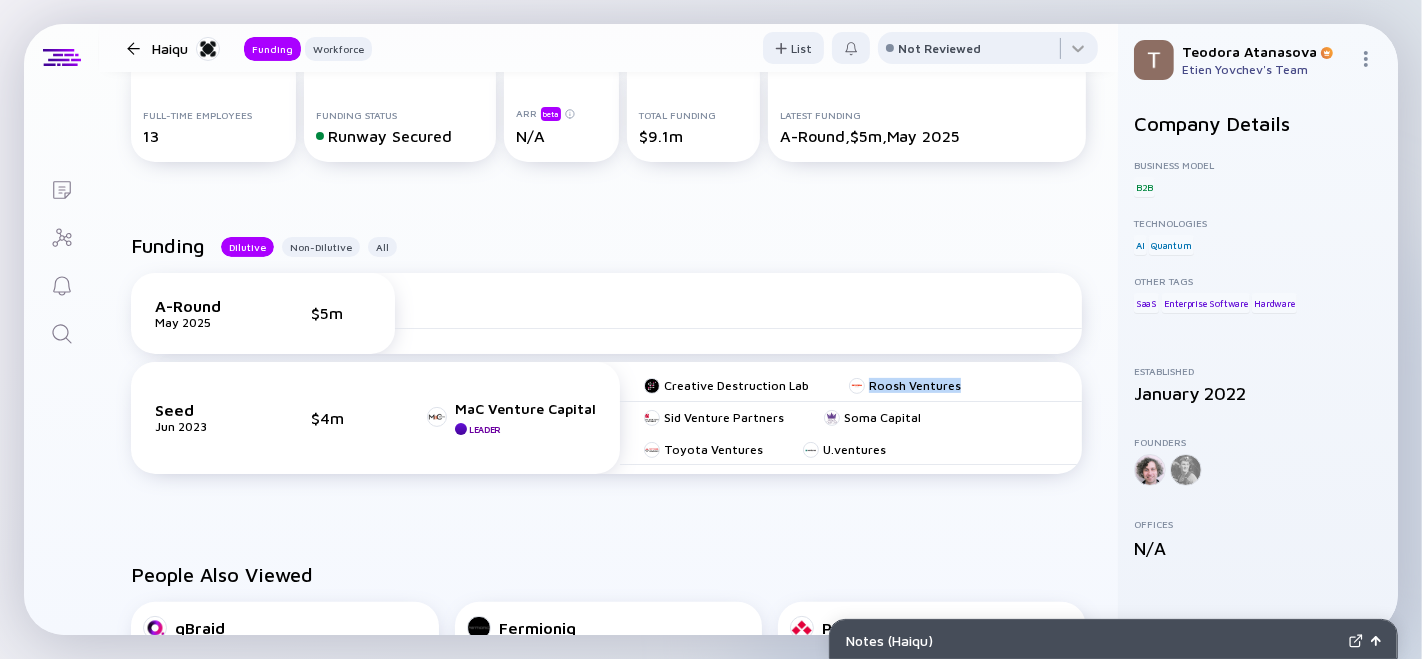 drag, startPoint x: 980, startPoint y: 385, endPoint x: 850, endPoint y: 392, distance: 130.18832 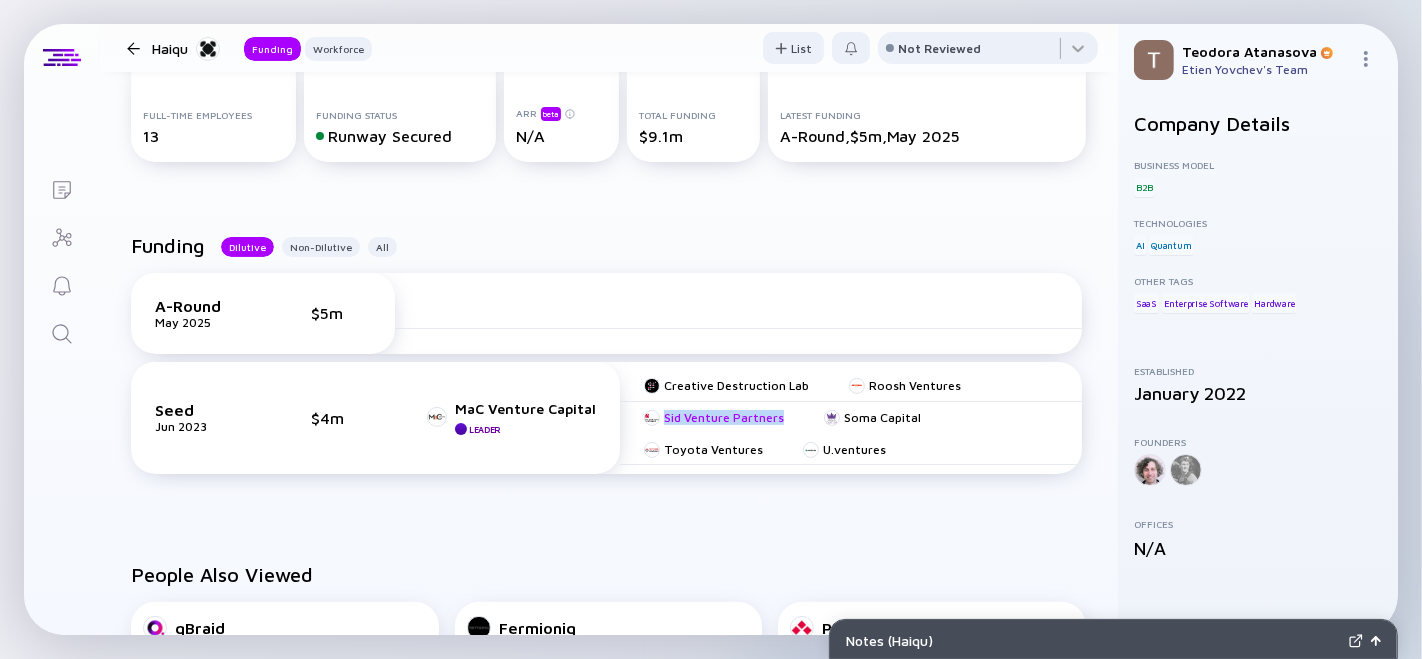 drag, startPoint x: 773, startPoint y: 407, endPoint x: 657, endPoint y: 413, distance: 116.15507 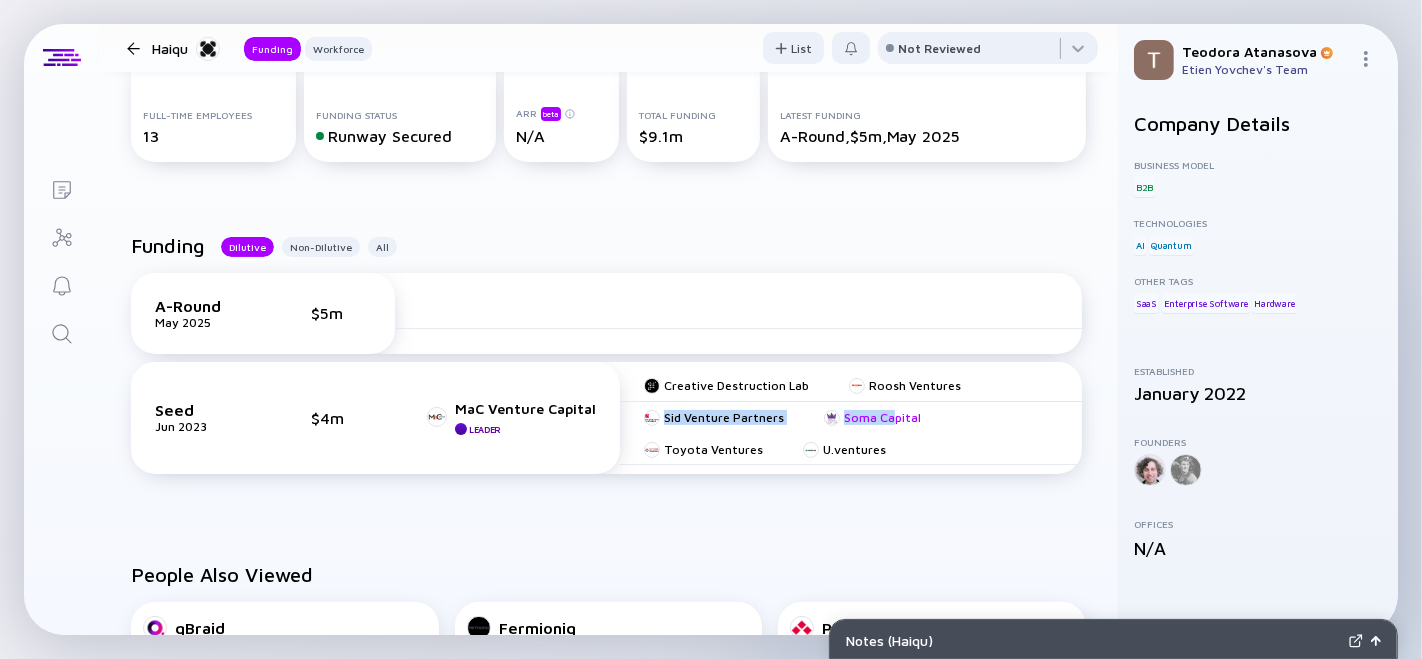 drag, startPoint x: 926, startPoint y: 412, endPoint x: 901, endPoint y: 420, distance: 26.24881 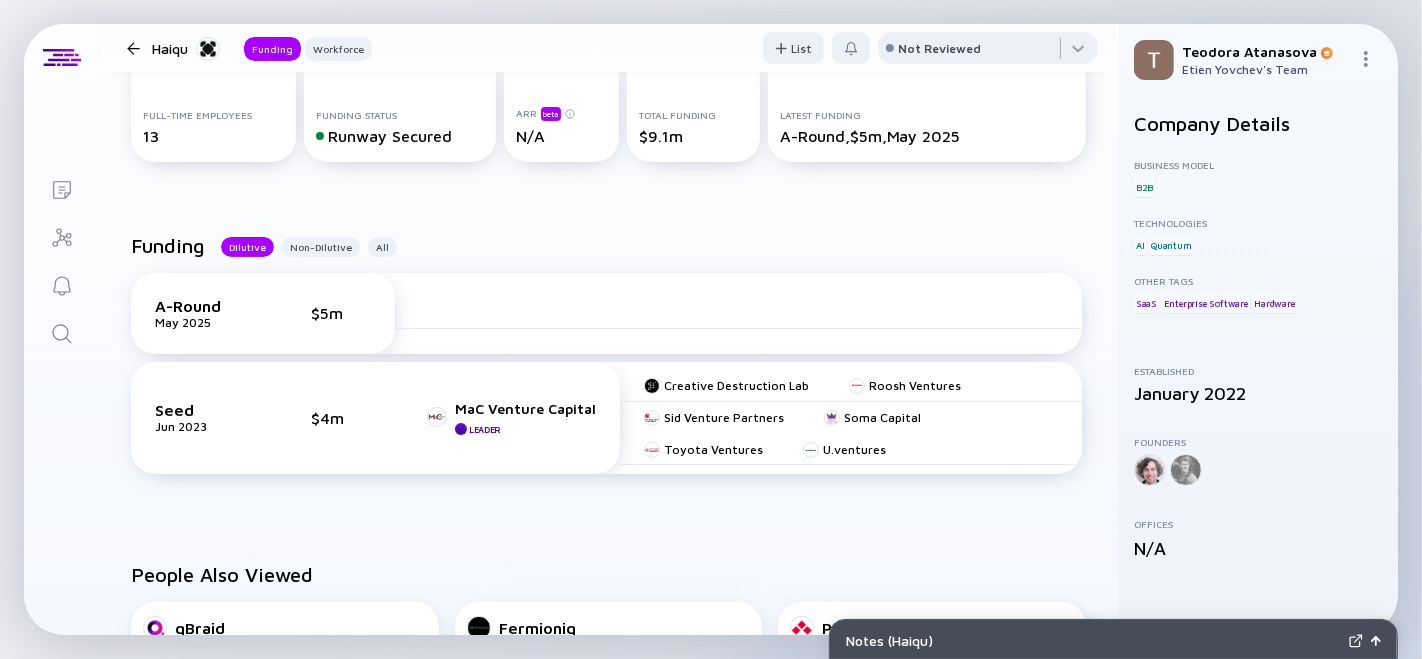 click on "Creative Destruction Lab Roosh Ventures Sid Venture Partners Soma Capital Toyota Ventures U.ventures" at bounding box center (851, 418) 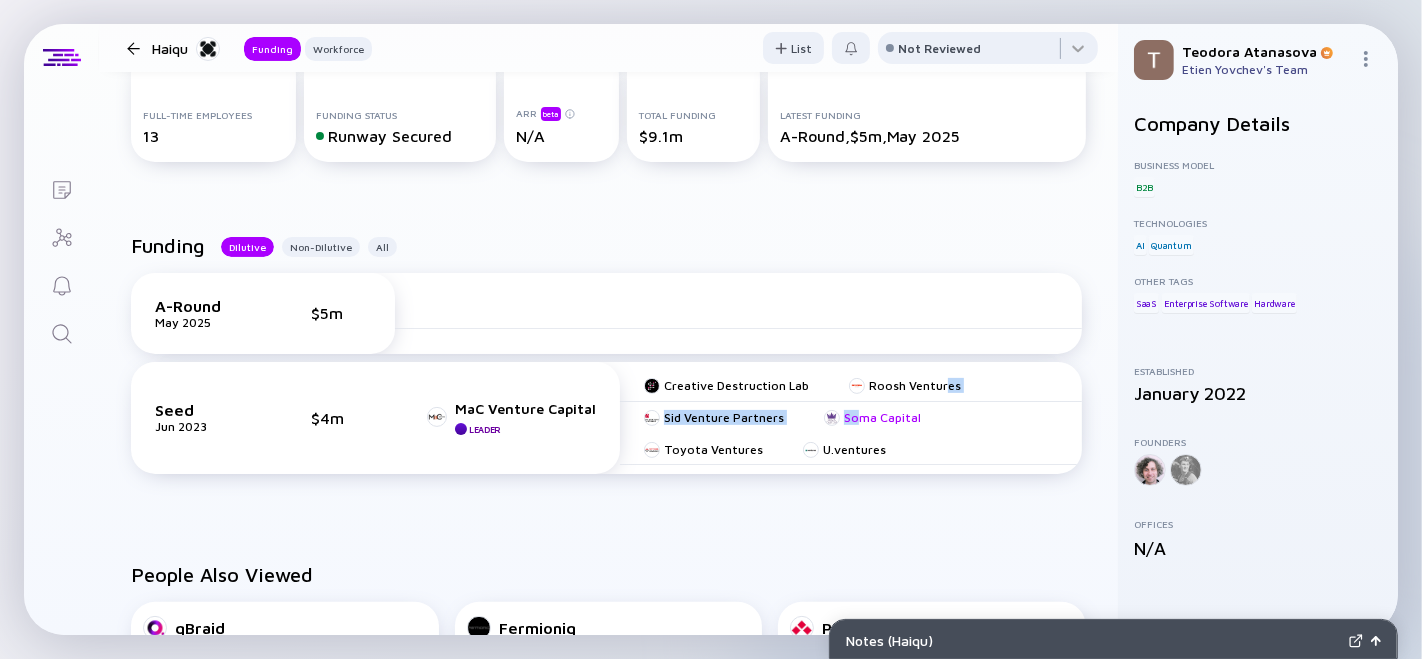 drag, startPoint x: 931, startPoint y: 412, endPoint x: 900, endPoint y: 412, distance: 31 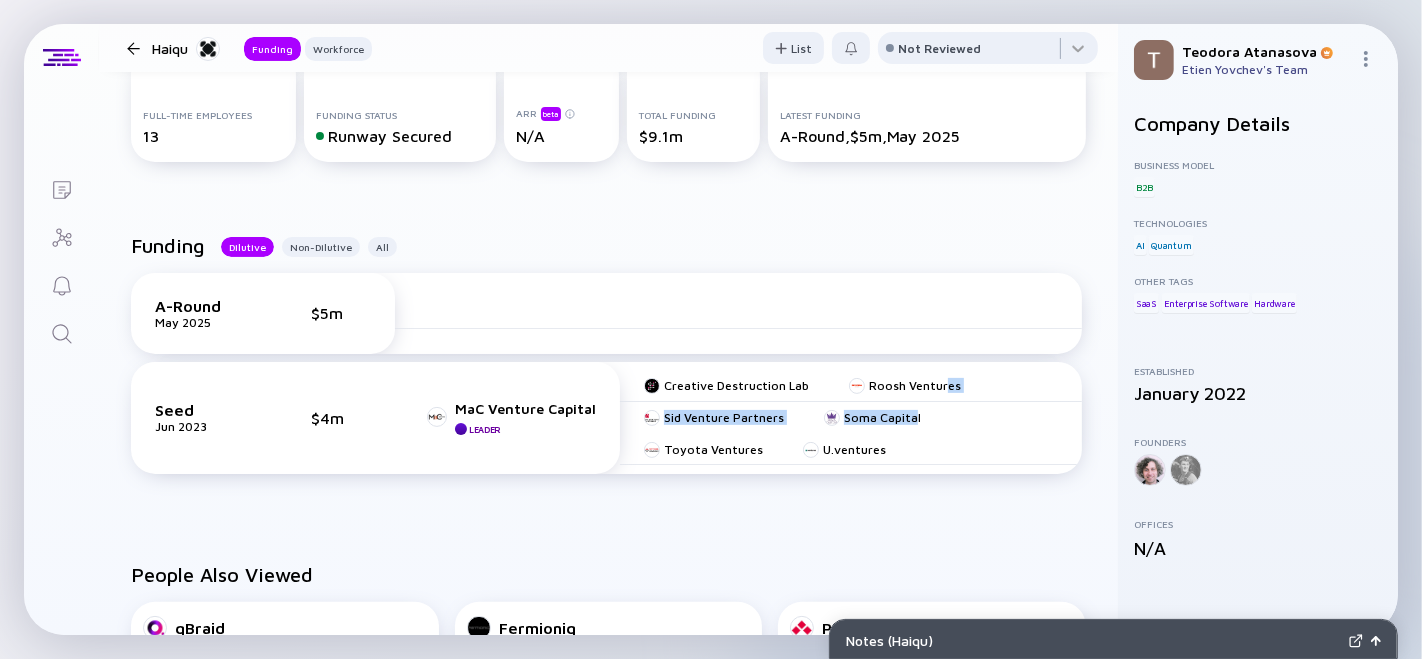 click on "Creative Destruction Lab Roosh Ventures Sid Venture Partners Soma Capital Toyota Ventures U.ventures" at bounding box center [851, 418] 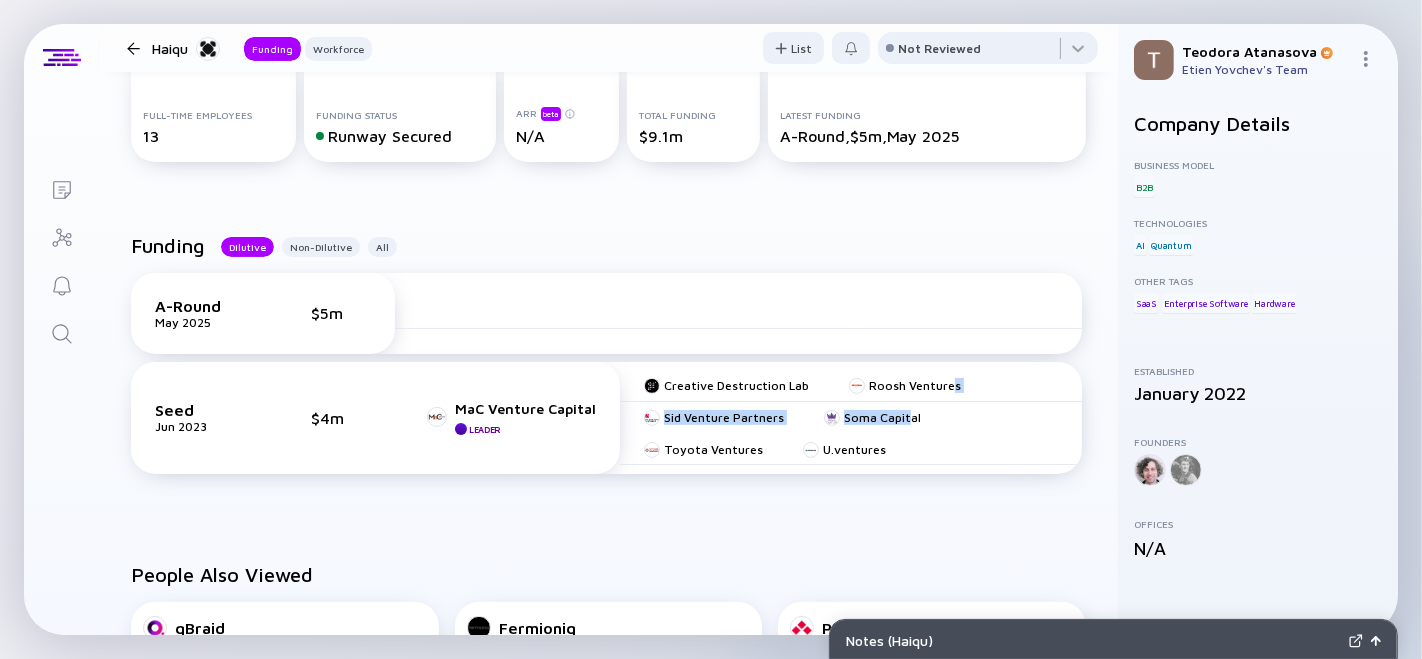 click on "Creative Destruction Lab Roosh Ventures Sid Venture Partners Soma Capital Toyota Ventures U.ventures" at bounding box center (851, 418) 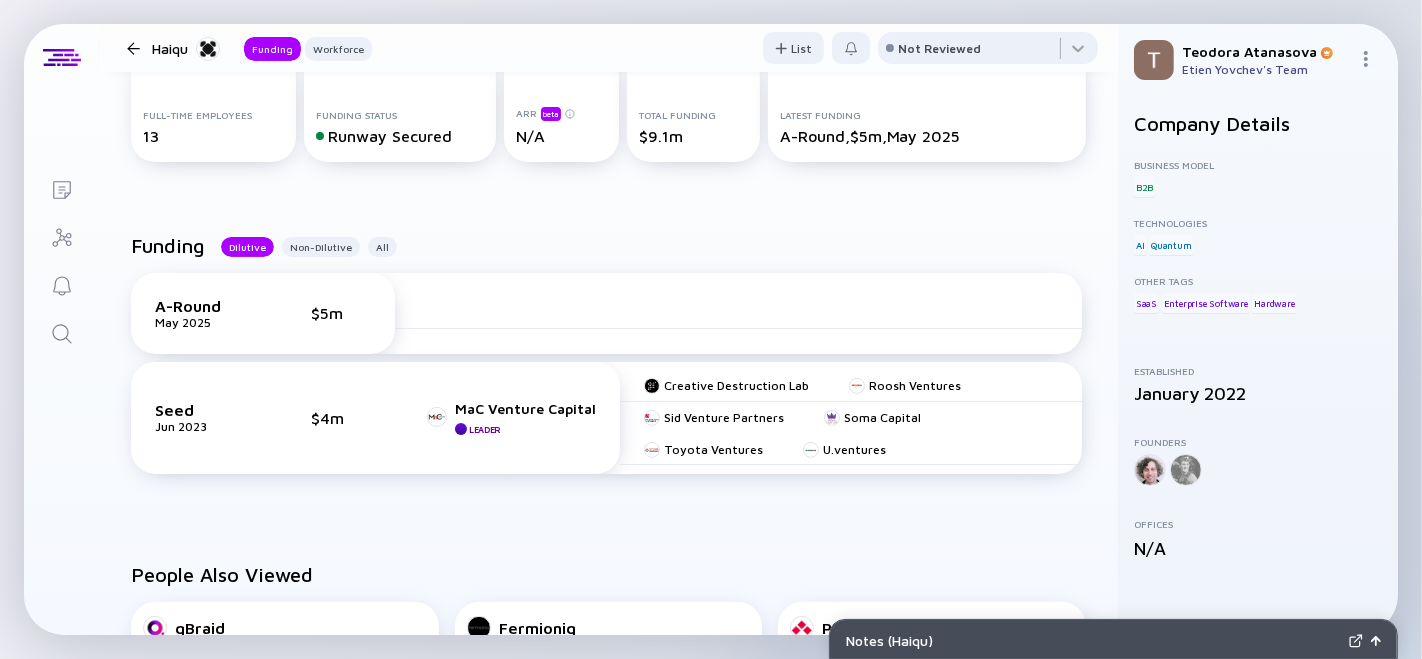 click on "Creative Destruction Lab Roosh Ventures Sid Venture Partners Soma Capital Toyota Ventures U.ventures" at bounding box center [851, 418] 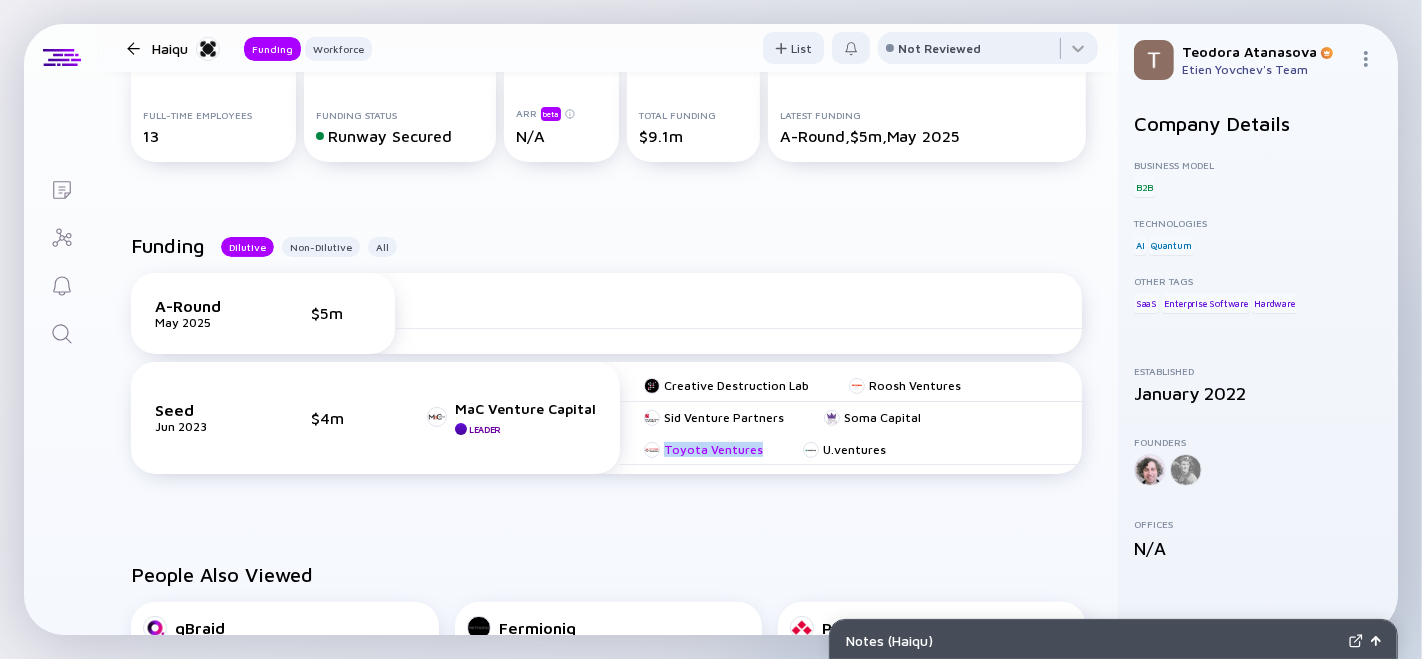 drag, startPoint x: 753, startPoint y: 446, endPoint x: 657, endPoint y: 446, distance: 96 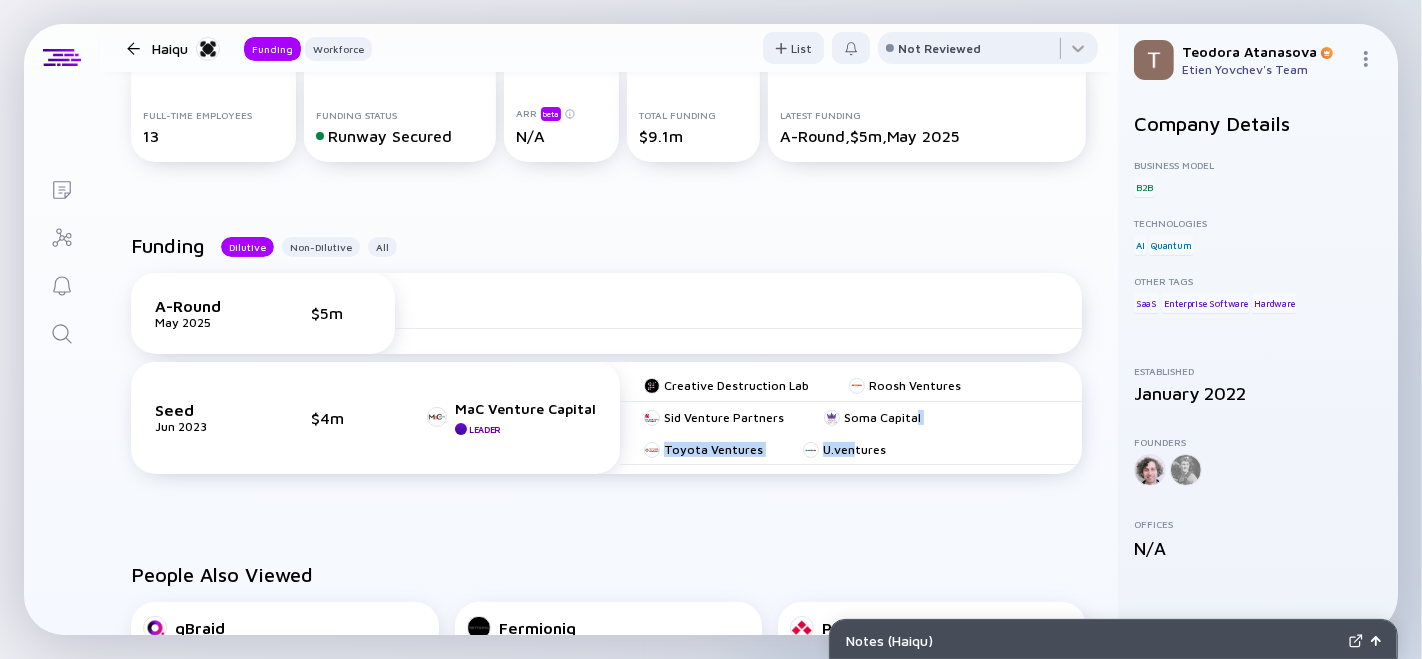 drag, startPoint x: 897, startPoint y: 451, endPoint x: 838, endPoint y: 454, distance: 59.07622 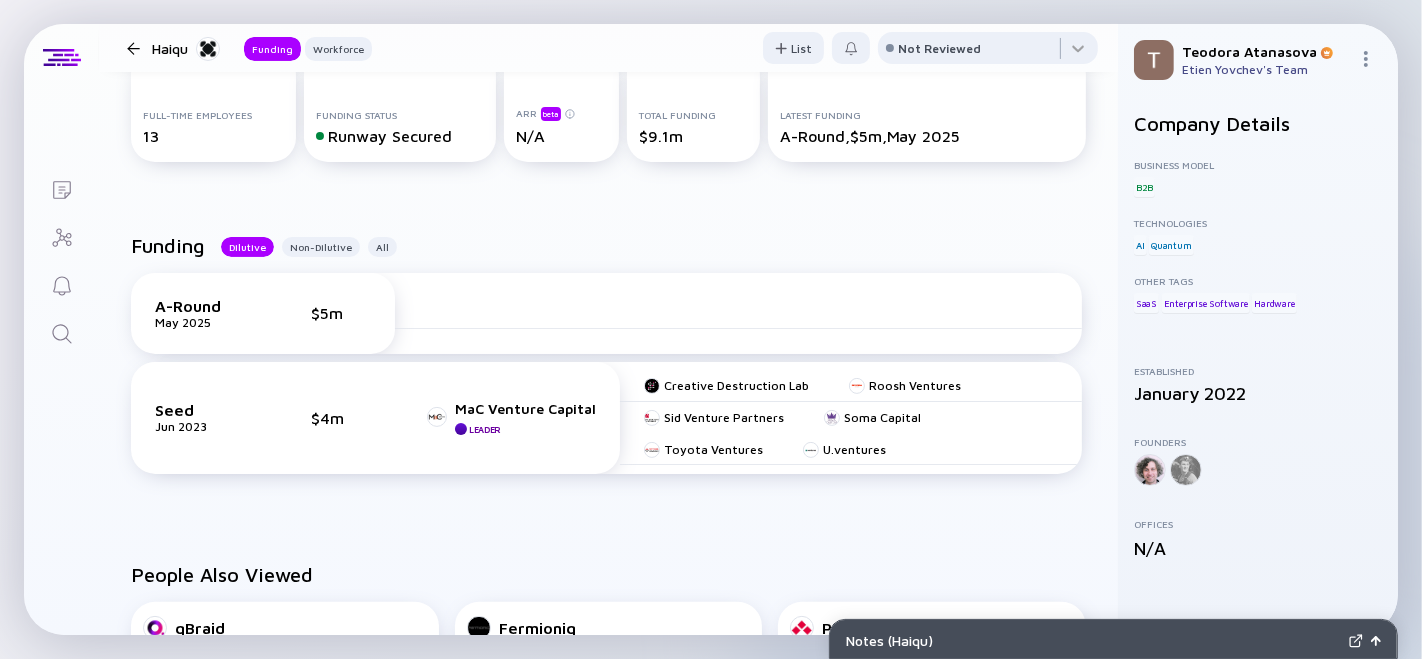 click on "Creative Destruction Lab Roosh Ventures Sid Venture Partners Soma Capital Toyota Ventures U.ventures" at bounding box center [851, 418] 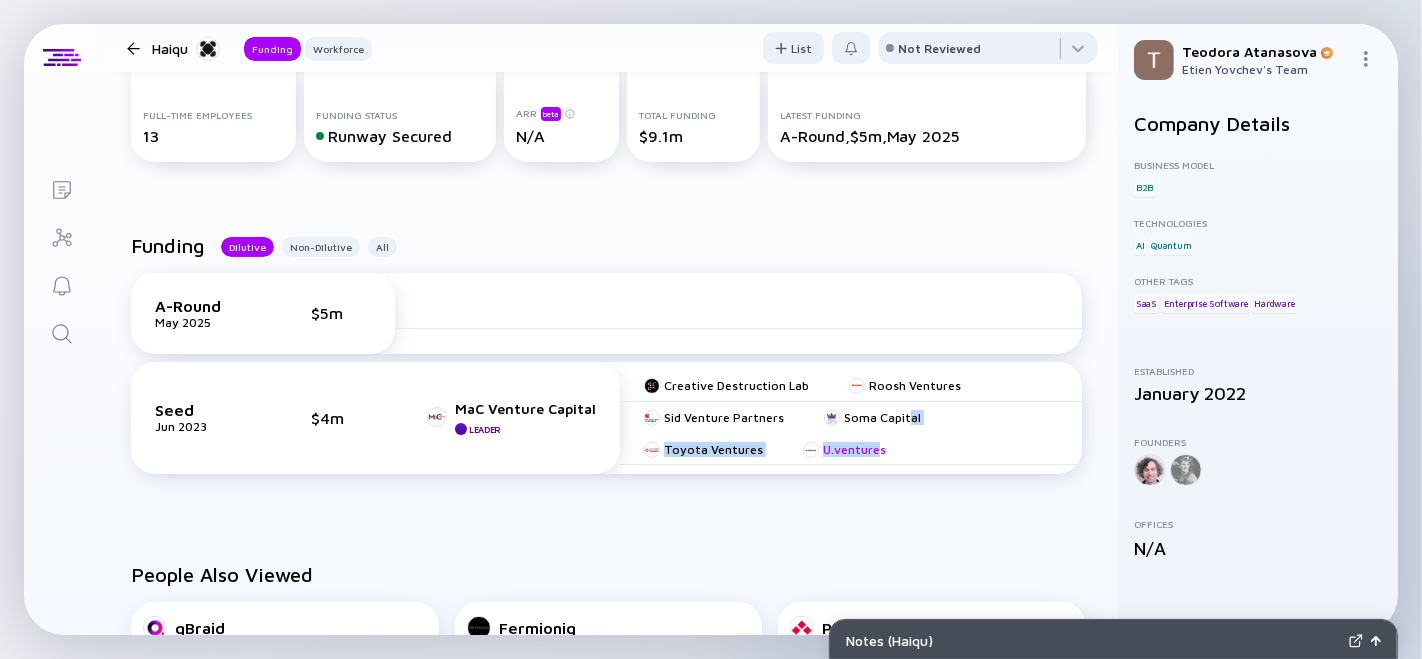 drag, startPoint x: 897, startPoint y: 450, endPoint x: 864, endPoint y: 452, distance: 33.06055 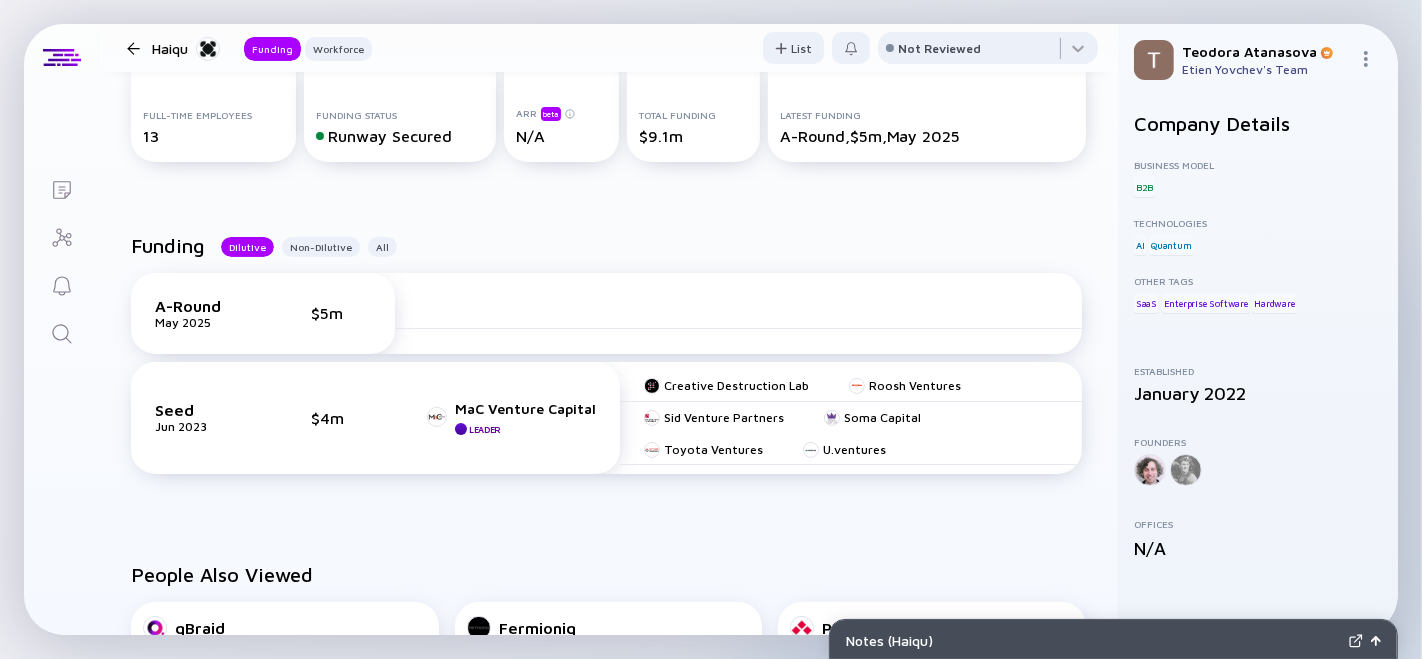 click on "Creative Destruction Lab Roosh Ventures Sid Venture Partners Soma Capital Toyota Ventures U.ventures" at bounding box center [851, 418] 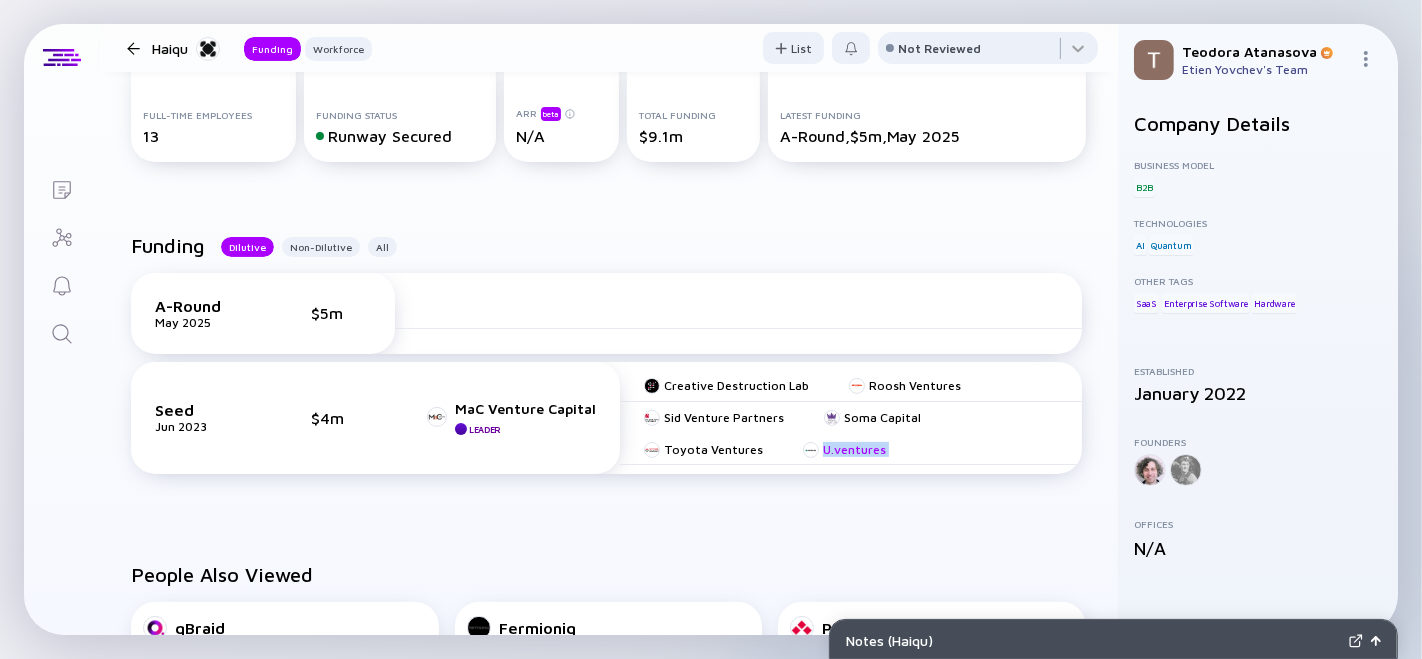 drag, startPoint x: 877, startPoint y: 451, endPoint x: 808, endPoint y: 446, distance: 69.18092 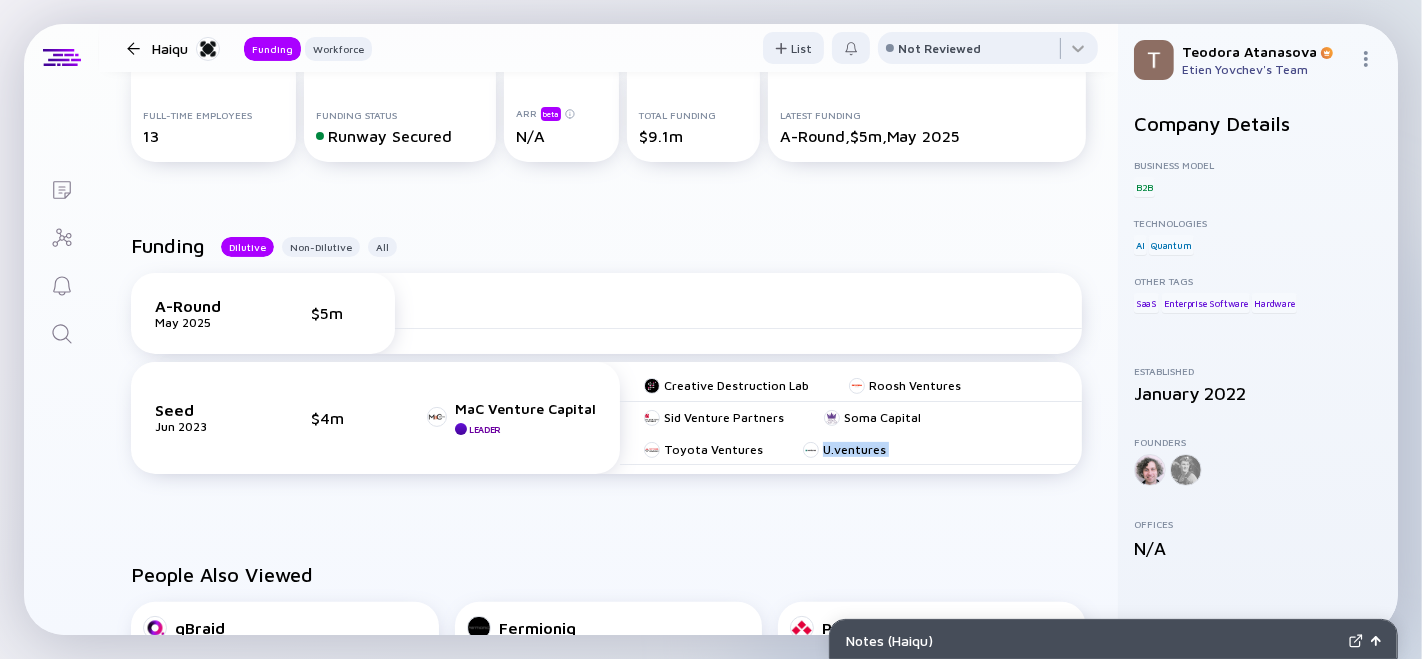 click 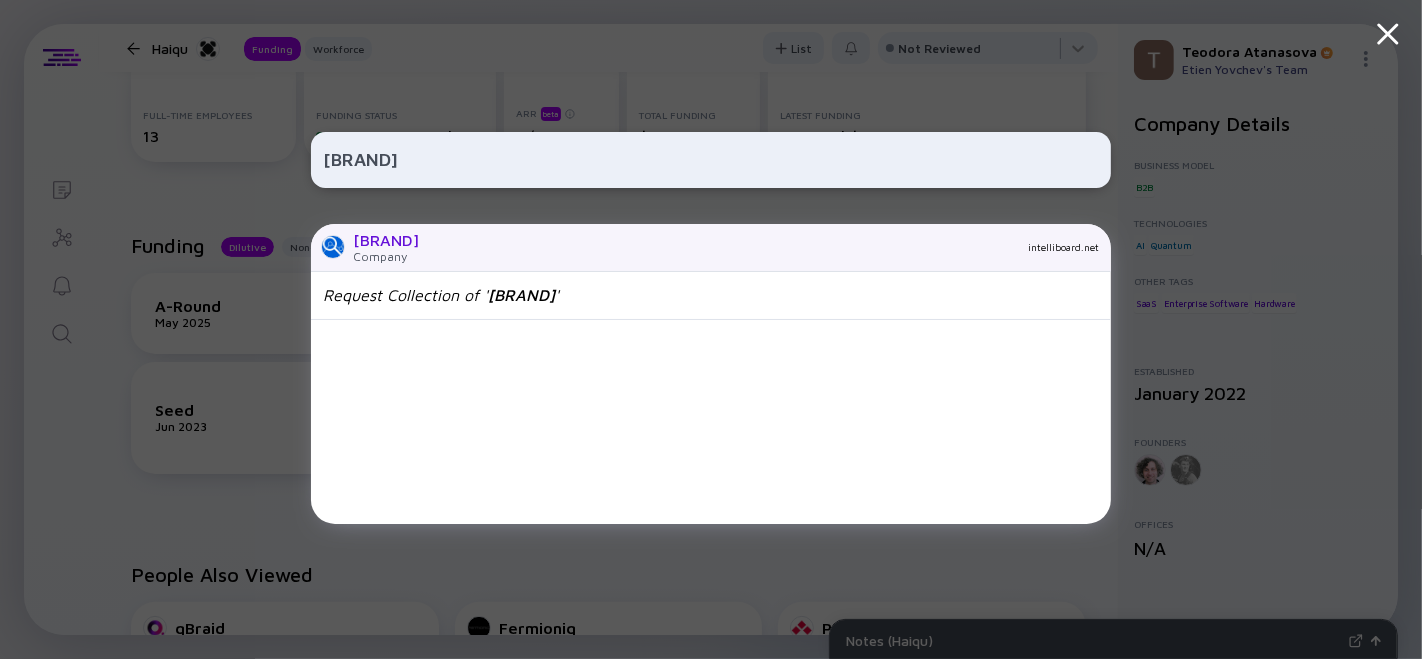 type on "[BRAND]" 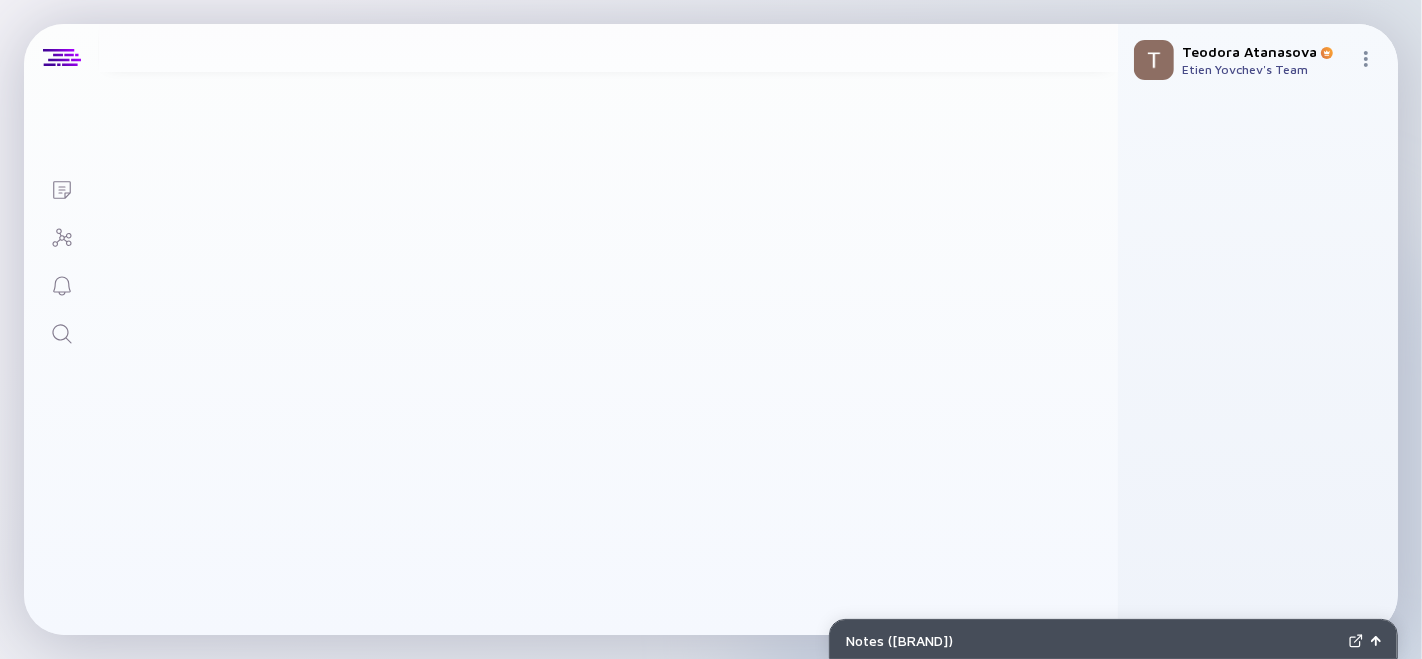scroll, scrollTop: 0, scrollLeft: 0, axis: both 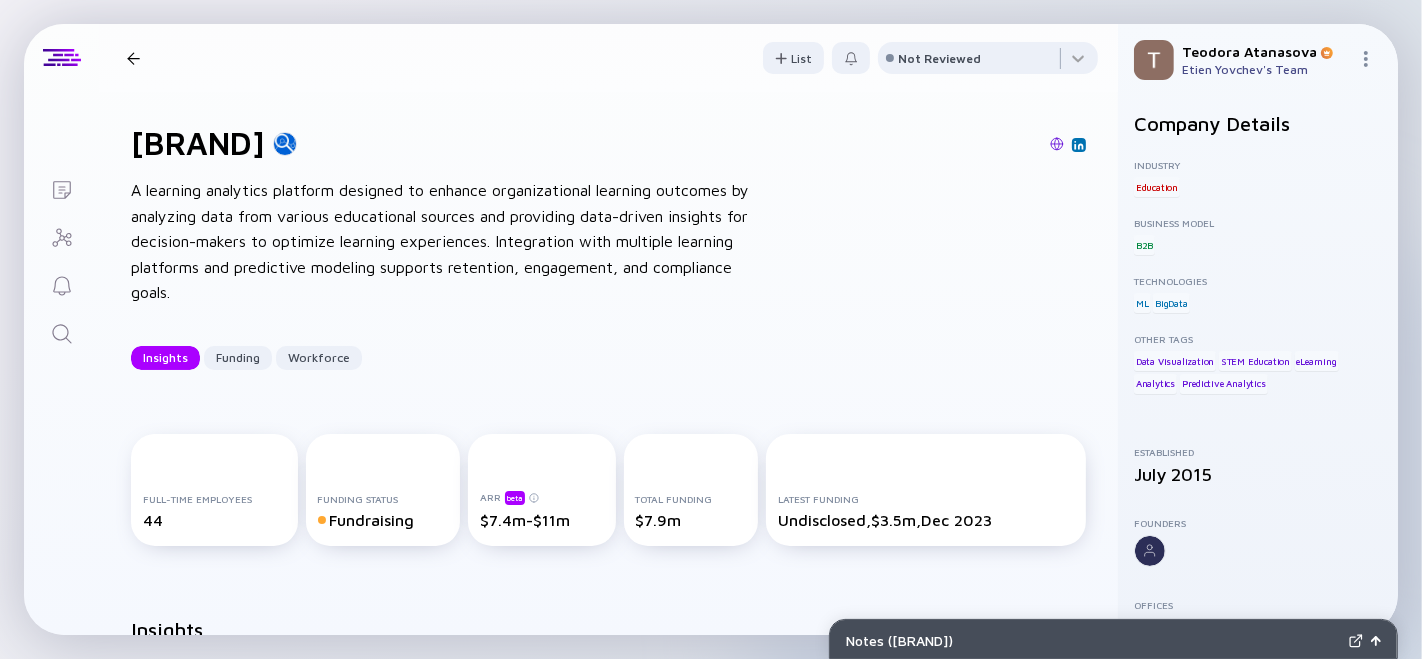 click on "IntelliBoard Insights Funding Workforce List Not Reviewed" at bounding box center [608, 58] 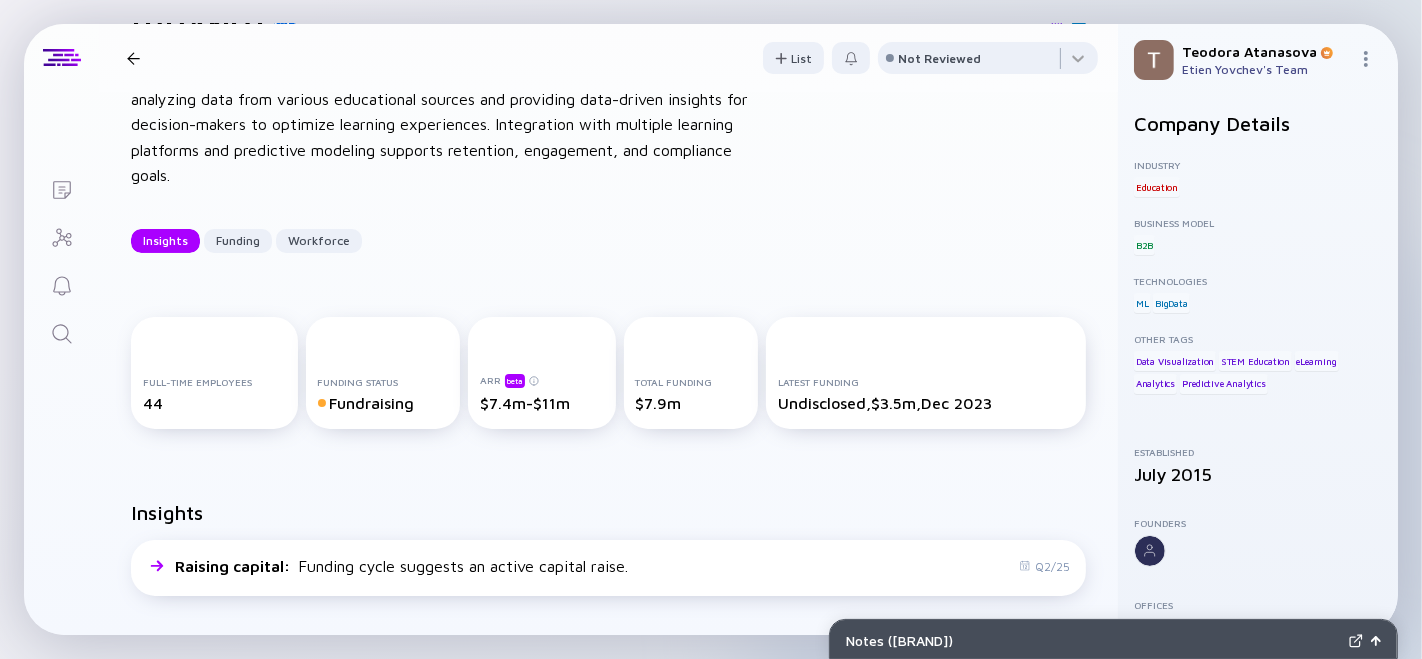 scroll, scrollTop: 222, scrollLeft: 0, axis: vertical 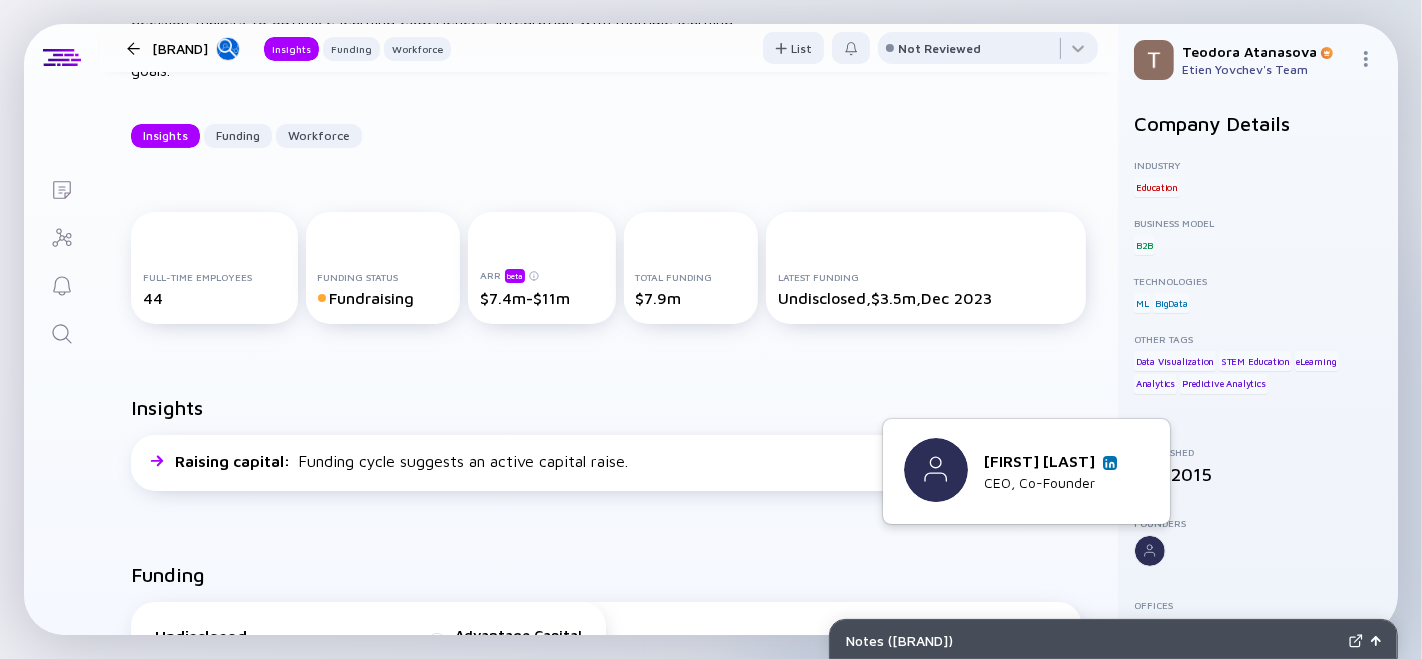 drag, startPoint x: 959, startPoint y: 458, endPoint x: 1101, endPoint y: 466, distance: 142.22517 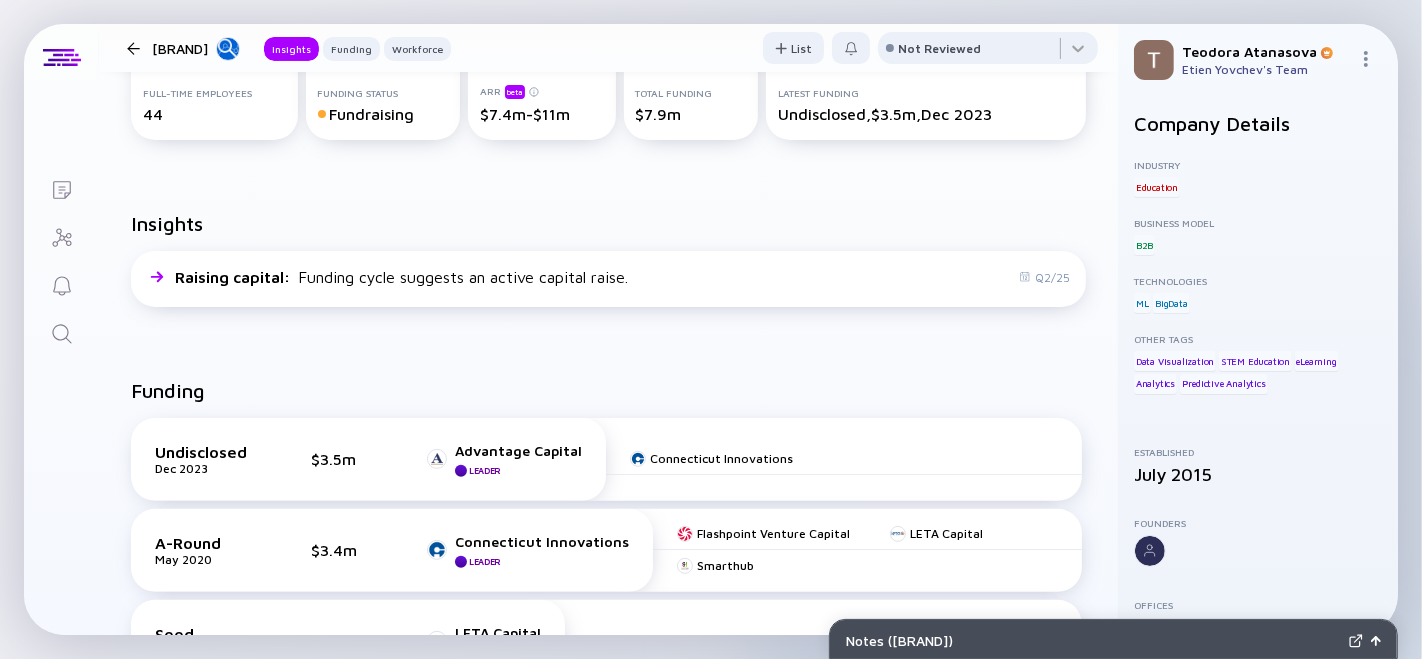 scroll, scrollTop: 444, scrollLeft: 0, axis: vertical 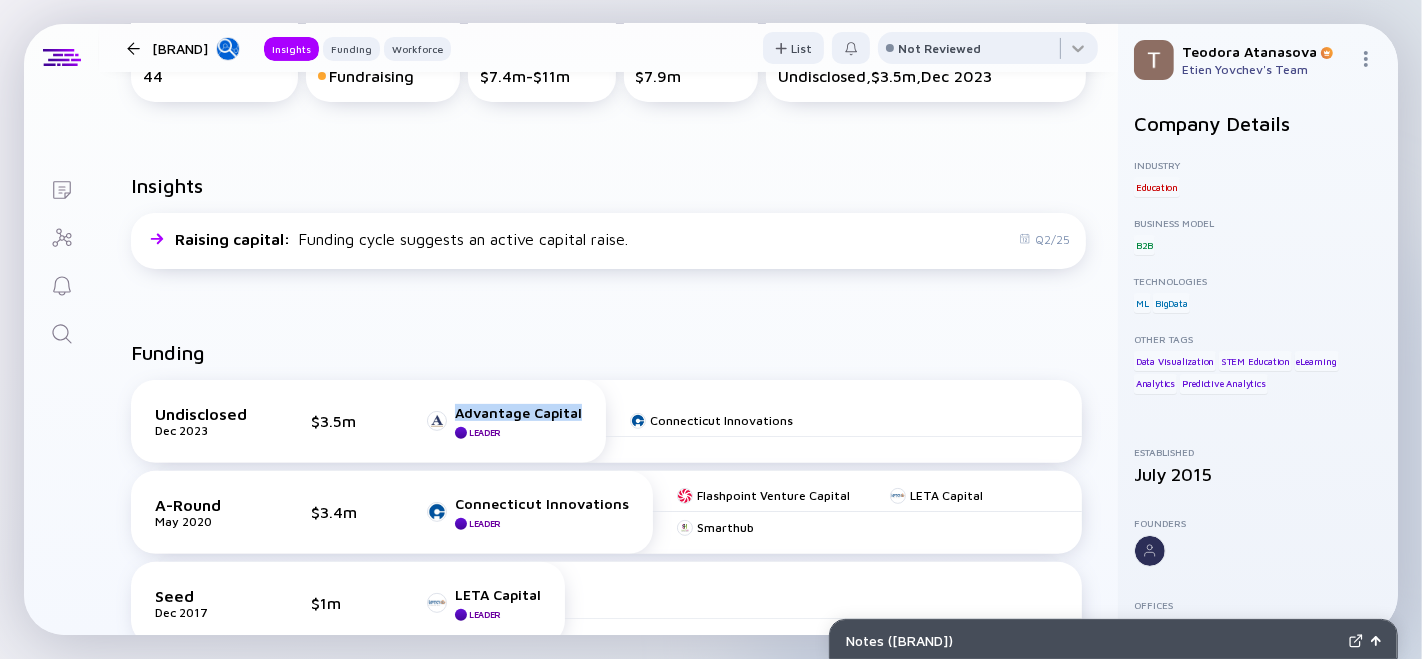 drag, startPoint x: 448, startPoint y: 400, endPoint x: 577, endPoint y: 409, distance: 129.31357 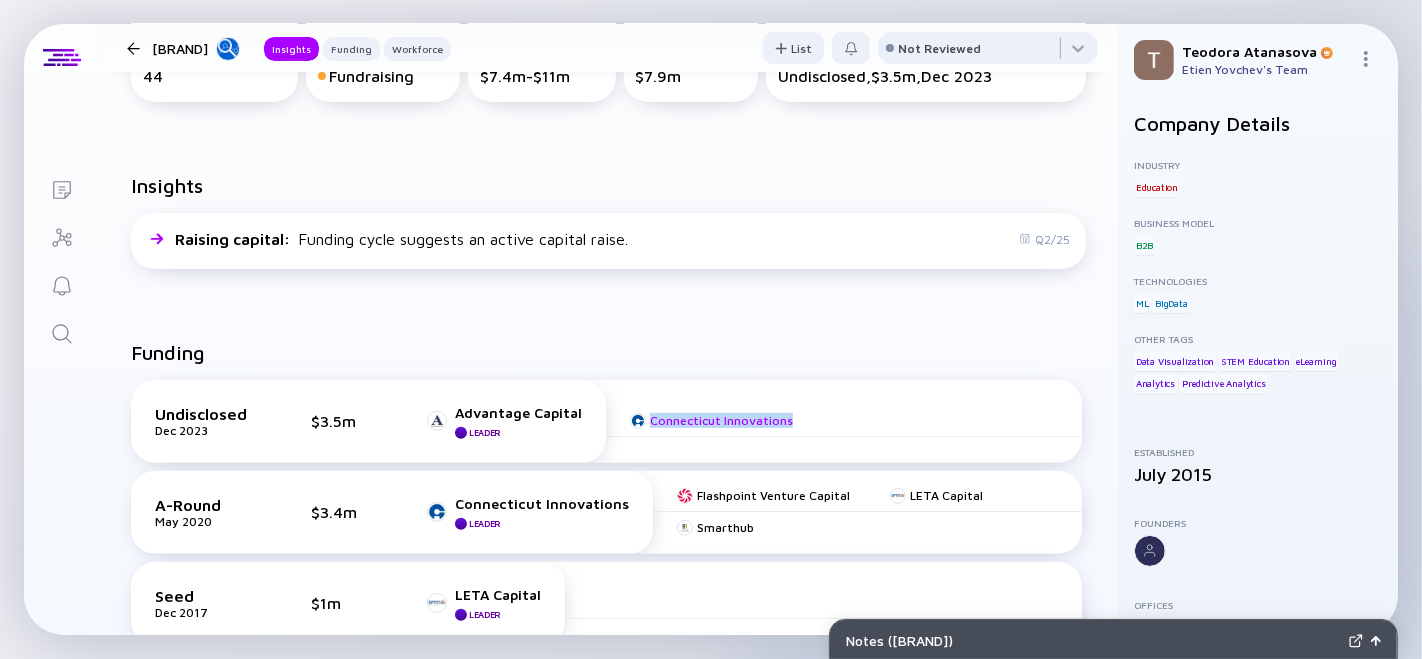 drag, startPoint x: 780, startPoint y: 424, endPoint x: 646, endPoint y: 418, distance: 134.13426 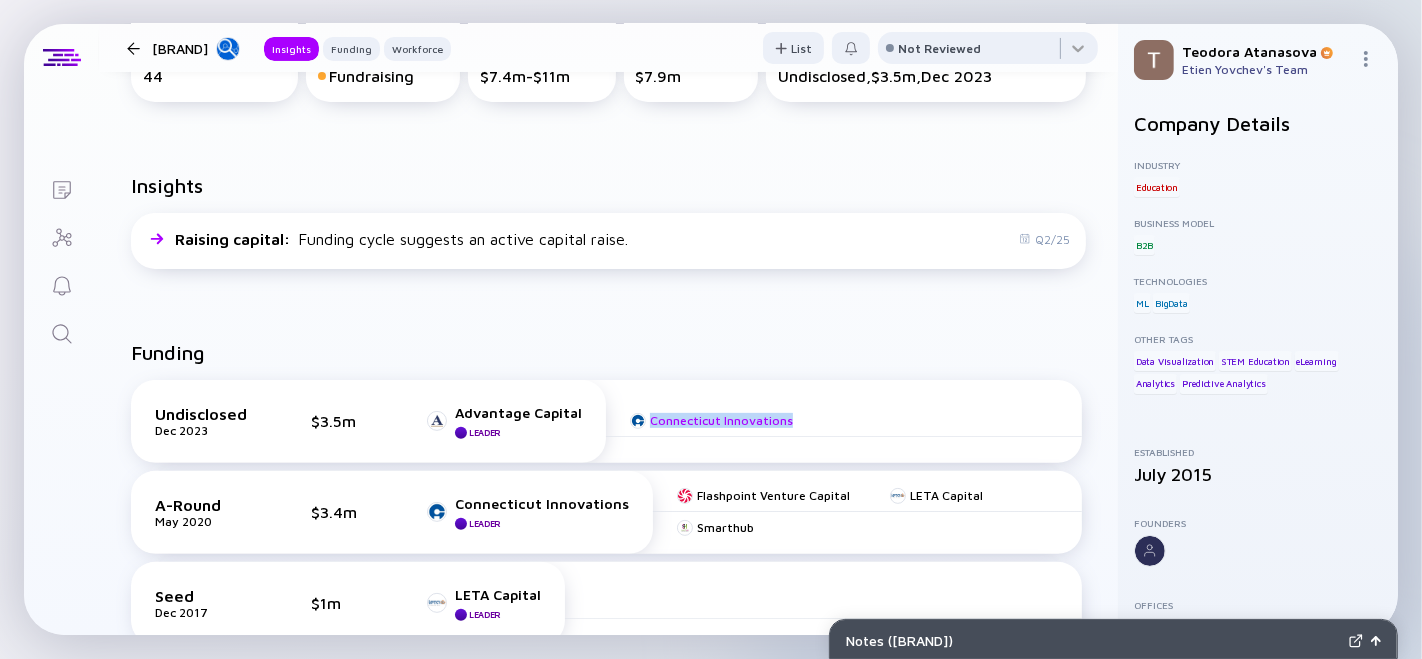 copy on "Connecticut Innovations" 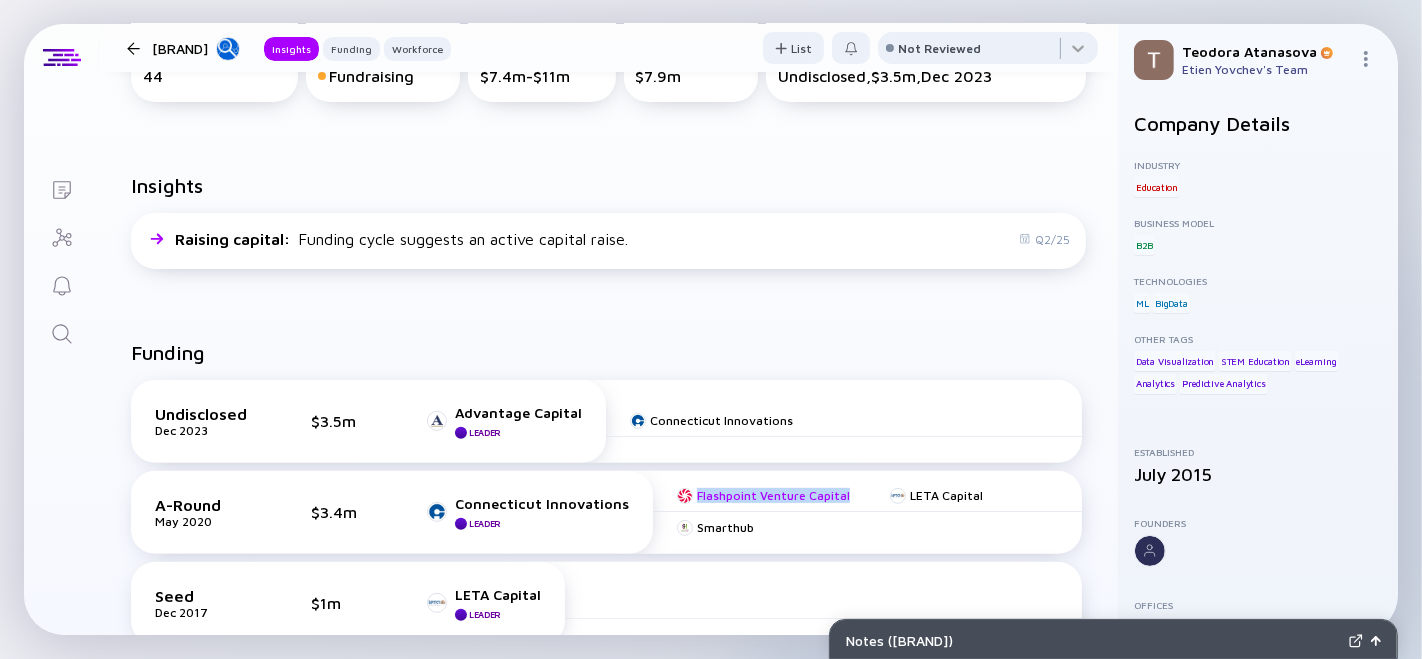 drag, startPoint x: 853, startPoint y: 499, endPoint x: 682, endPoint y: 490, distance: 171.23668 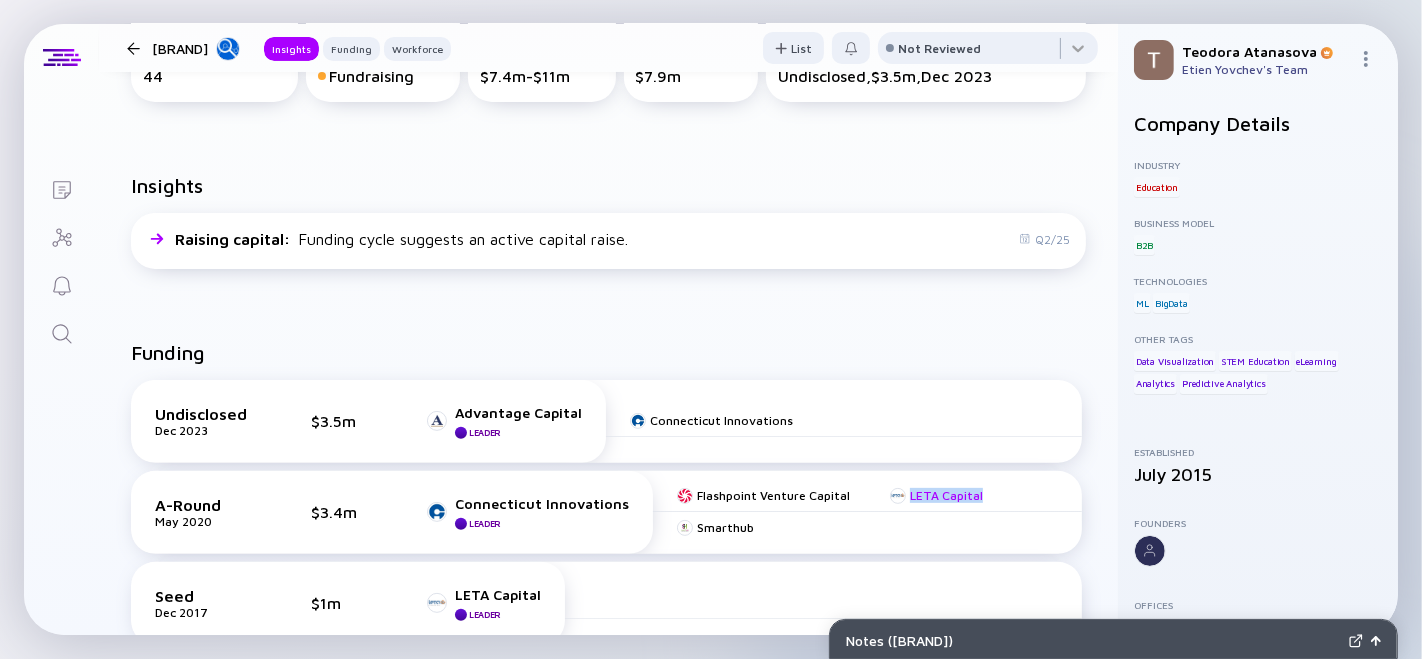 drag, startPoint x: 985, startPoint y: 496, endPoint x: 883, endPoint y: 495, distance: 102.0049 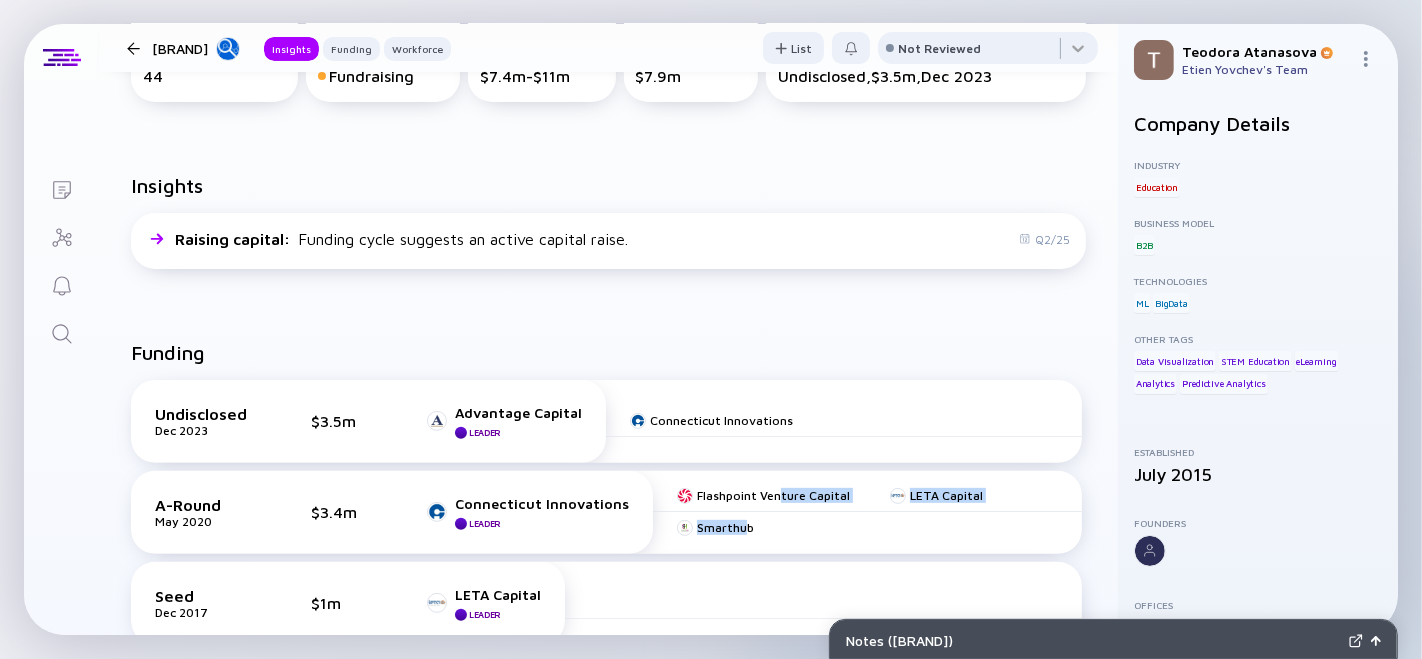 drag, startPoint x: 763, startPoint y: 515, endPoint x: 738, endPoint y: 520, distance: 25.495098 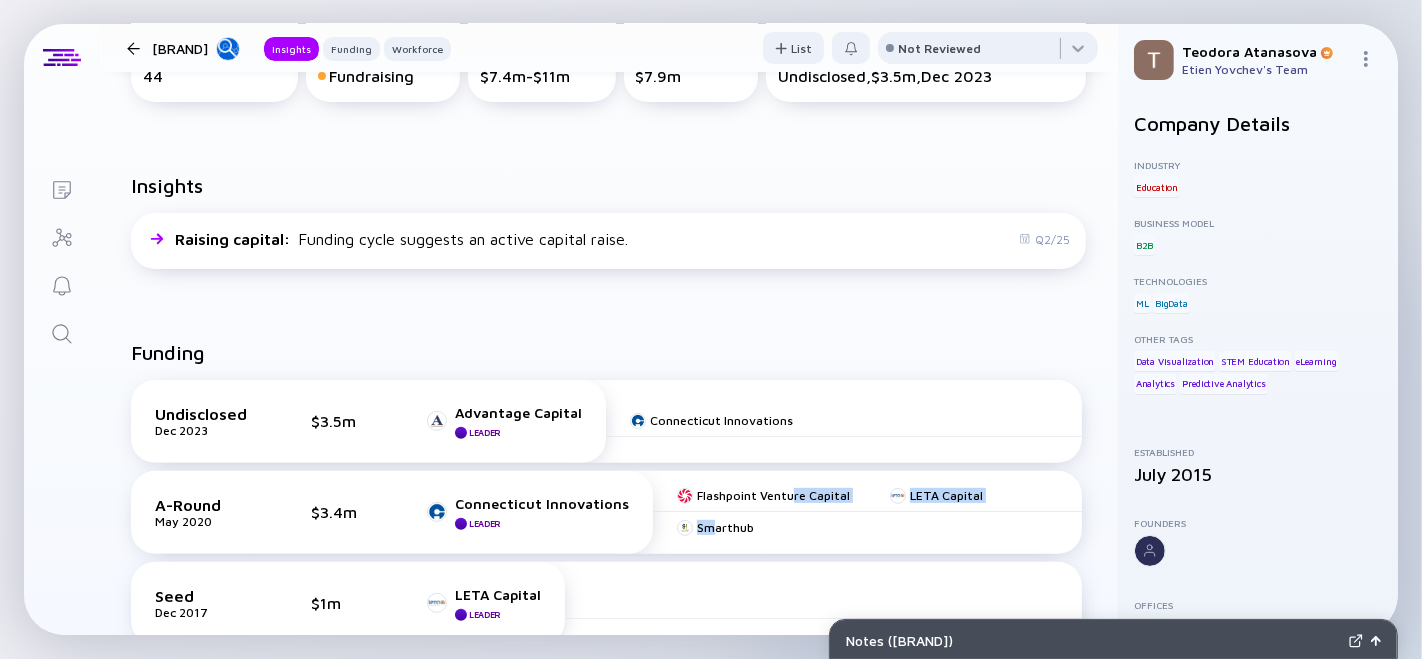 drag, startPoint x: 774, startPoint y: 535, endPoint x: 731, endPoint y: 535, distance: 43 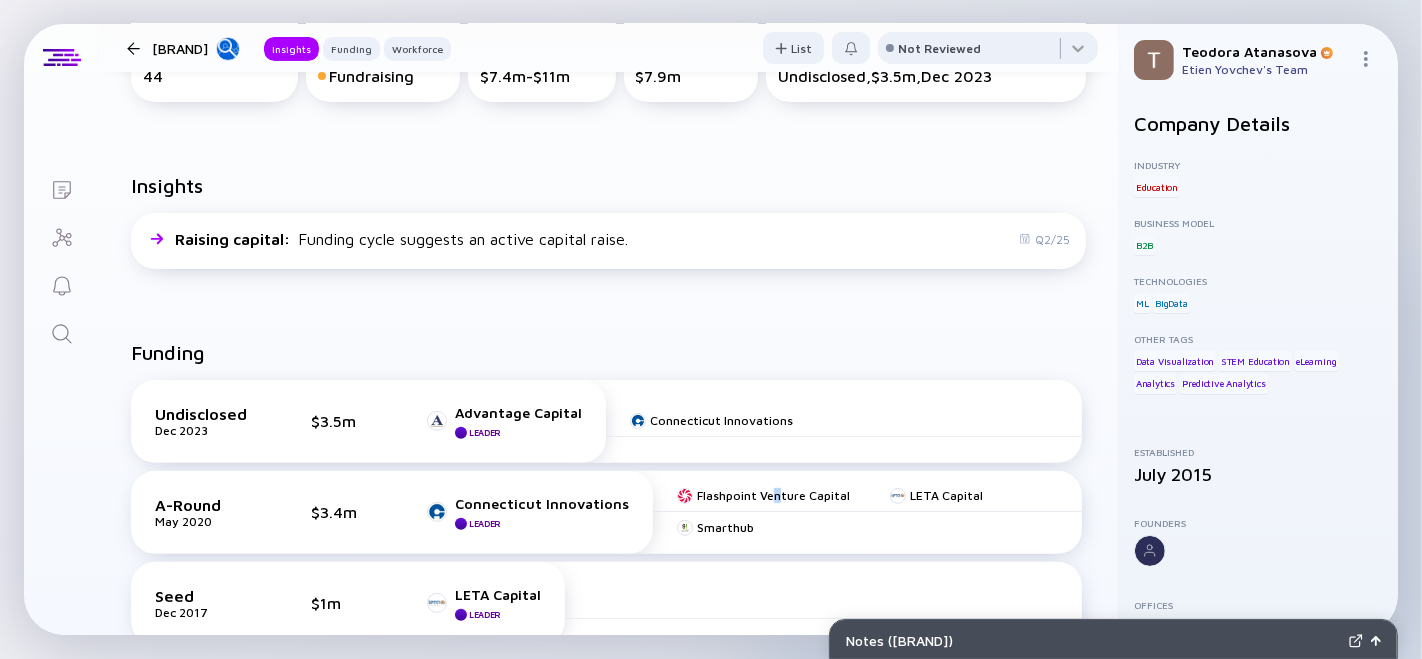 click on "[ORG] [ORG] [ORG]" at bounding box center (867, 512) 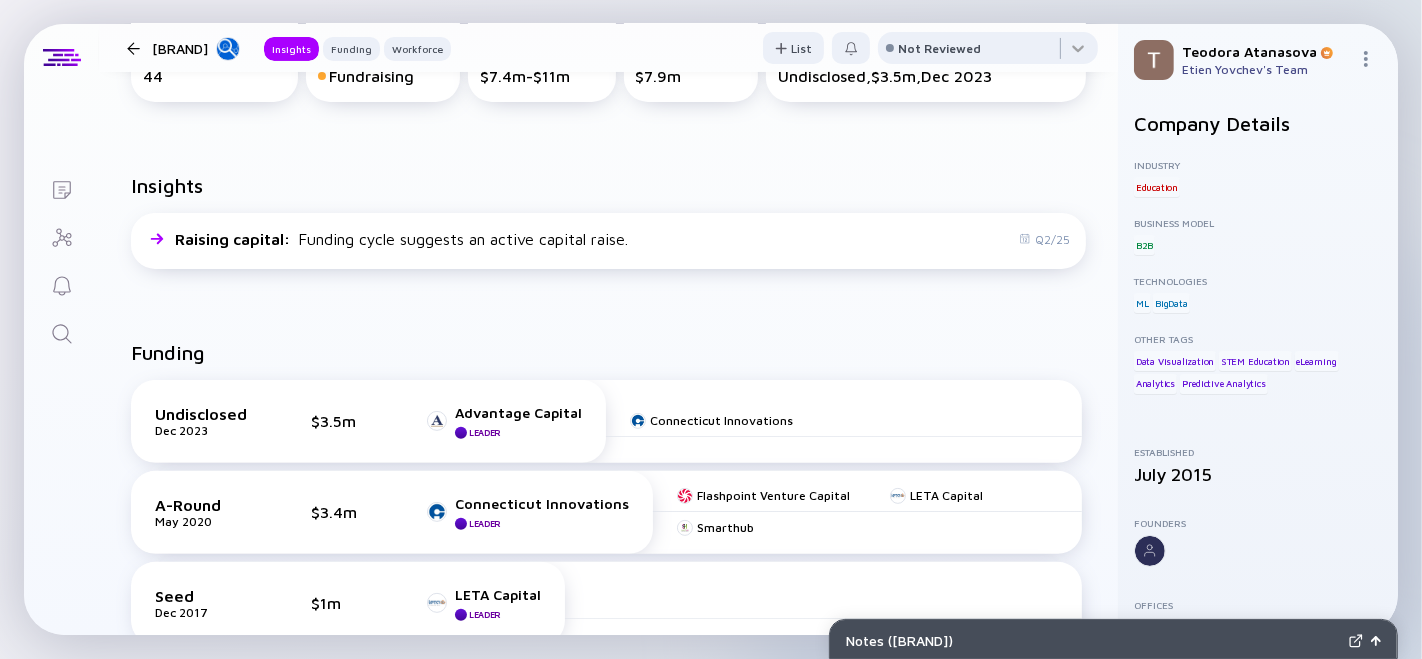click on "[ORG] [ORG] [ORG]" at bounding box center [867, 512] 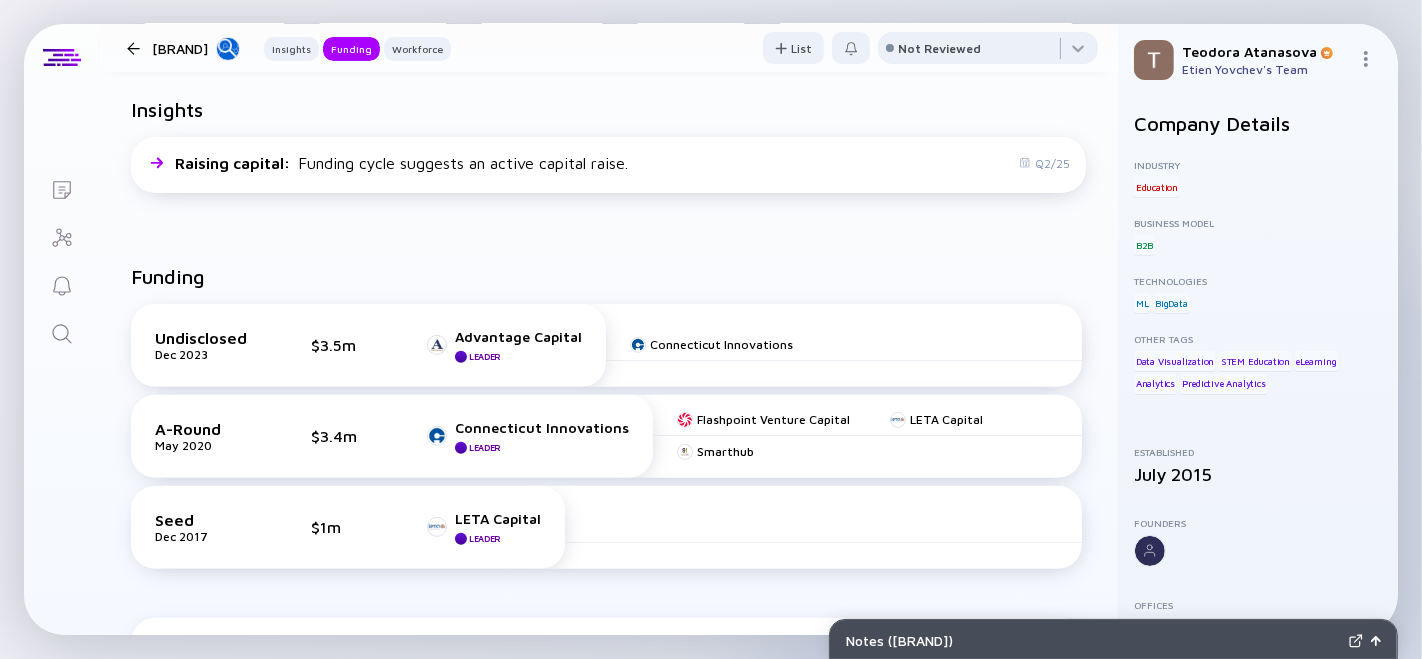 scroll, scrollTop: 555, scrollLeft: 0, axis: vertical 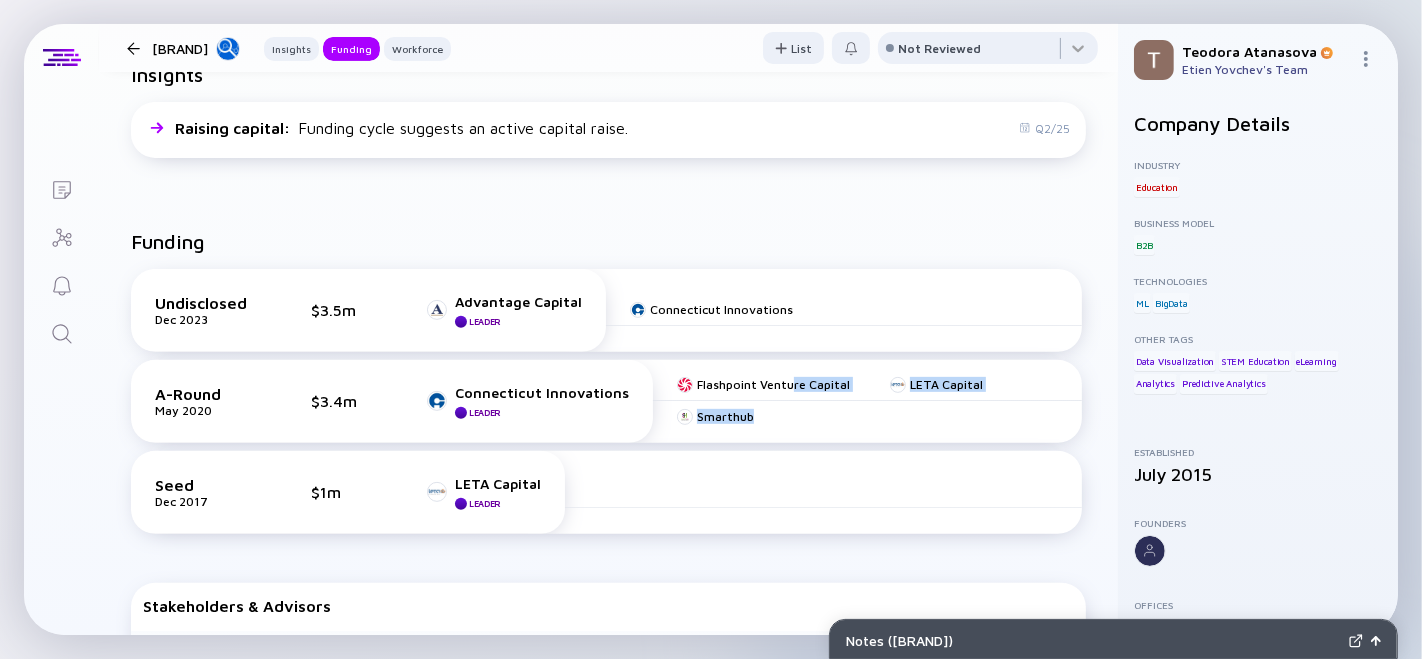 drag, startPoint x: 778, startPoint y: 416, endPoint x: 740, endPoint y: 418, distance: 38.052597 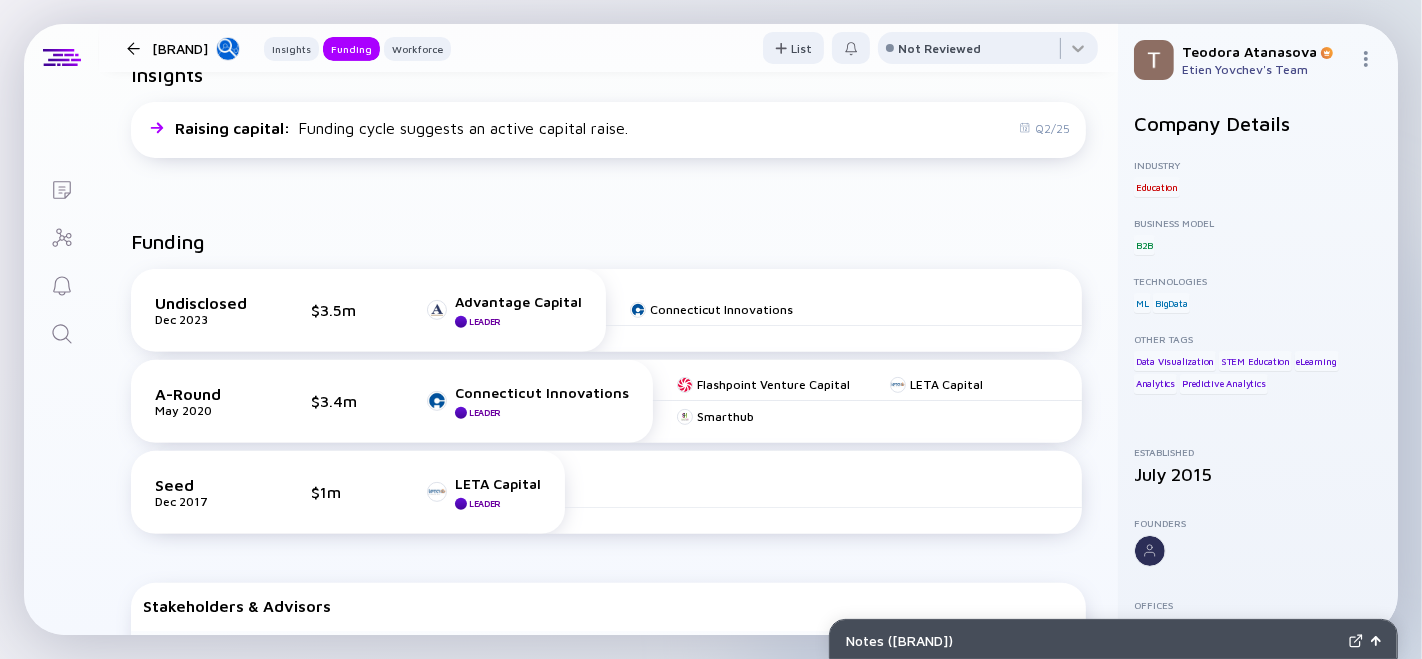 click on "Funding [UNDISCLOSED] - [MONTH] [YEAR] [MONEY] [ORG] Leader [ORG] [ORG] [ORG] [ORG] - [MONTH] [YEAR] [MONEY] [ORG] Leader [ORG] [ORG] [ORG] Expand" at bounding box center (608, 482) 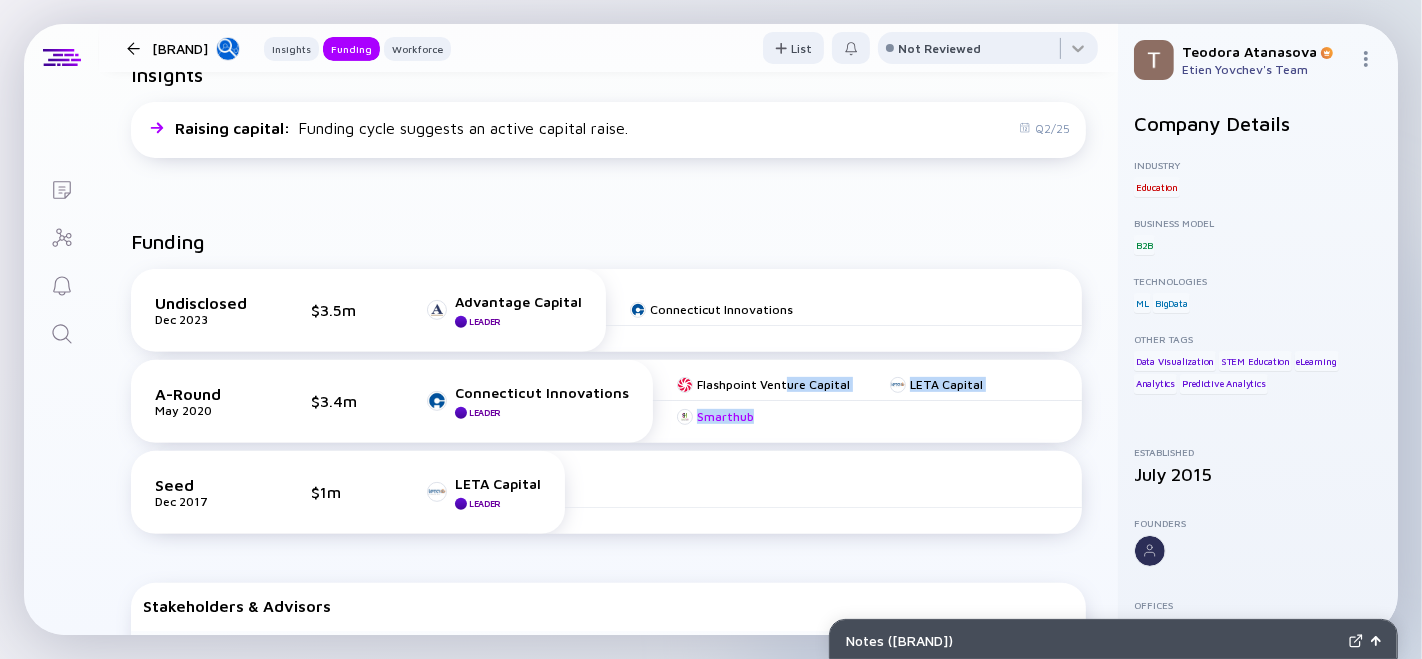 drag, startPoint x: 768, startPoint y: 420, endPoint x: 713, endPoint y: 418, distance: 55.03635 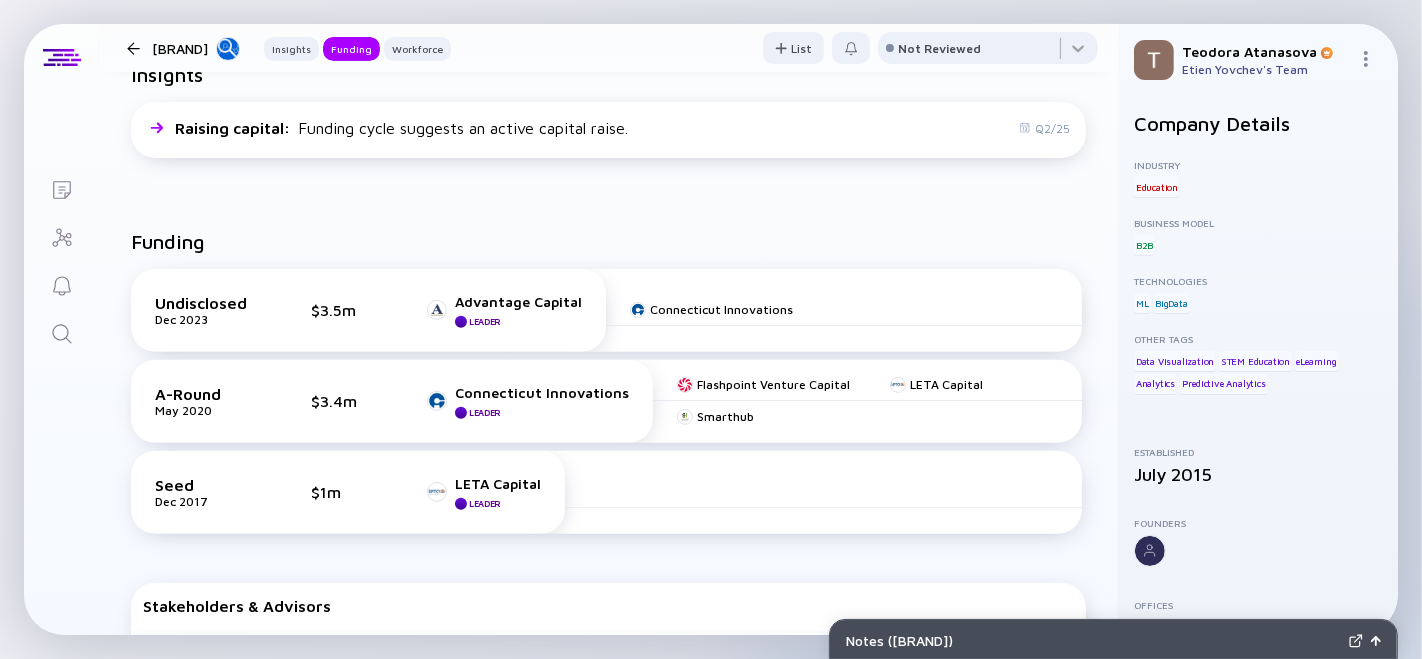 click on "Insights Raising capital : Funding cycle suggests an active capital raise. [DATE]" at bounding box center [608, 114] 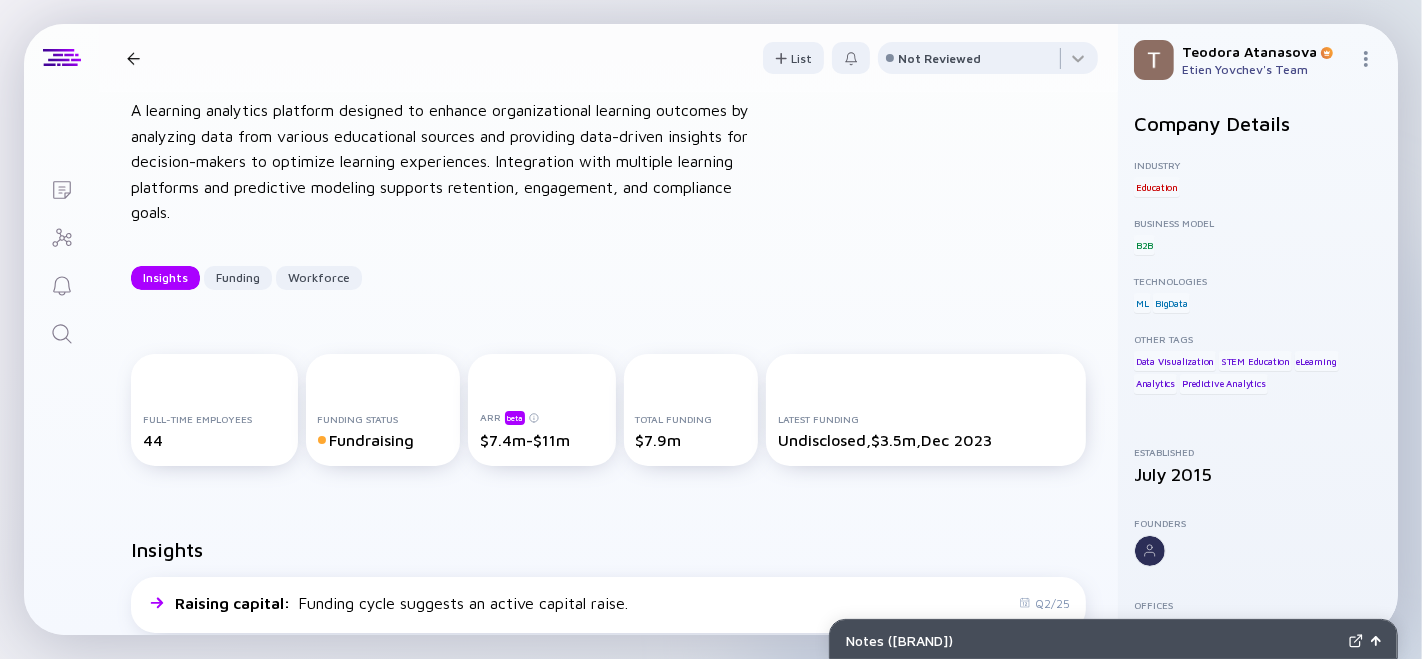 scroll, scrollTop: 0, scrollLeft: 0, axis: both 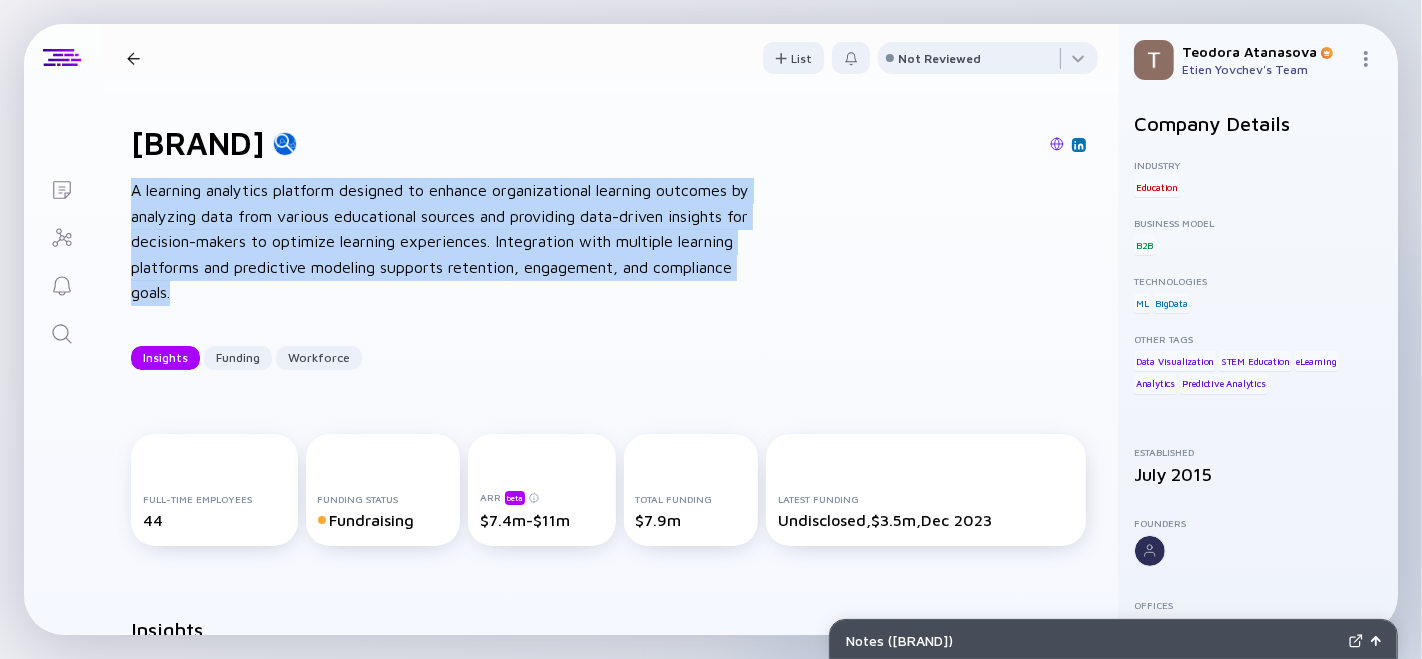 drag, startPoint x: 240, startPoint y: 299, endPoint x: 131, endPoint y: 200, distance: 147.2481 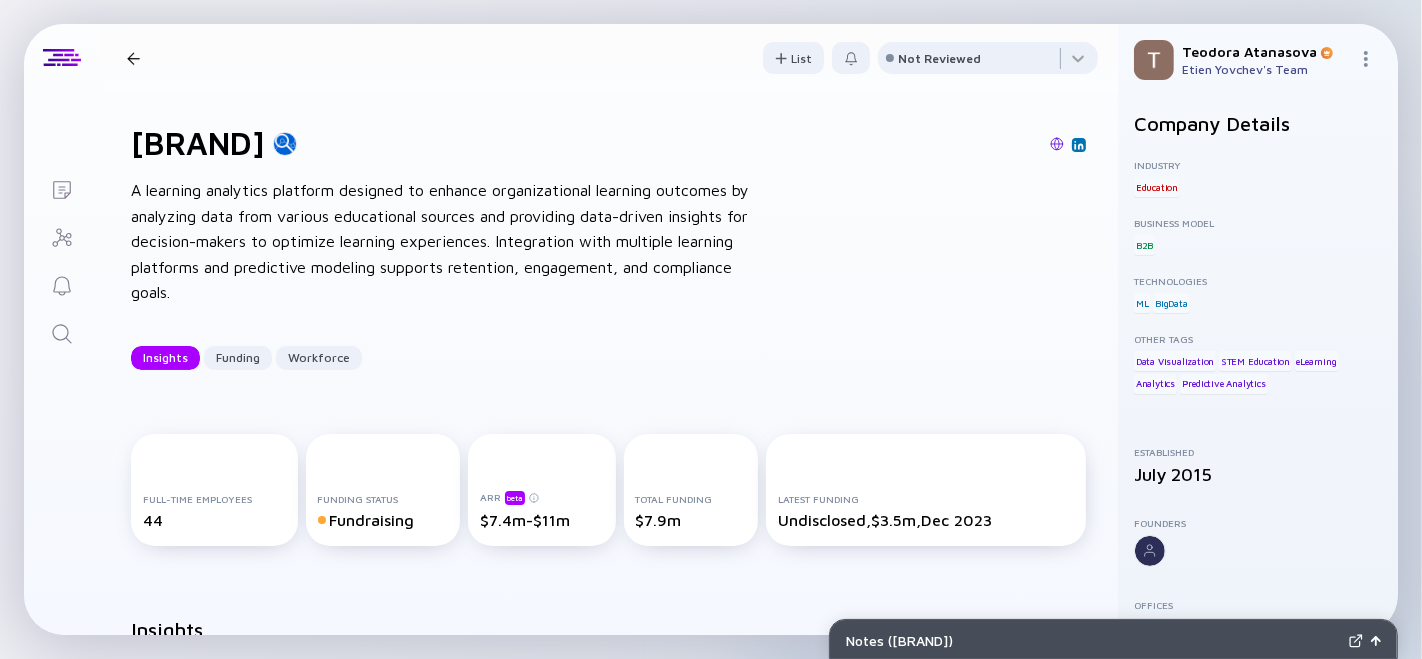 click on "[ORG] A learning analytics platform designed to enhance organizational learning outcomes by analyzing data from various educational sources and providing data-driven insights for decision-makers to optimize learning experiences. Integration with multiple learning platforms and predictive modeling supports retention, engagement, and compliance goals. Insights Funding Workforce" at bounding box center (608, 247) 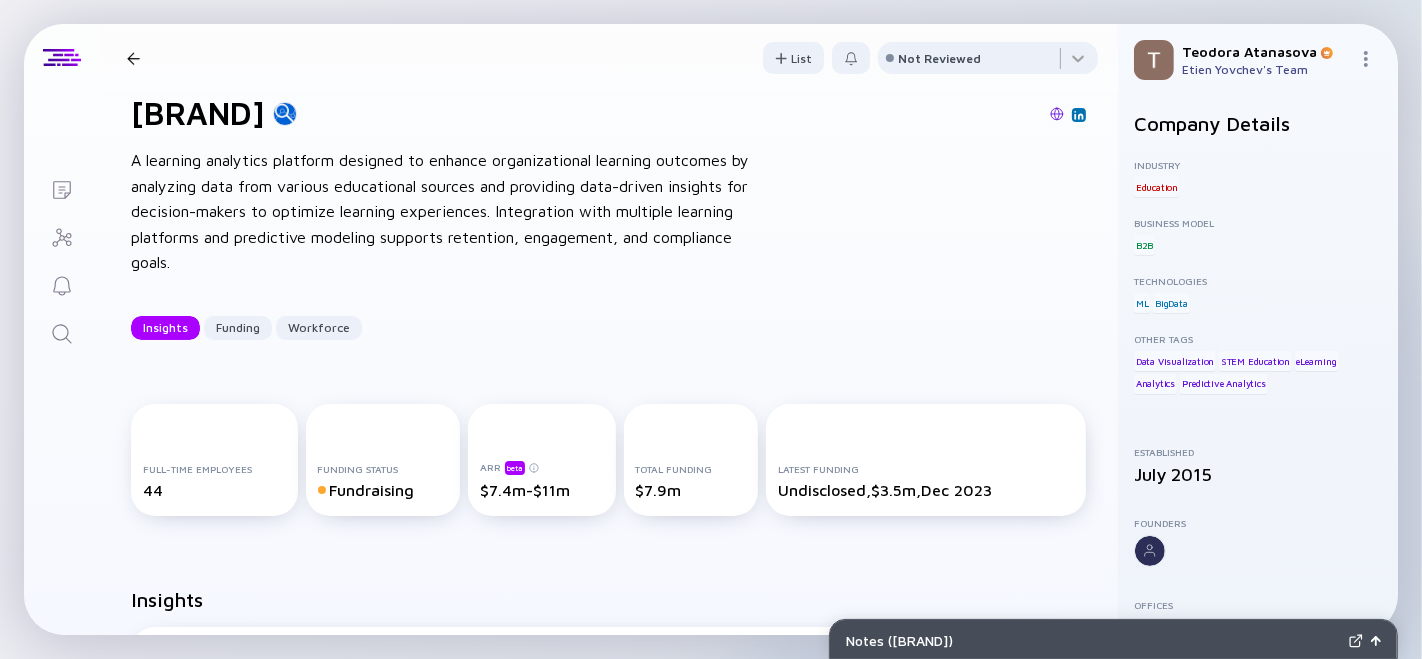 scroll, scrollTop: 0, scrollLeft: 0, axis: both 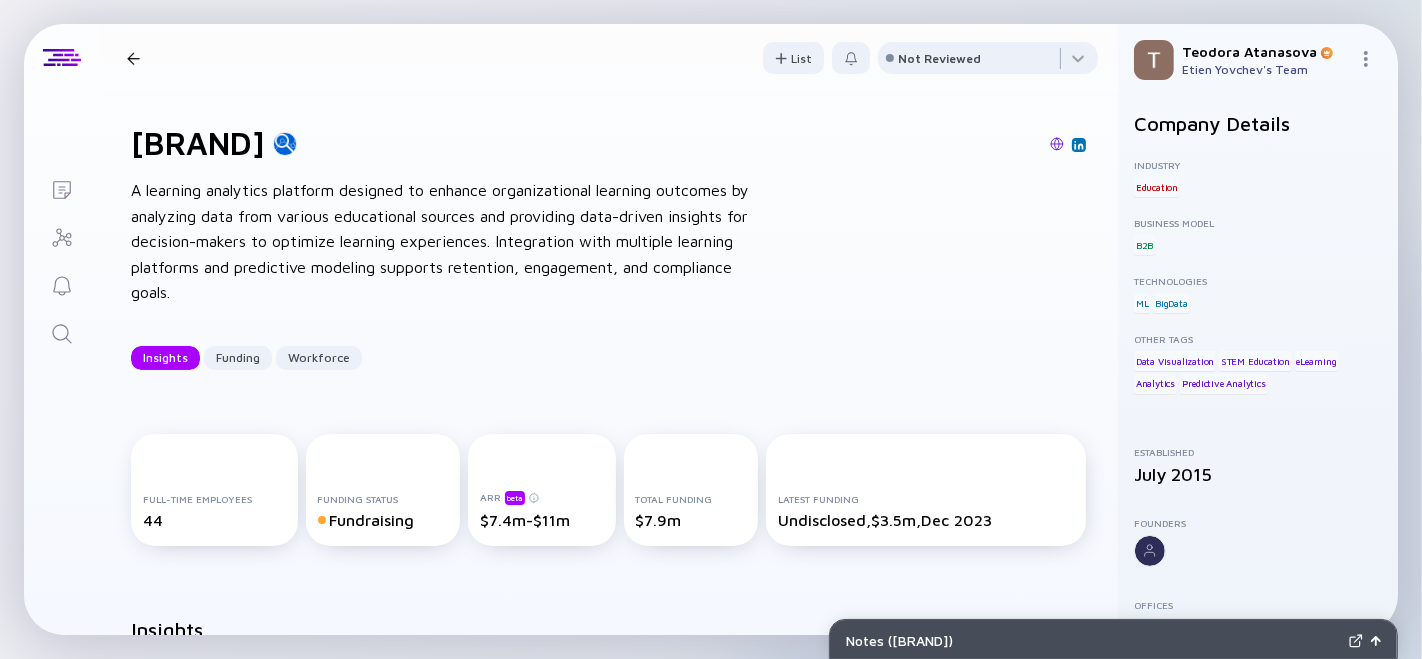 drag, startPoint x: 105, startPoint y: 135, endPoint x: 302, endPoint y: 134, distance: 197.00253 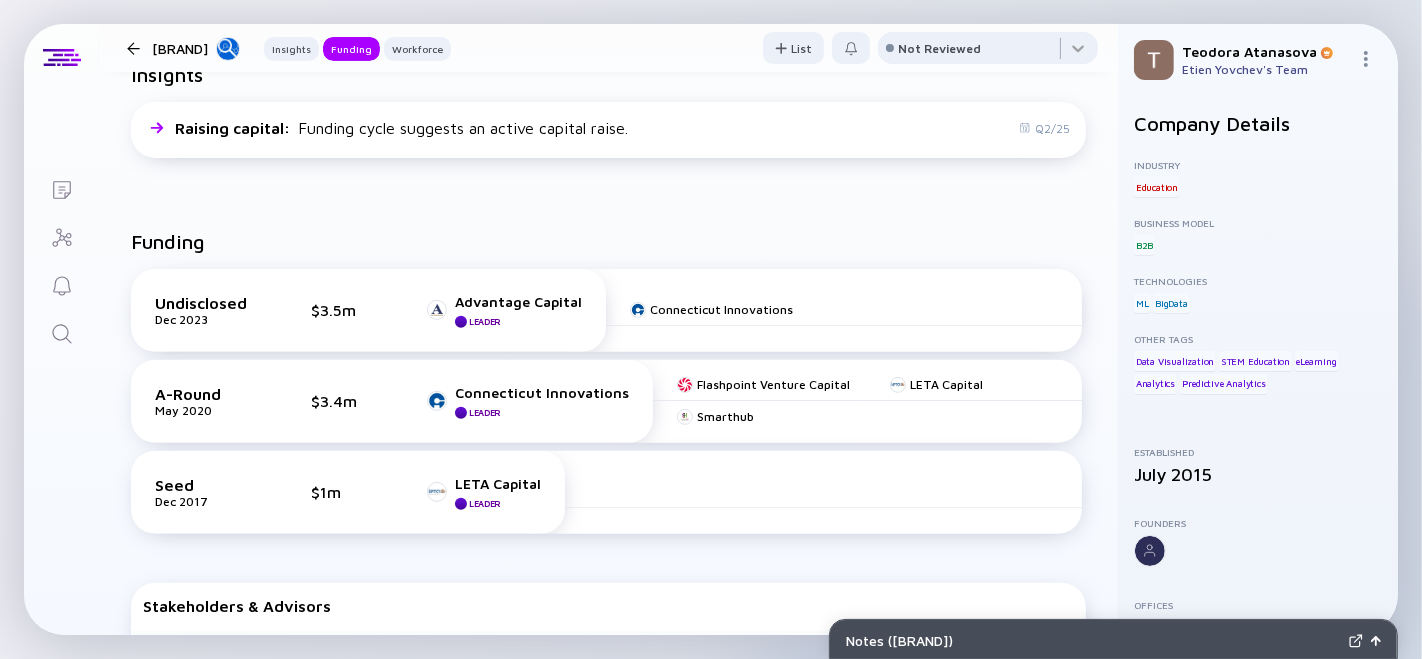 scroll, scrollTop: 333, scrollLeft: 0, axis: vertical 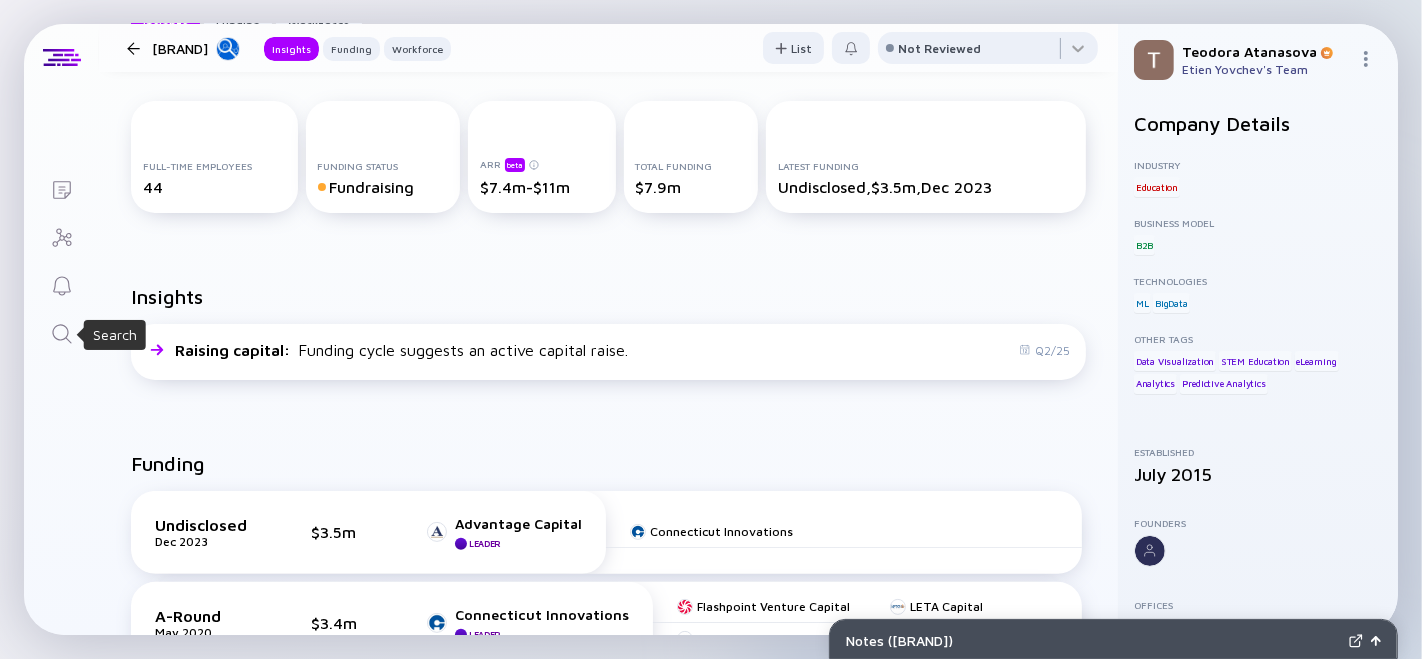 click 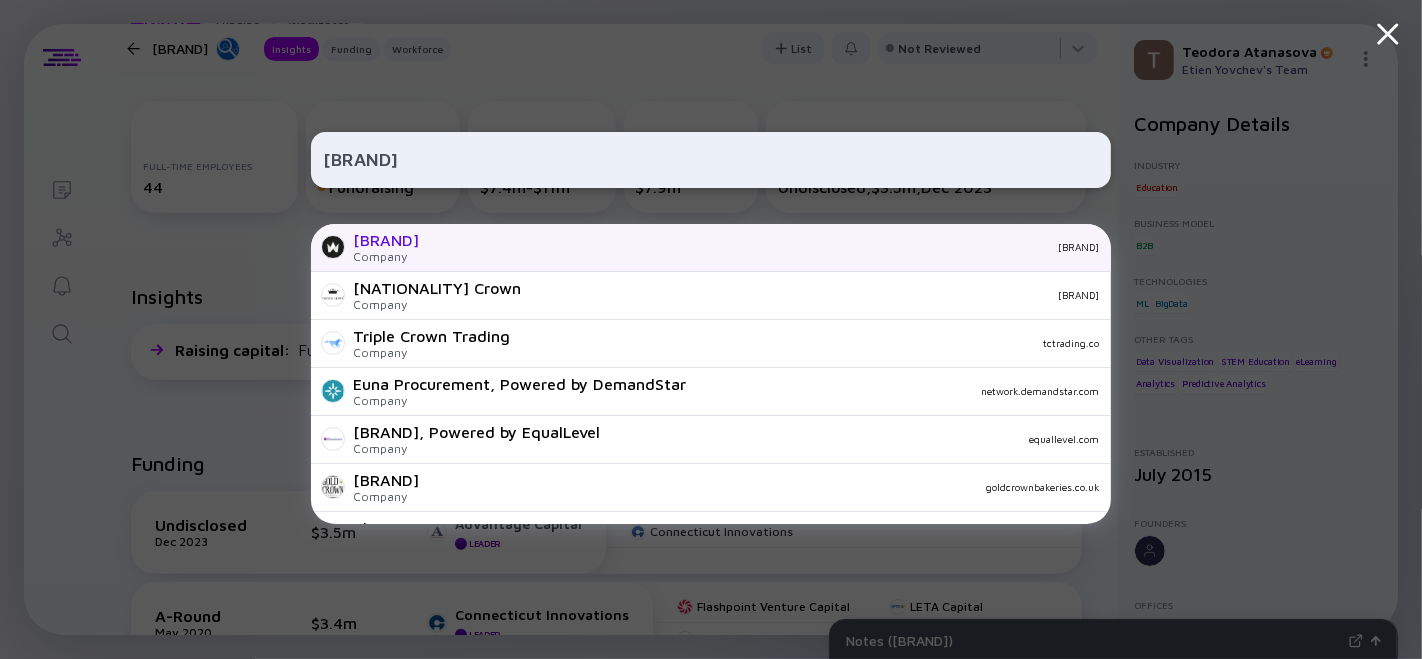 type on "[BRAND]" 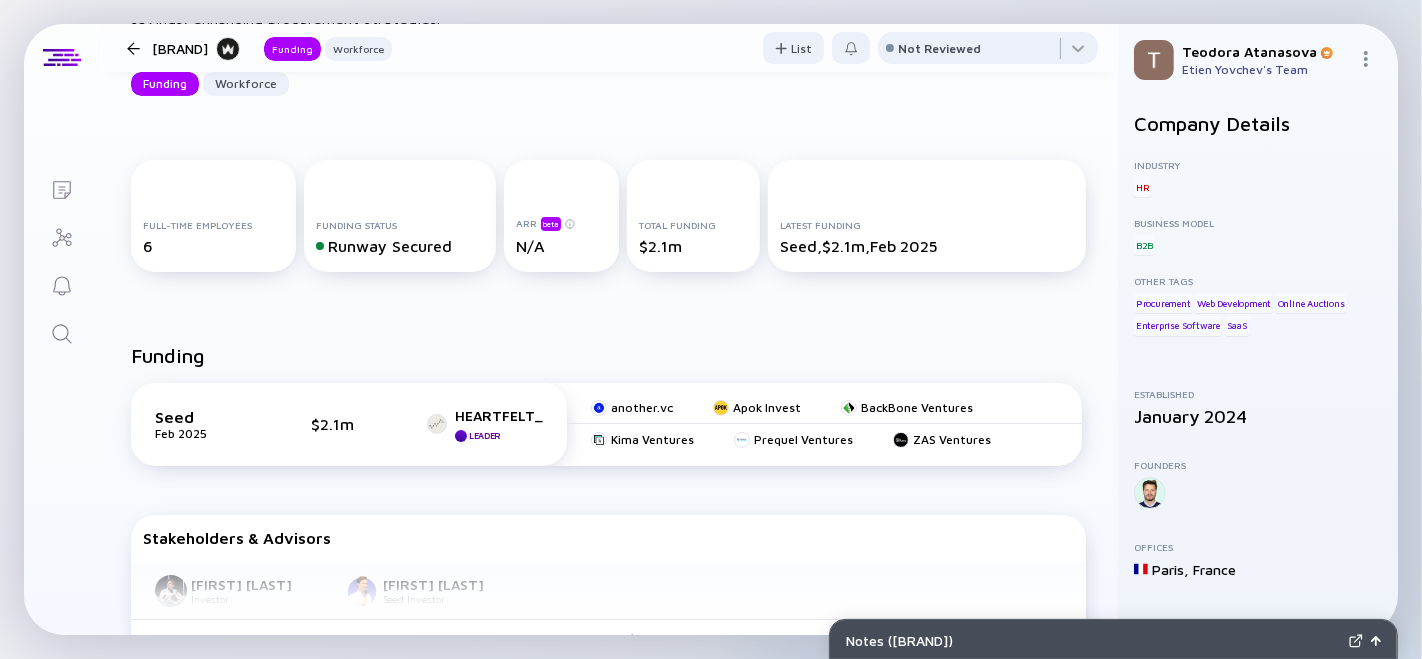 scroll, scrollTop: 333, scrollLeft: 0, axis: vertical 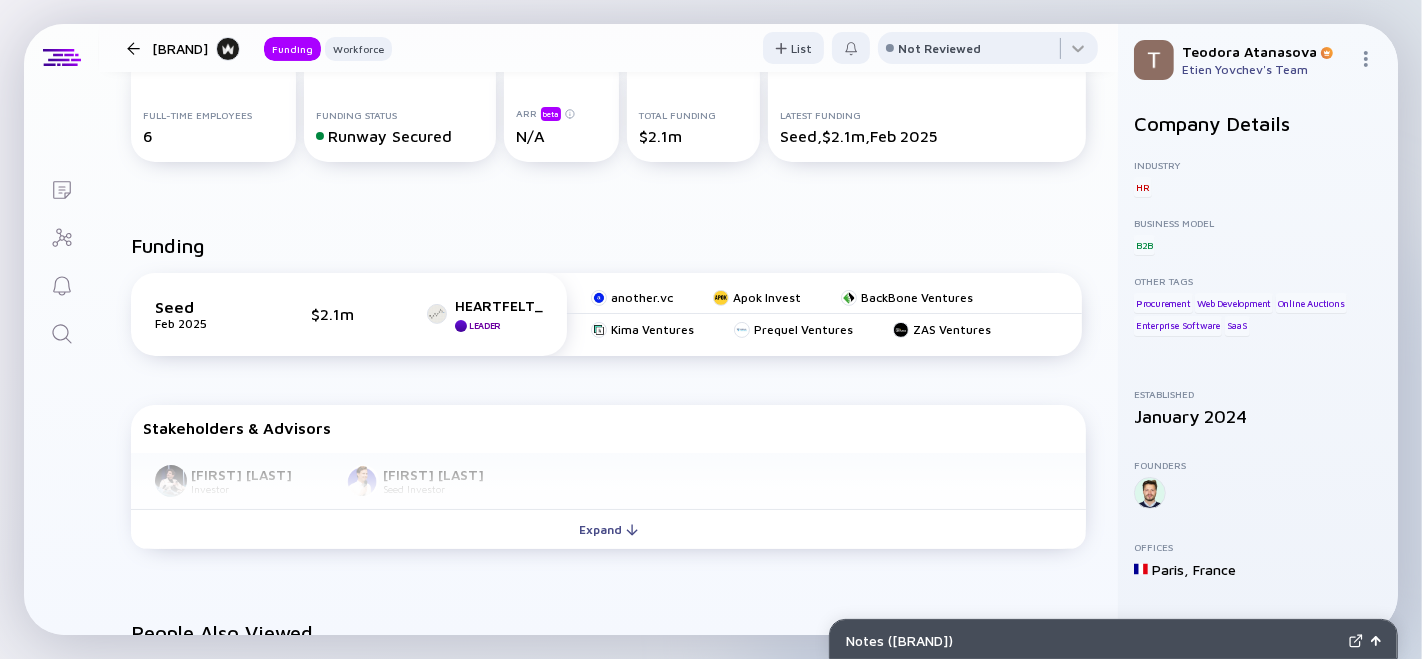 click at bounding box center [1150, 493] 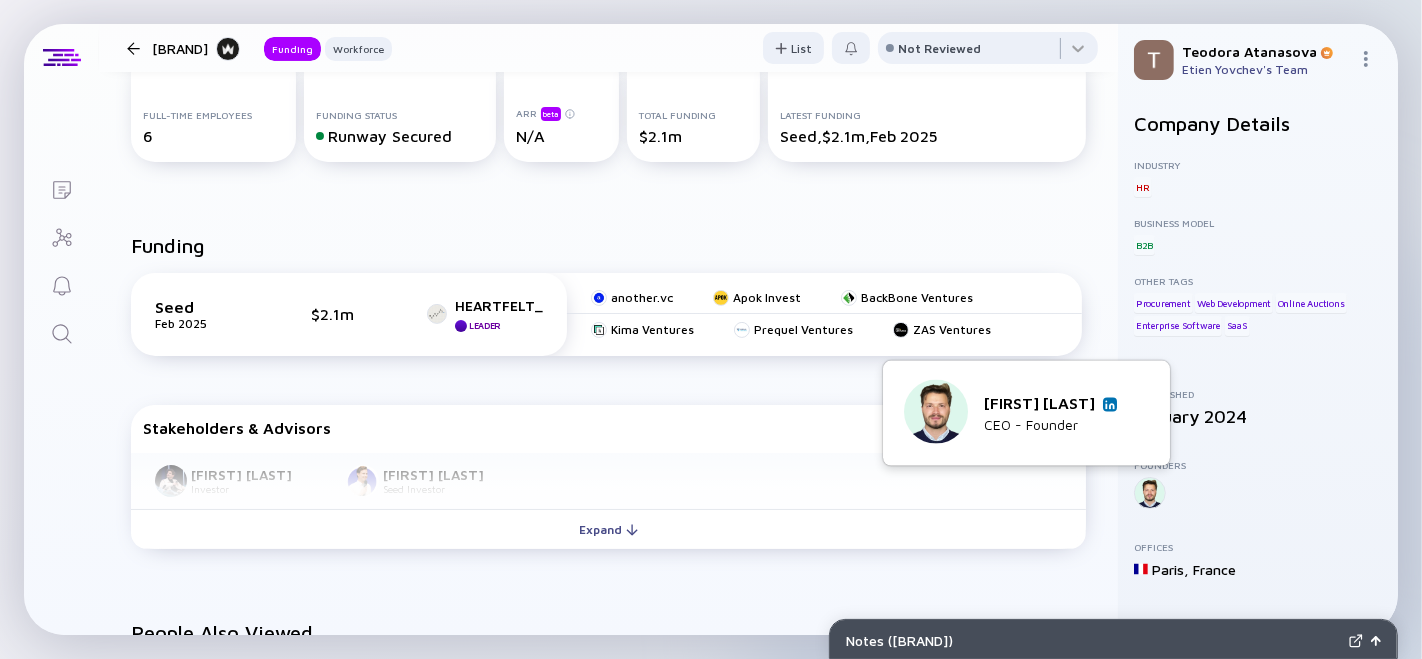 click at bounding box center (1110, 404) 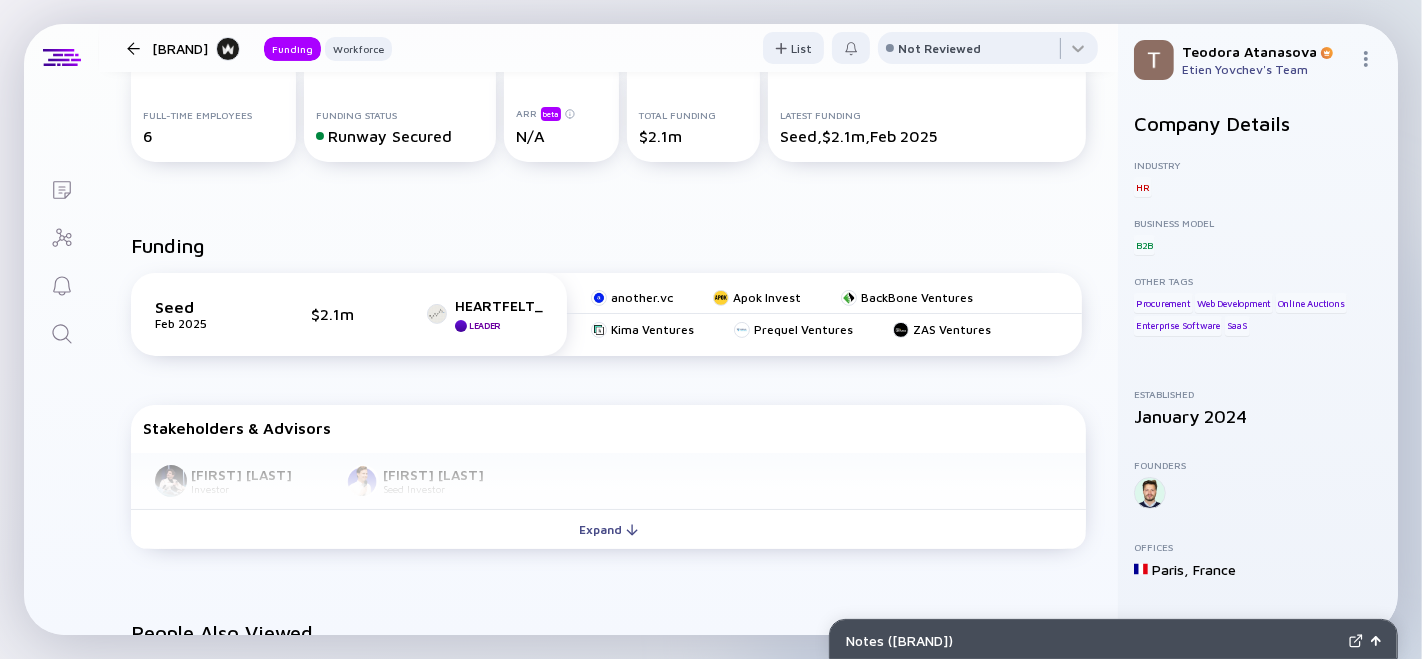 scroll, scrollTop: 222, scrollLeft: 0, axis: vertical 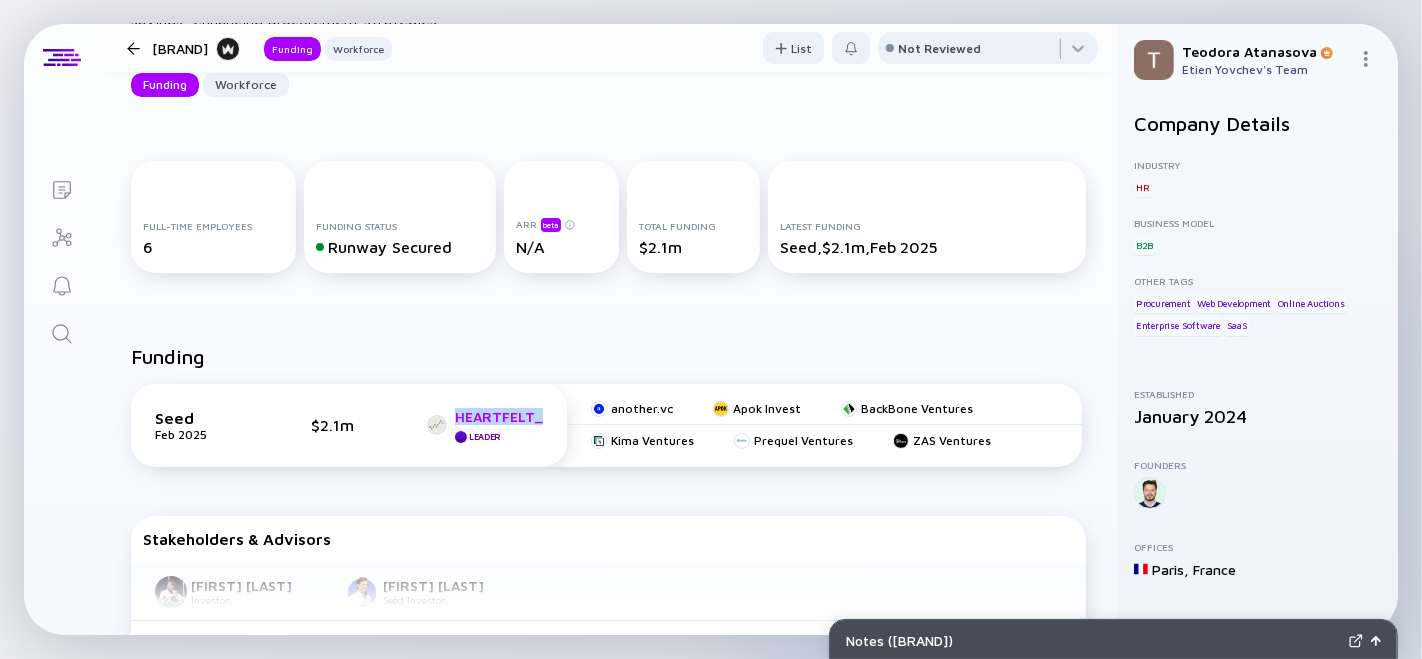drag, startPoint x: 449, startPoint y: 400, endPoint x: 536, endPoint y: 411, distance: 87.69264 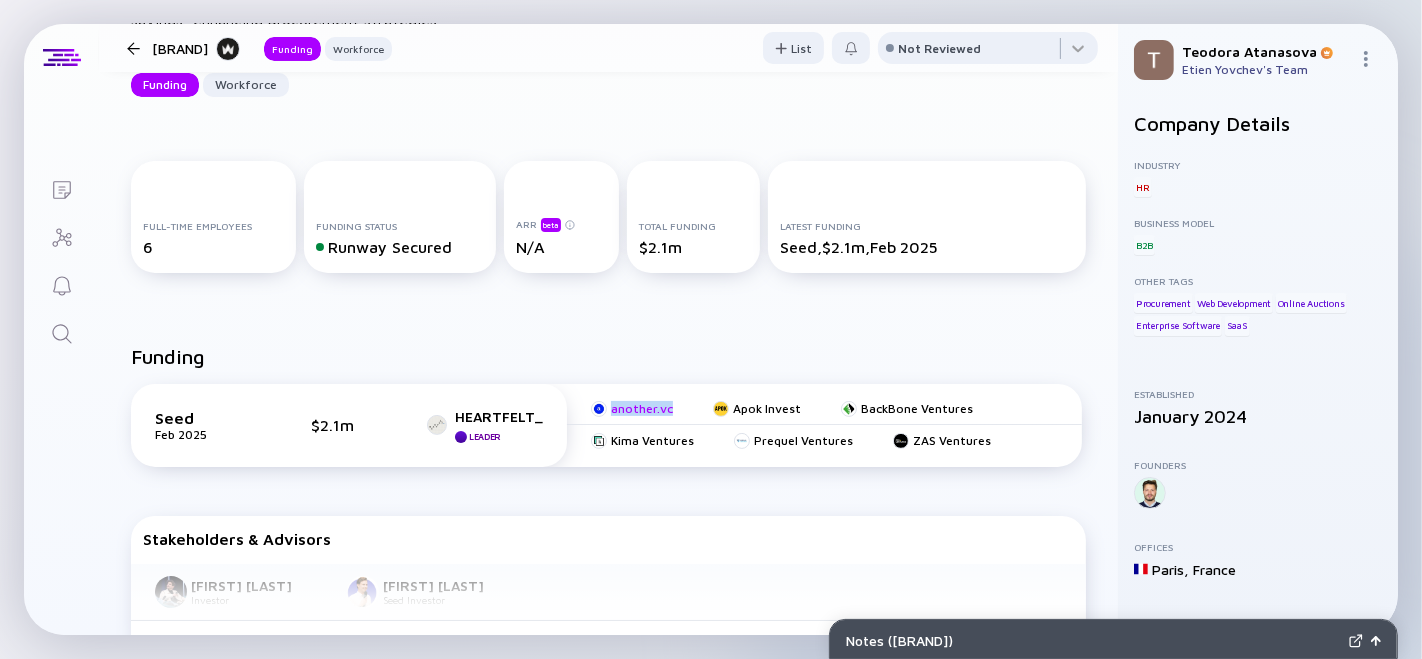 drag, startPoint x: 700, startPoint y: 421, endPoint x: 603, endPoint y: 404, distance: 98.478424 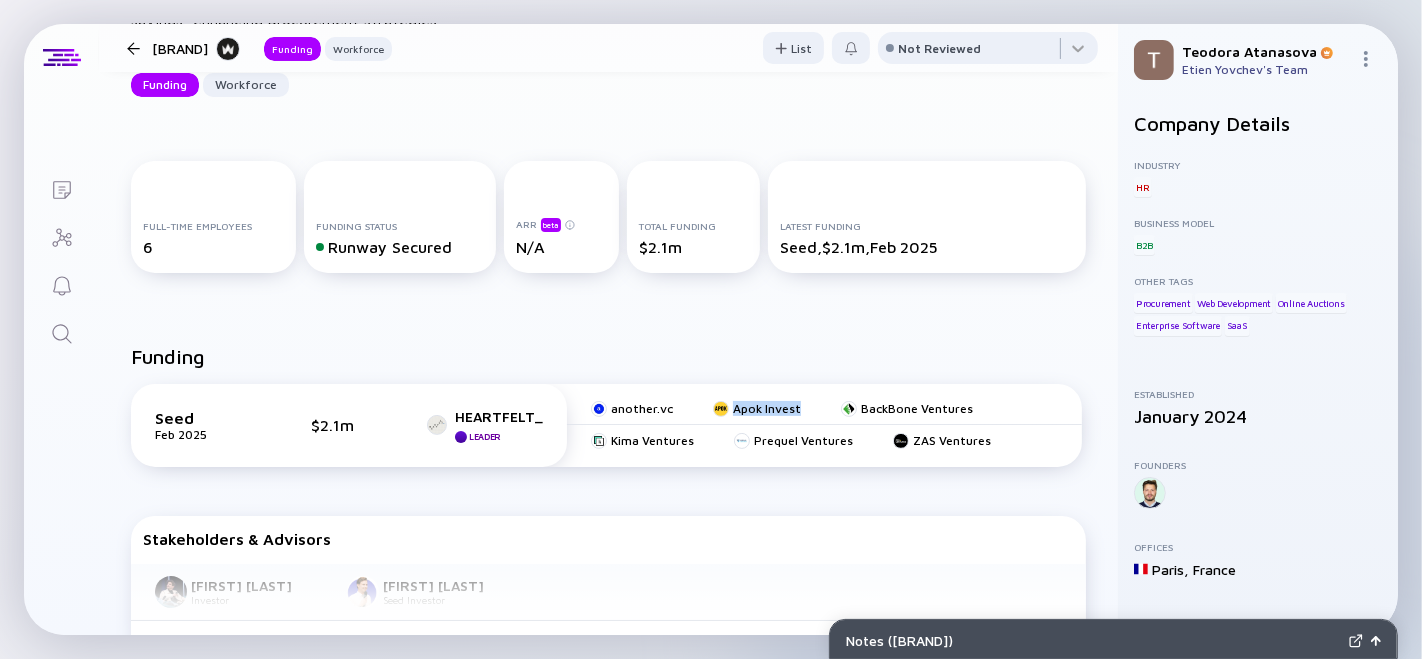 drag, startPoint x: 768, startPoint y: 407, endPoint x: 725, endPoint y: 401, distance: 43.416588 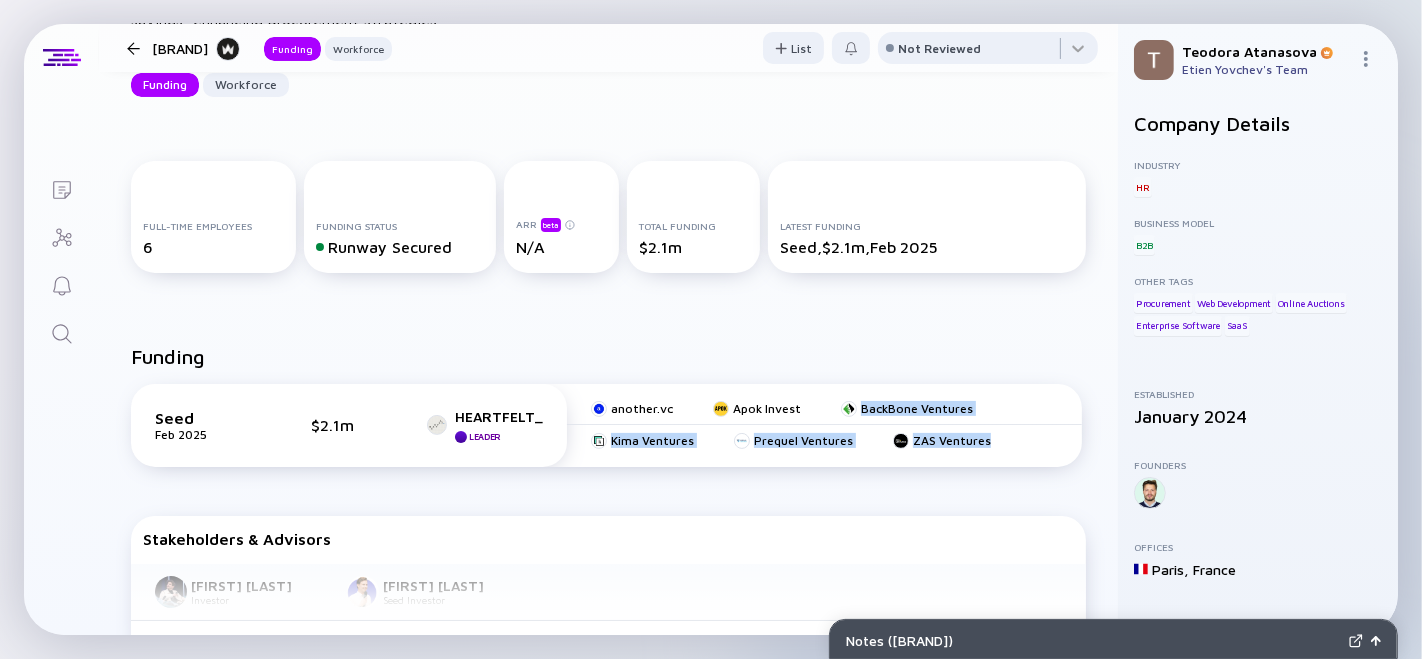 drag, startPoint x: 982, startPoint y: 408, endPoint x: 849, endPoint y: 396, distance: 133.54025 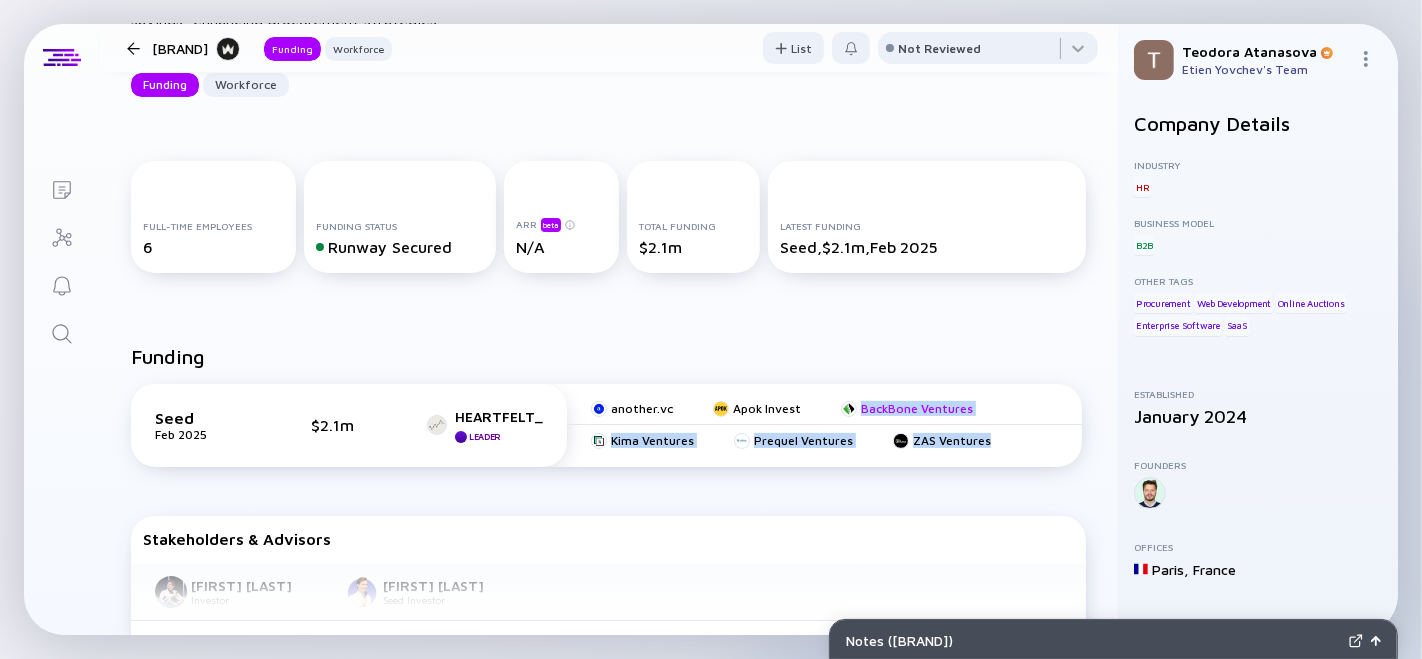 drag, startPoint x: 879, startPoint y: 414, endPoint x: 954, endPoint y: 421, distance: 75.32596 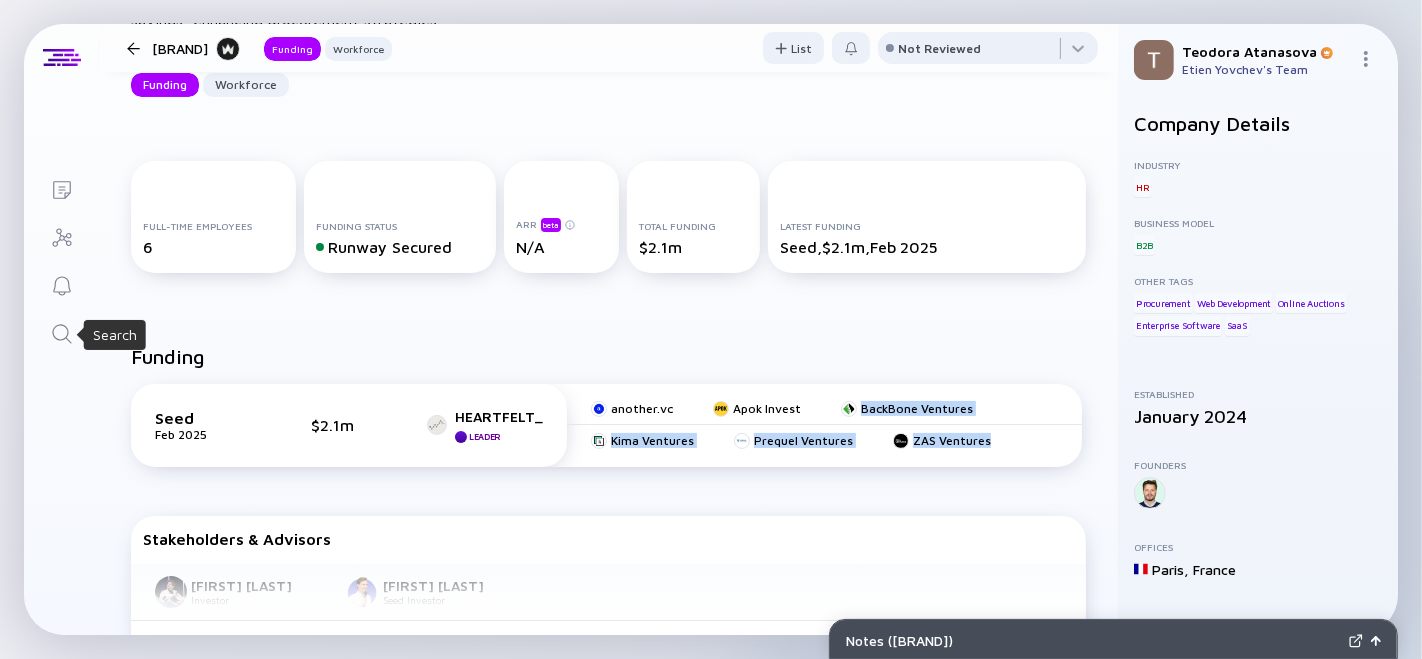 click 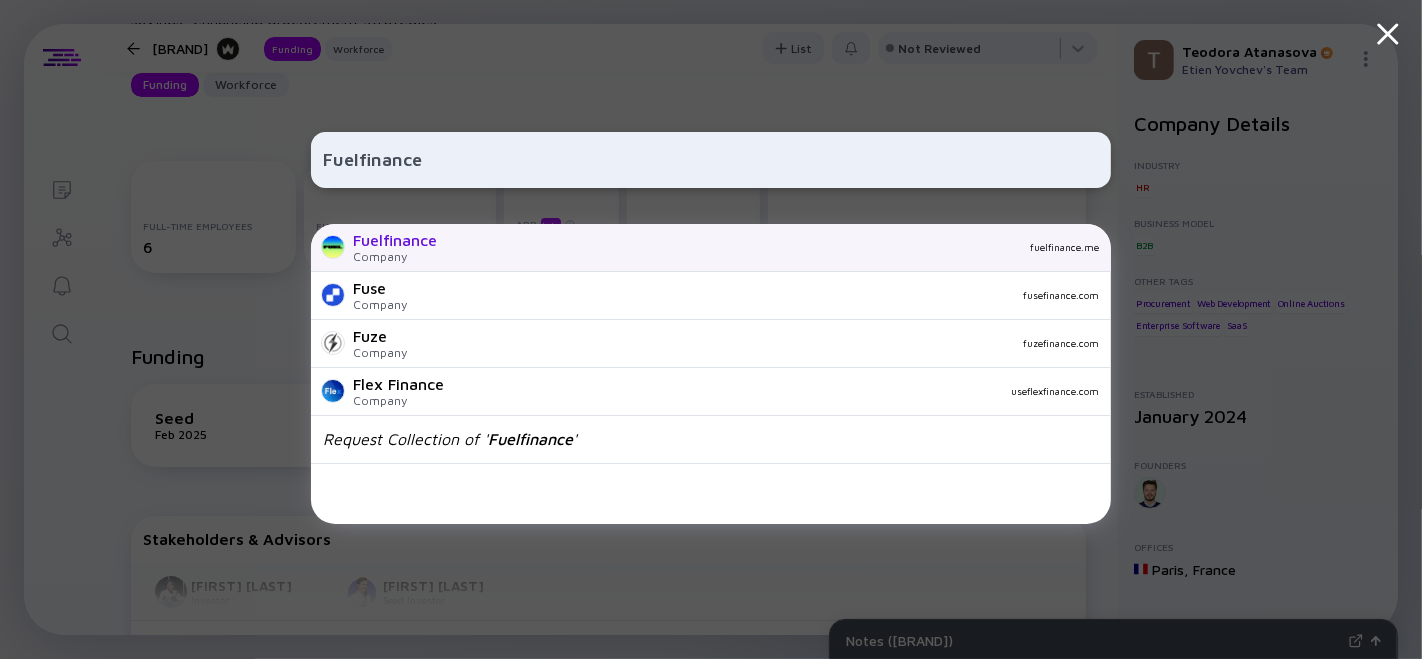 type on "Fuelfinance" 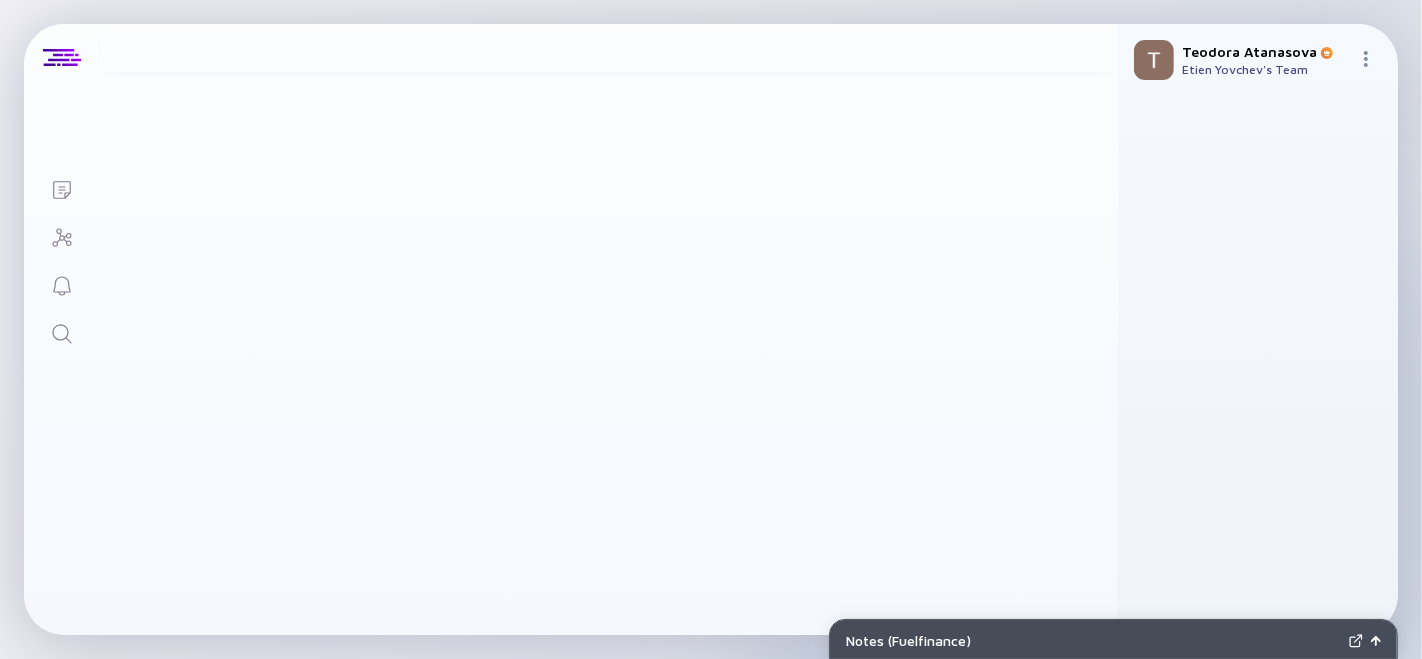 scroll, scrollTop: 0, scrollLeft: 0, axis: both 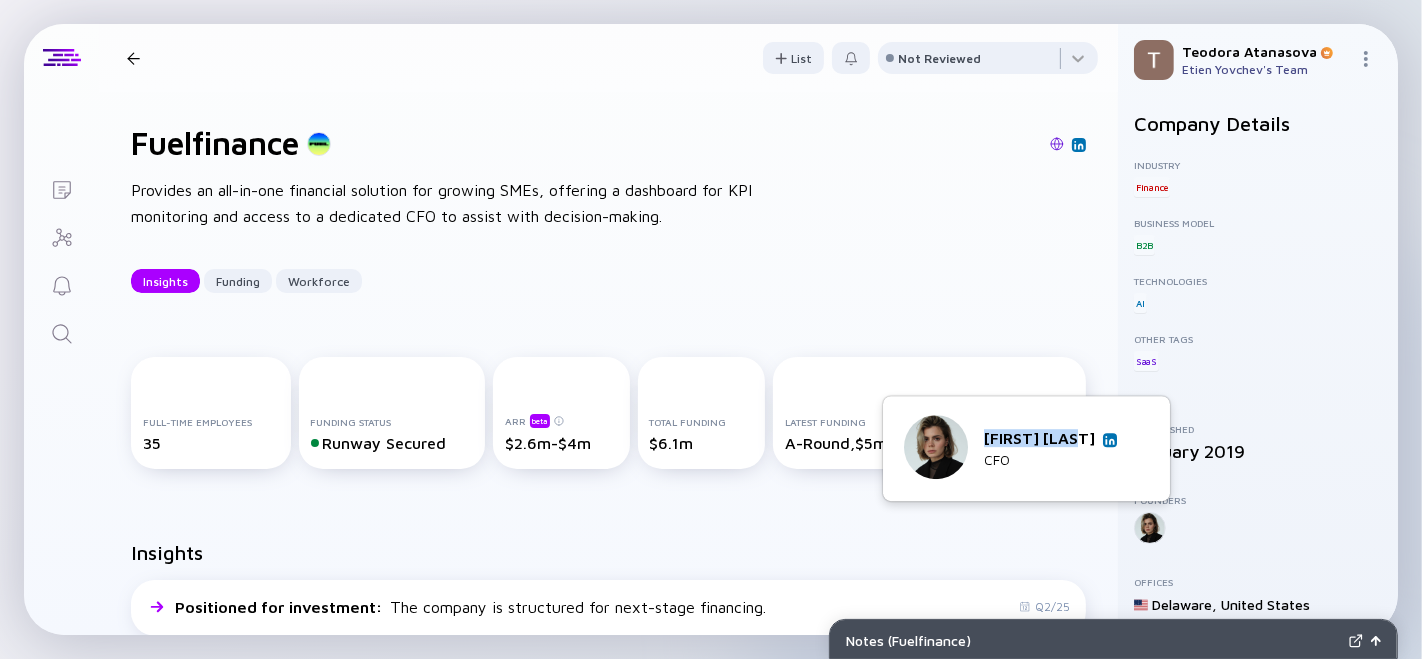 drag, startPoint x: 987, startPoint y: 432, endPoint x: 1091, endPoint y: 441, distance: 104.388695 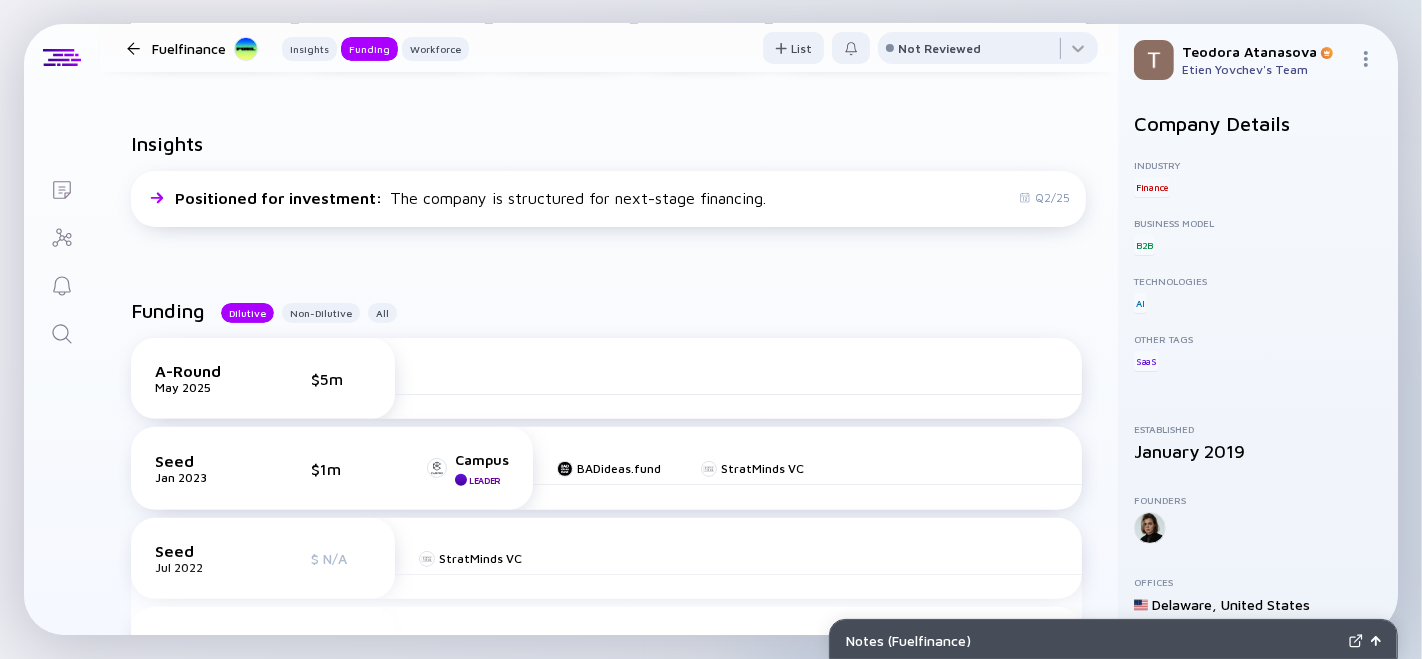 scroll, scrollTop: 444, scrollLeft: 0, axis: vertical 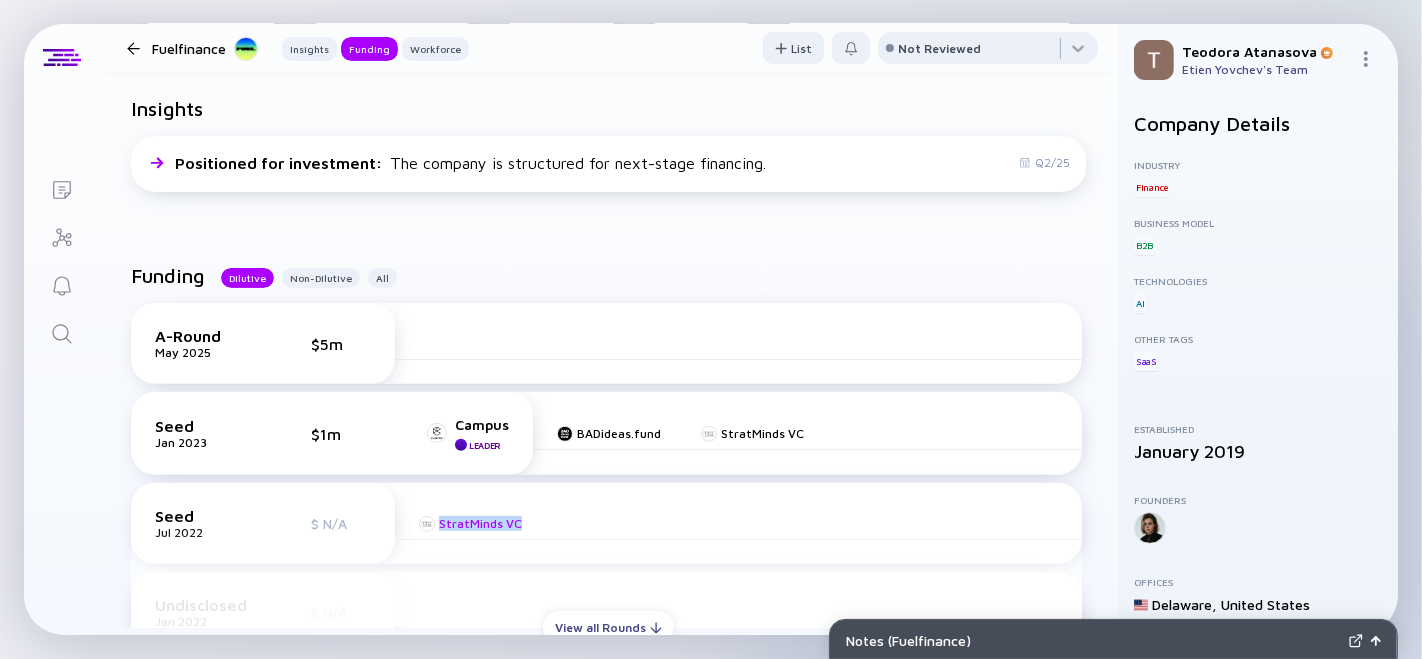drag, startPoint x: 554, startPoint y: 522, endPoint x: 440, endPoint y: 521, distance: 114.00439 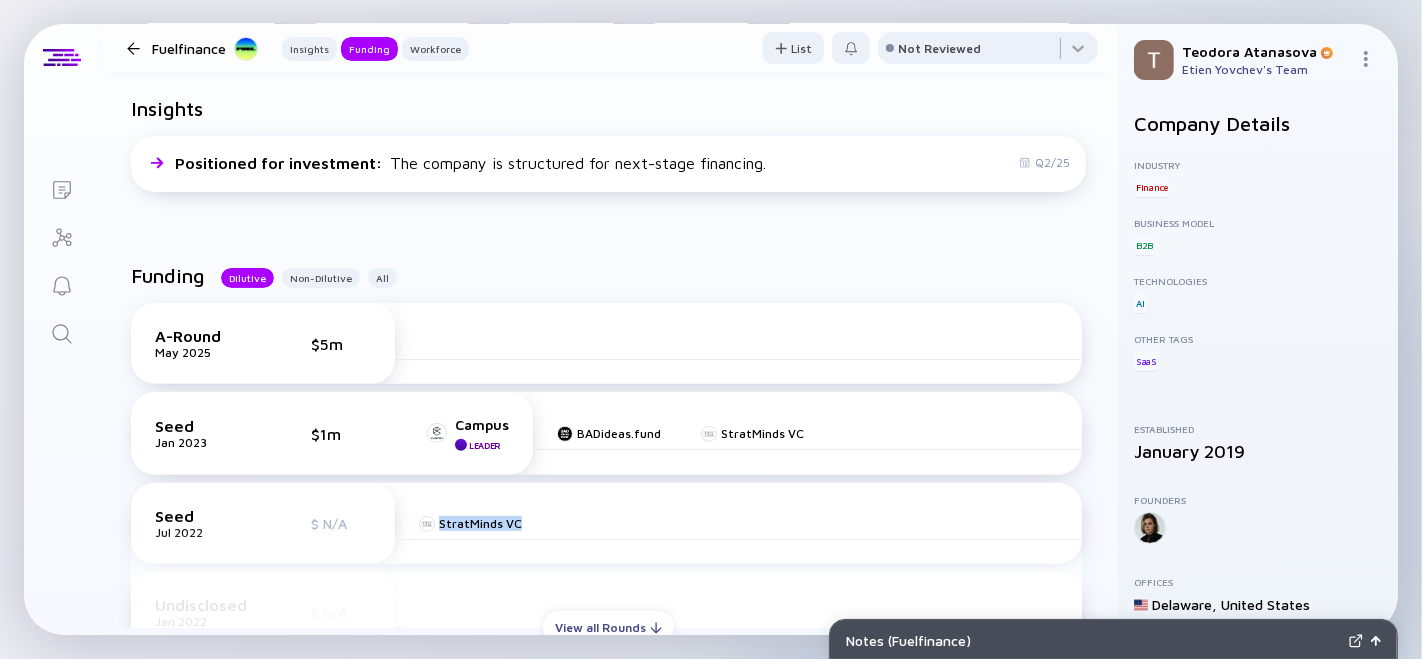 click on "Insights Positioned for investment : The company is structured for next-stage financing. [QUARTER]/[YEAR]" at bounding box center (608, 148) 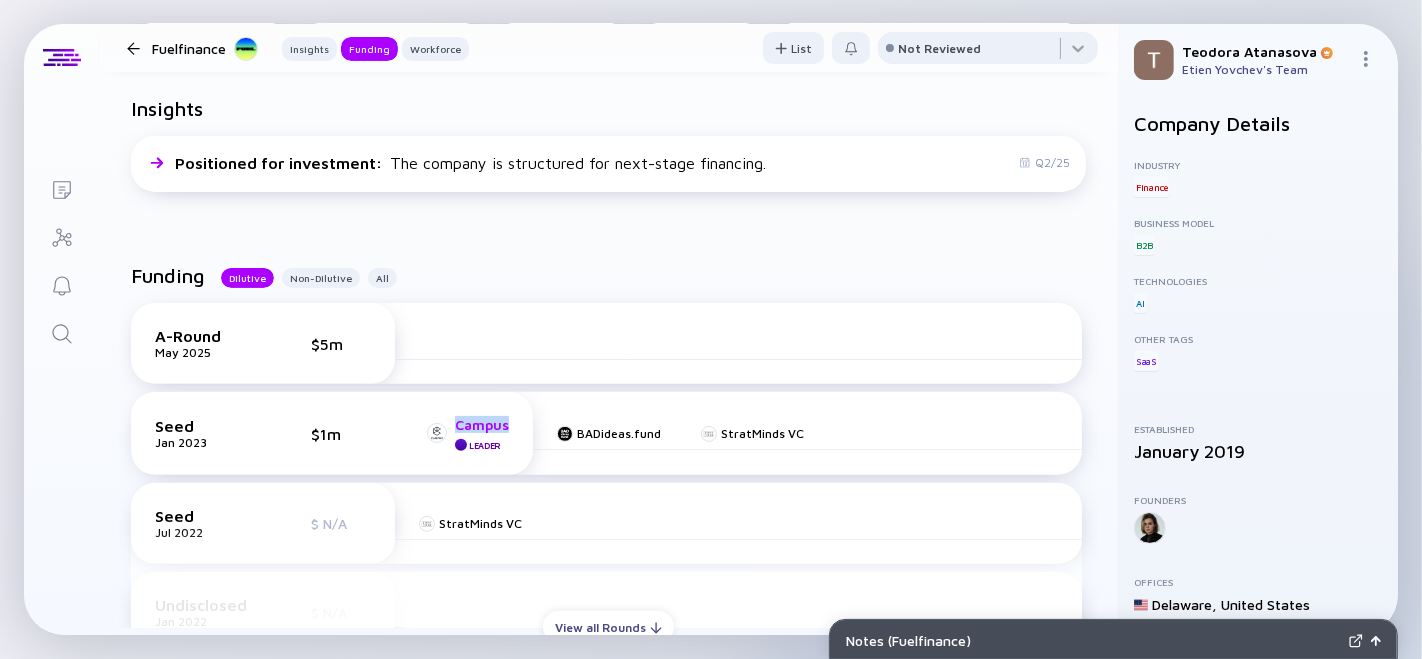 drag, startPoint x: 520, startPoint y: 421, endPoint x: 457, endPoint y: 422, distance: 63.007935 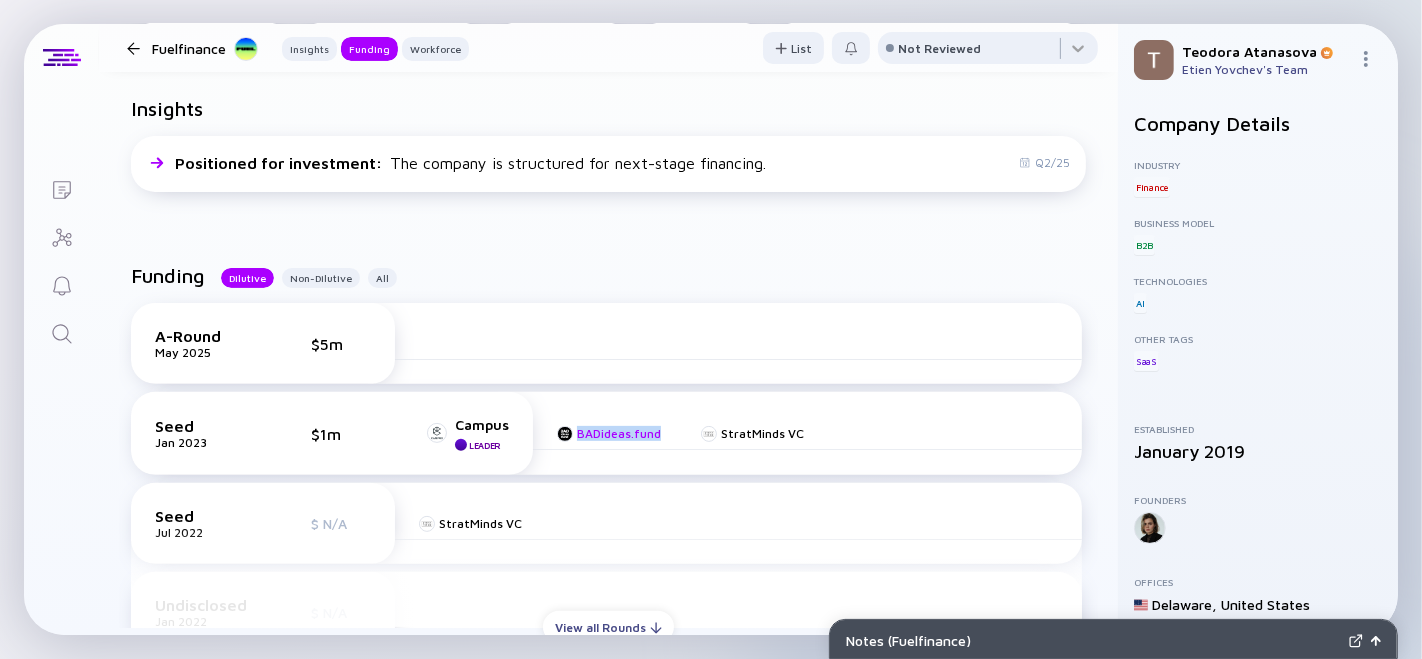 drag, startPoint x: 667, startPoint y: 438, endPoint x: 577, endPoint y: 427, distance: 90.66973 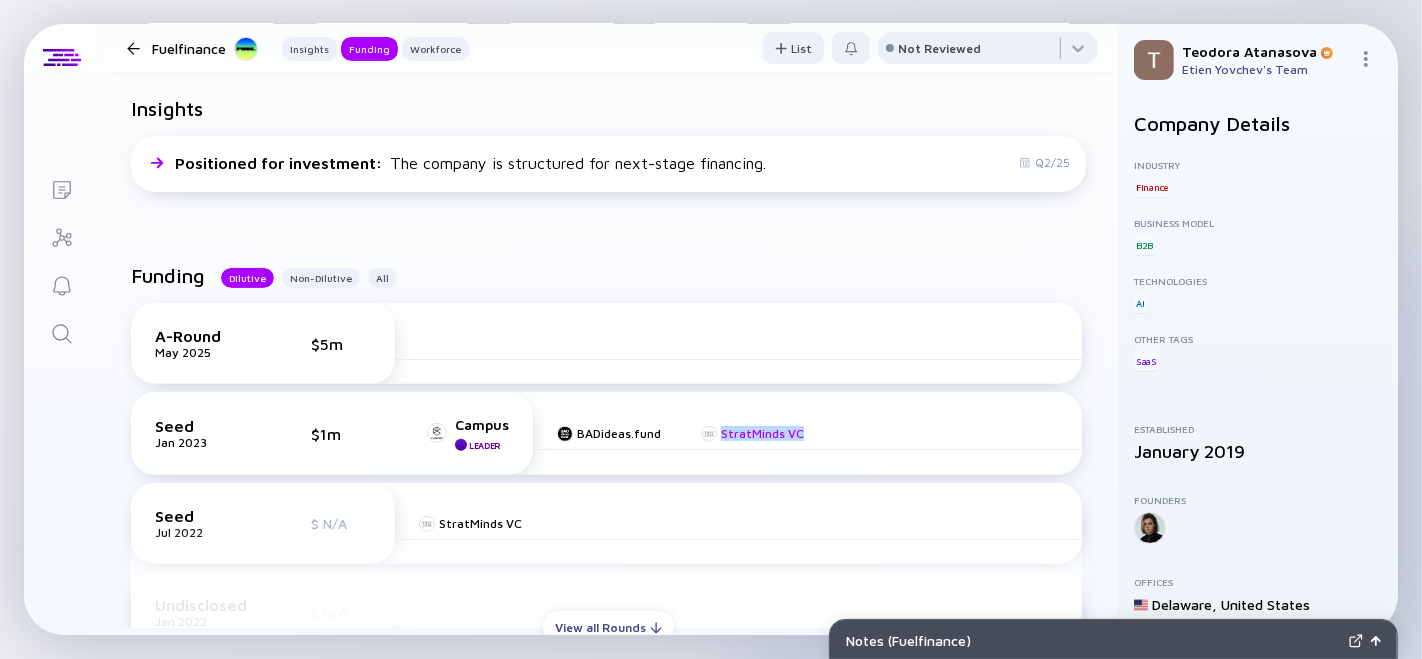 drag, startPoint x: 780, startPoint y: 428, endPoint x: 744, endPoint y: 436, distance: 36.878178 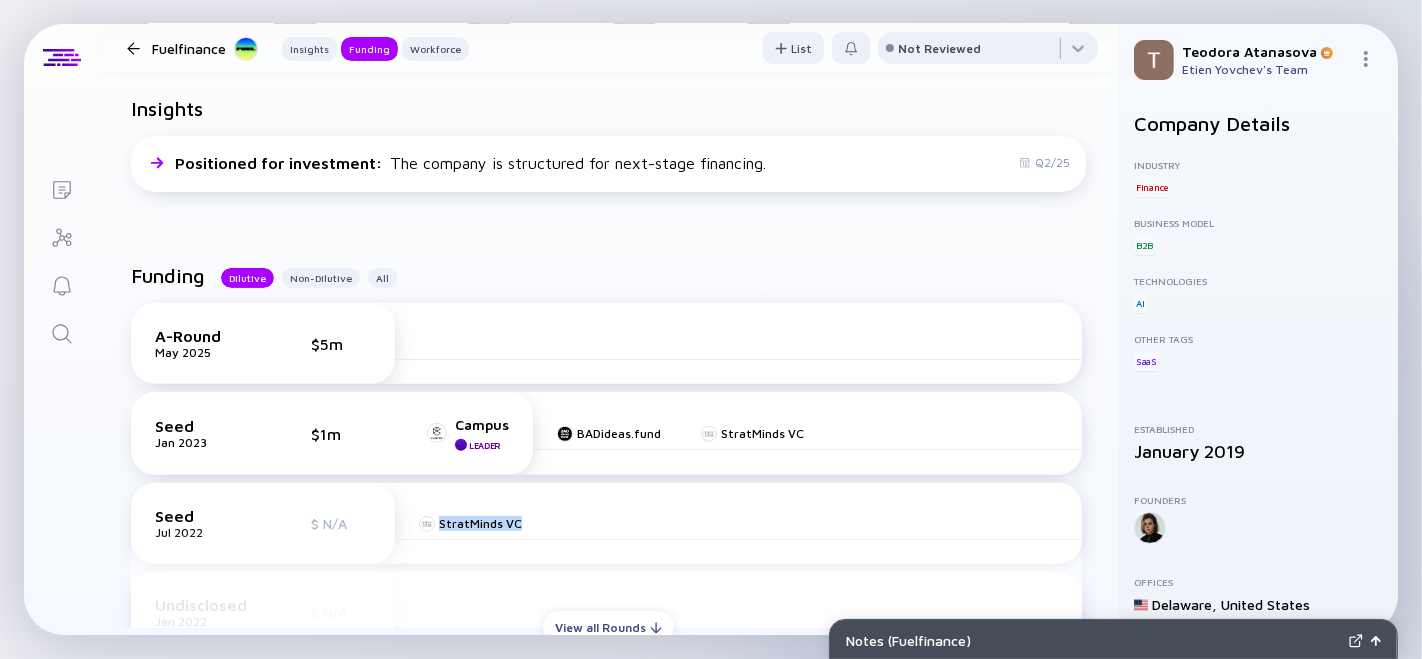 drag, startPoint x: 526, startPoint y: 524, endPoint x: 415, endPoint y: 522, distance: 111.01801 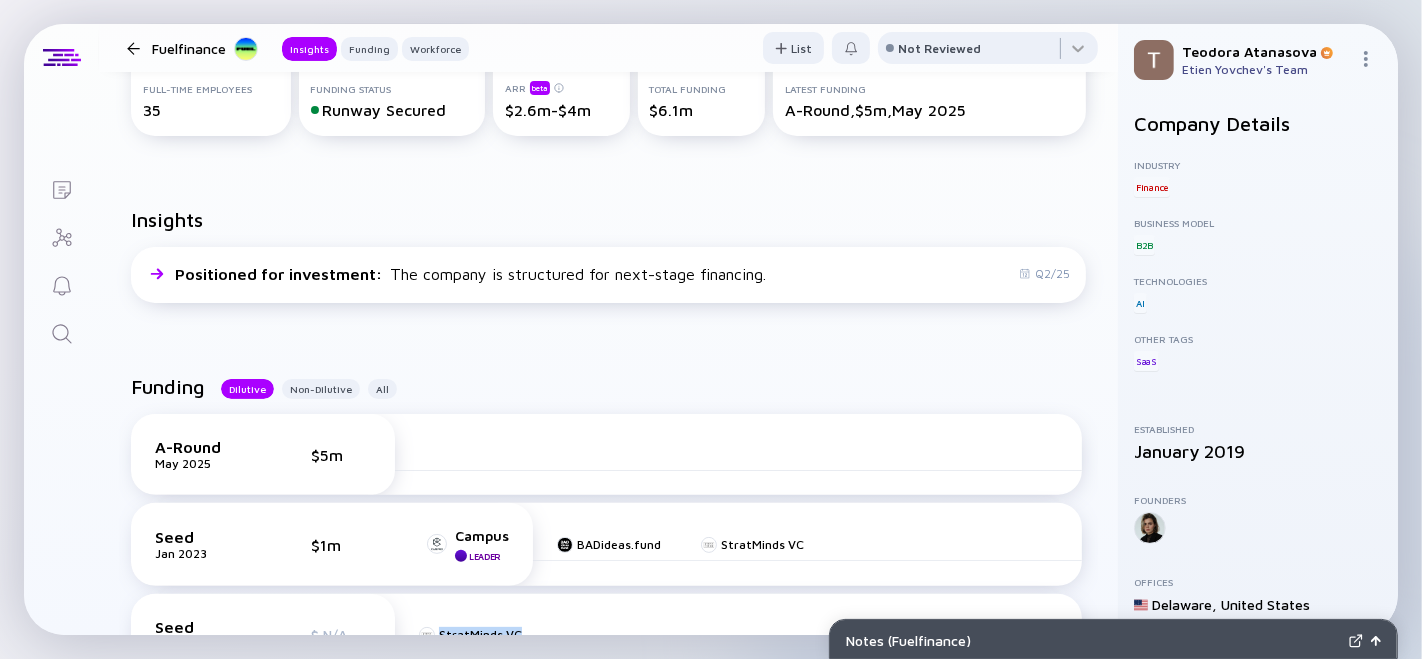 scroll, scrollTop: 111, scrollLeft: 0, axis: vertical 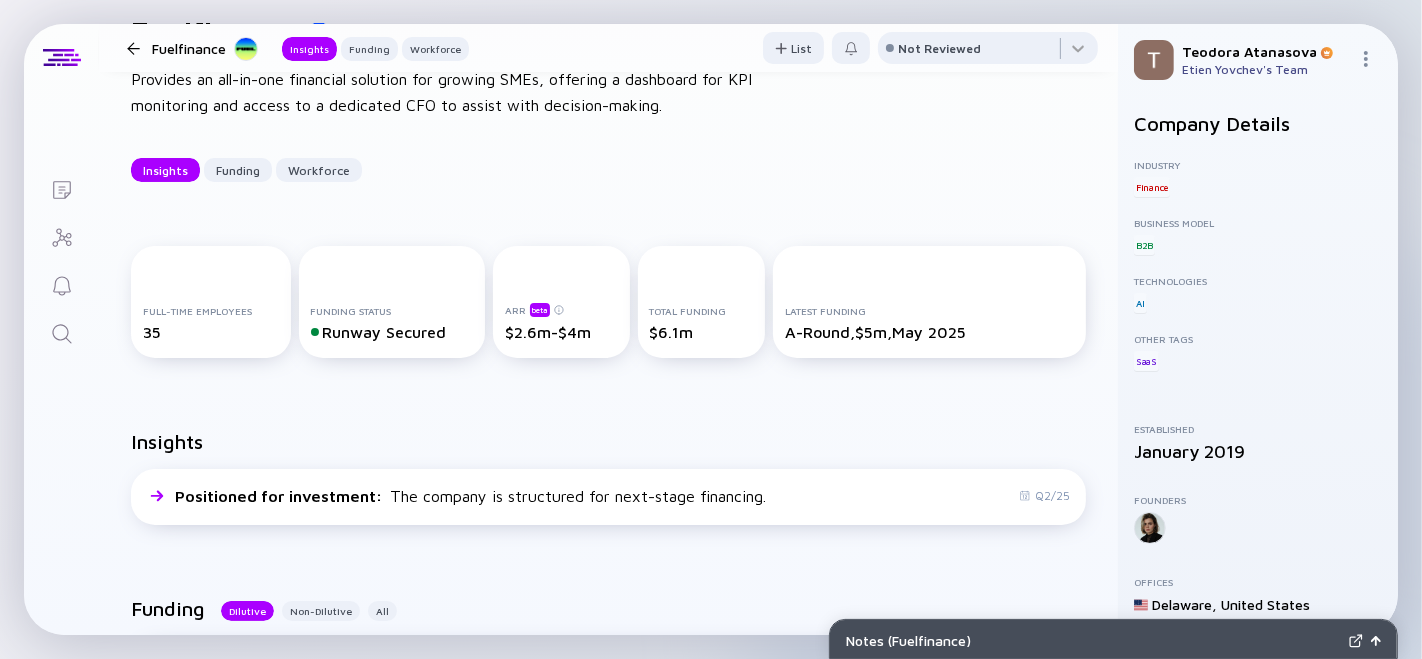 click 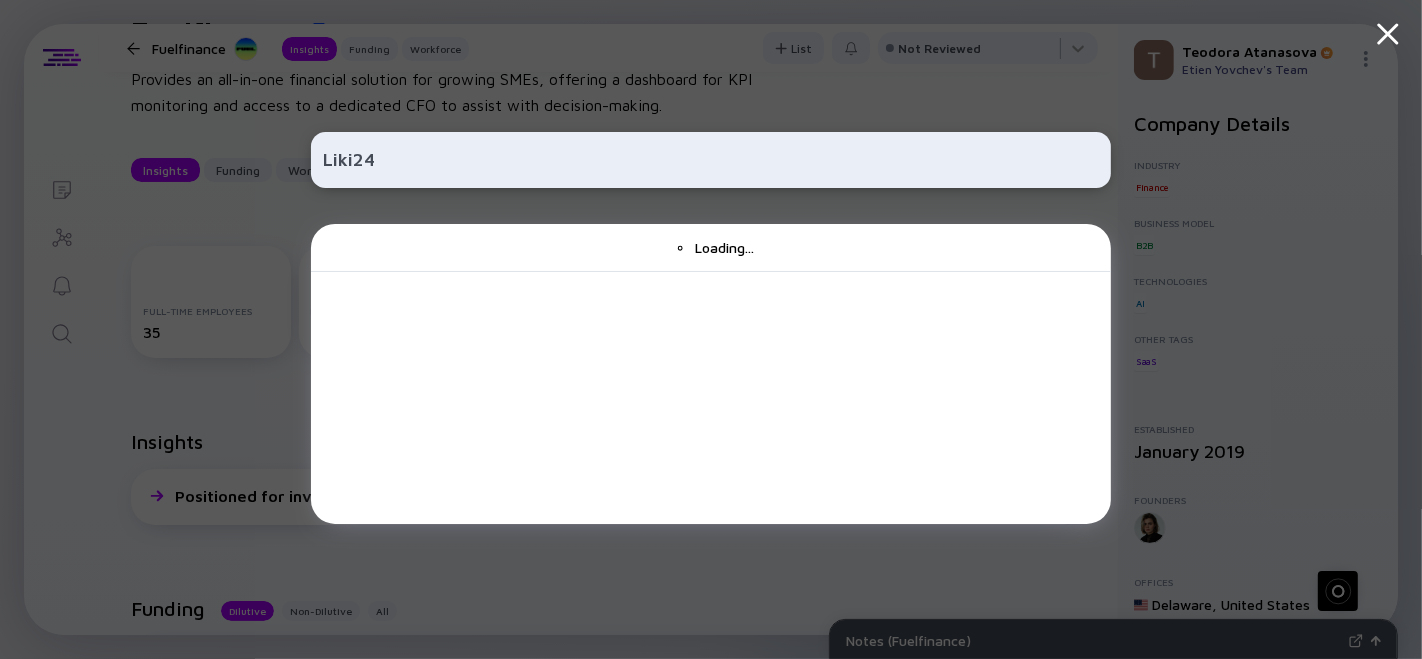type on "Liki24" 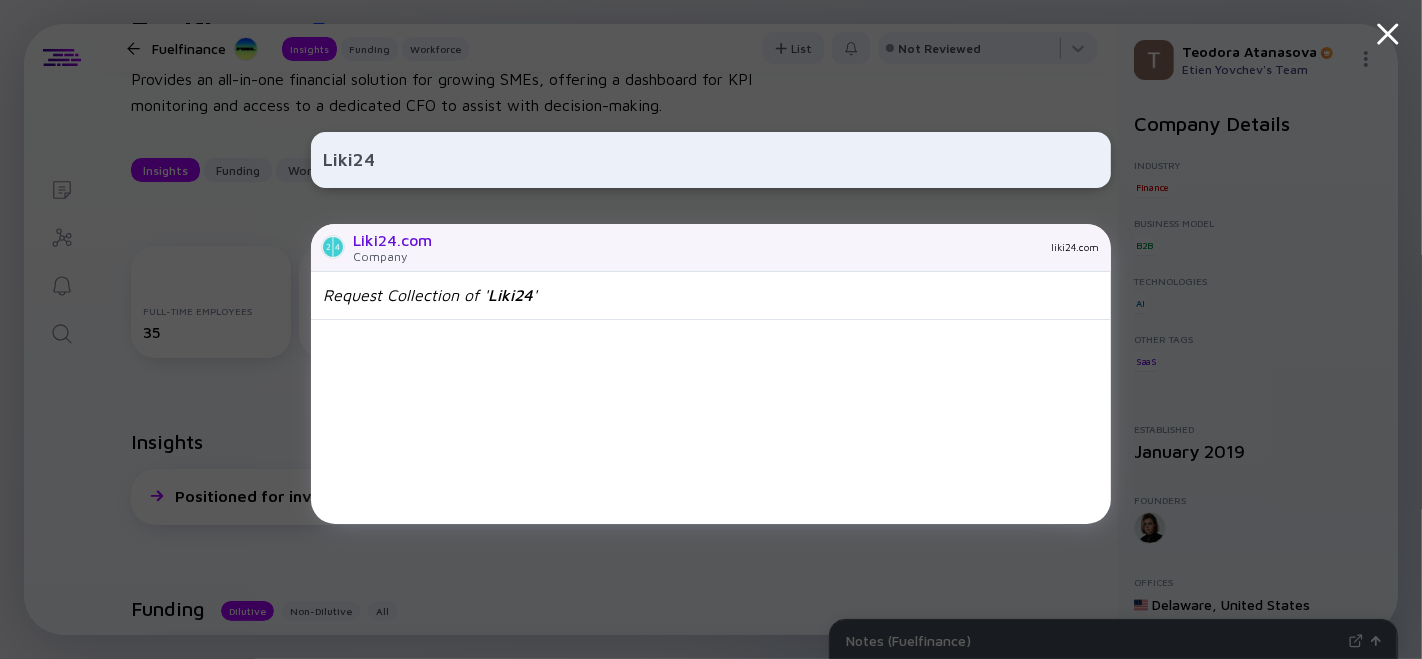 click on "Liki24.com Company liki24.com" at bounding box center [711, 248] 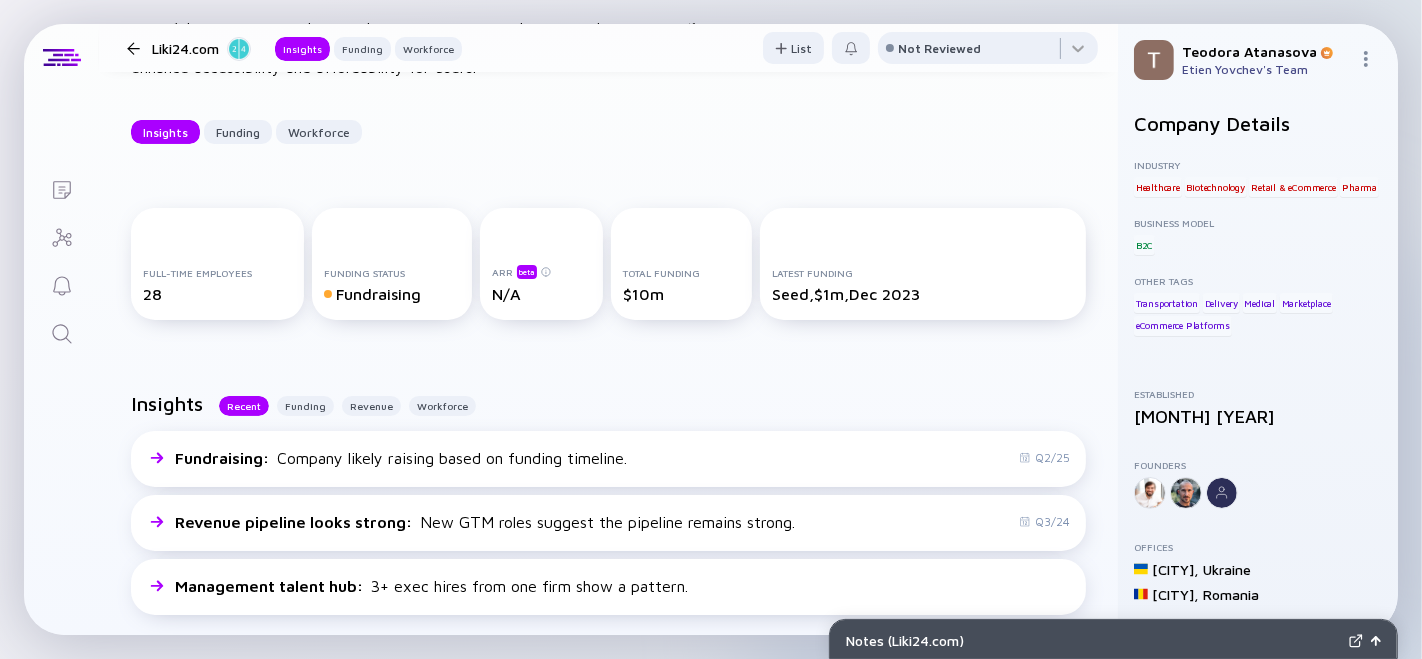 scroll, scrollTop: 222, scrollLeft: 0, axis: vertical 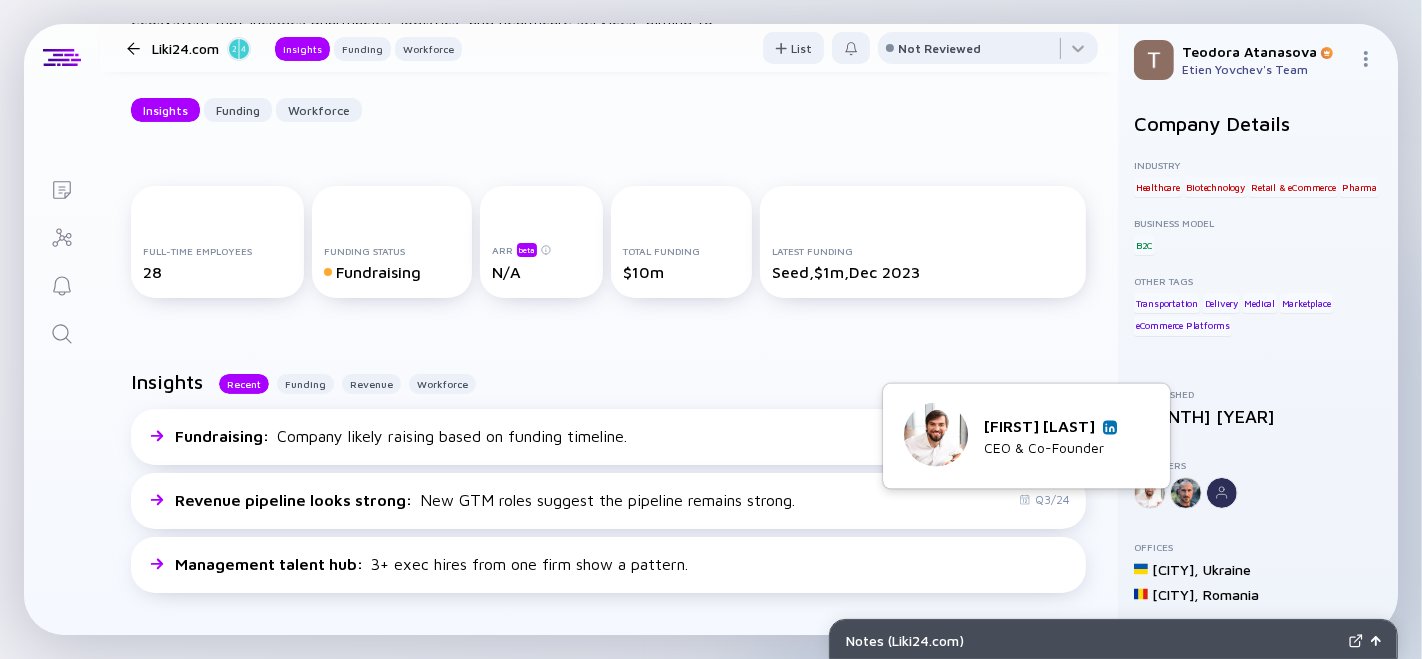 drag, startPoint x: 964, startPoint y: 423, endPoint x: 1094, endPoint y: 422, distance: 130.00385 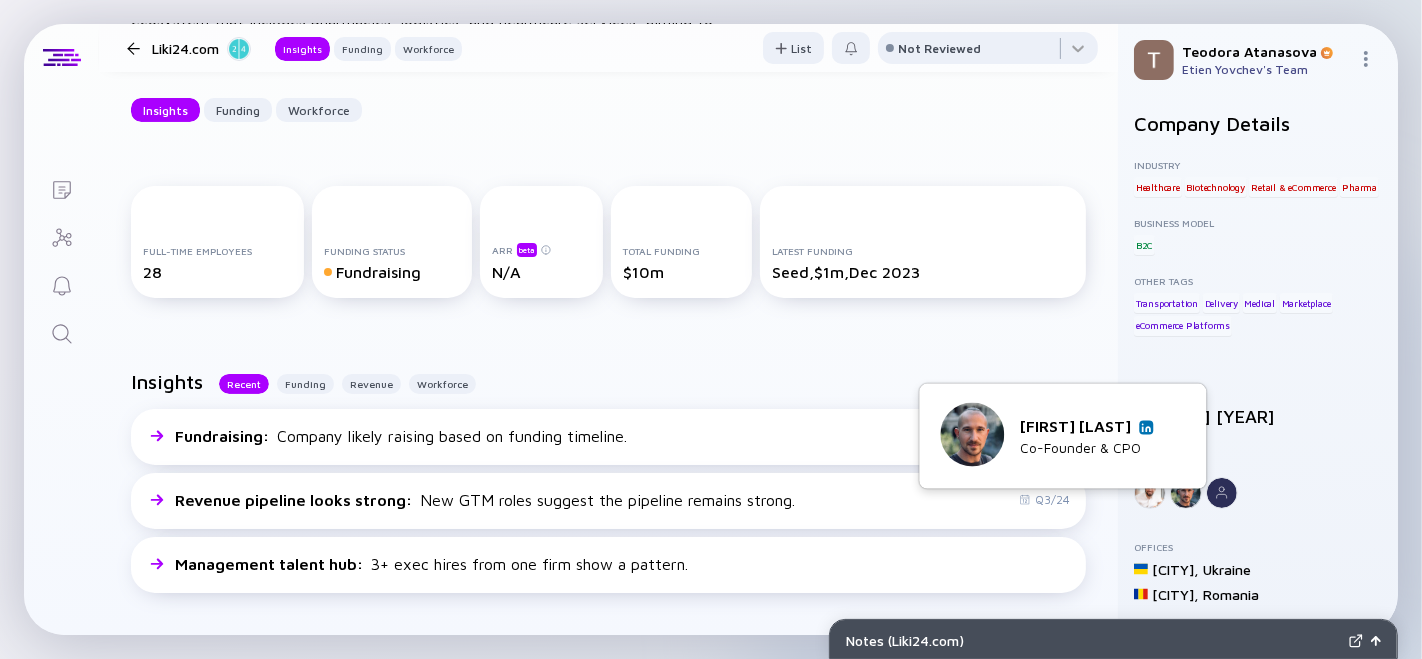 drag, startPoint x: 1013, startPoint y: 424, endPoint x: 1131, endPoint y: 427, distance: 118.03813 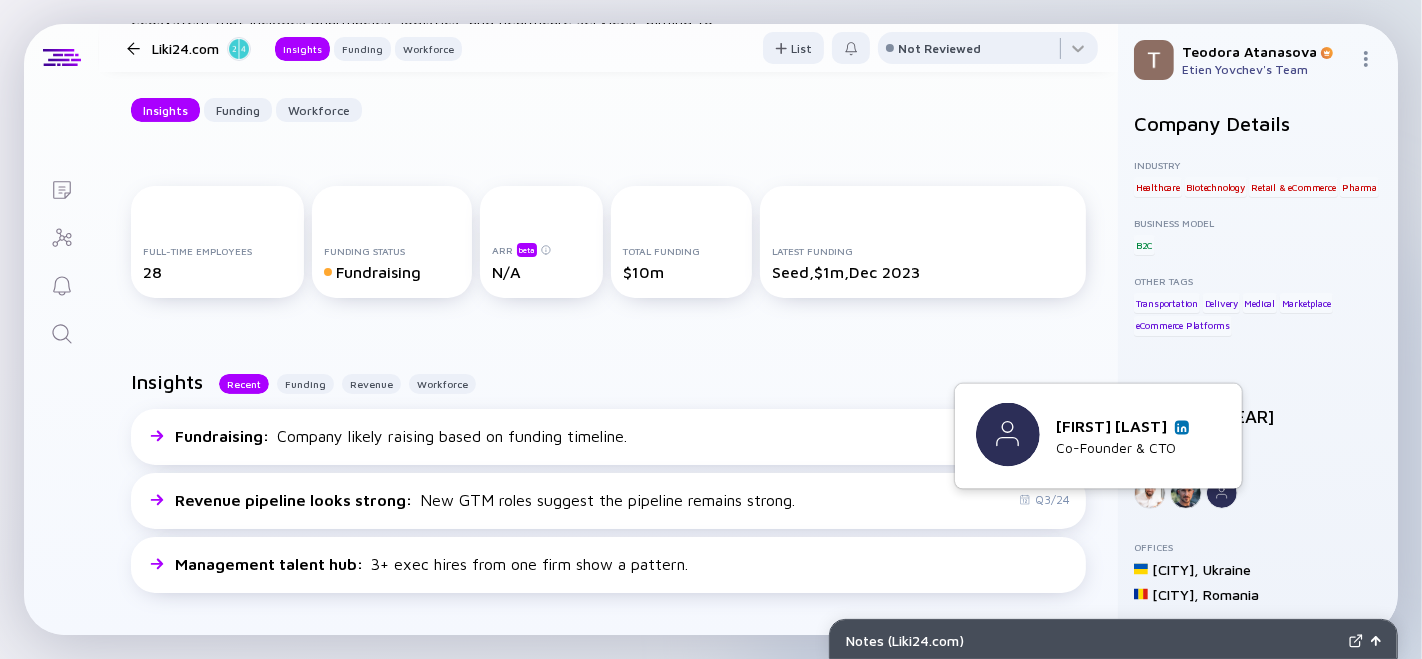 drag, startPoint x: 1028, startPoint y: 425, endPoint x: 1165, endPoint y: 427, distance: 137.0146 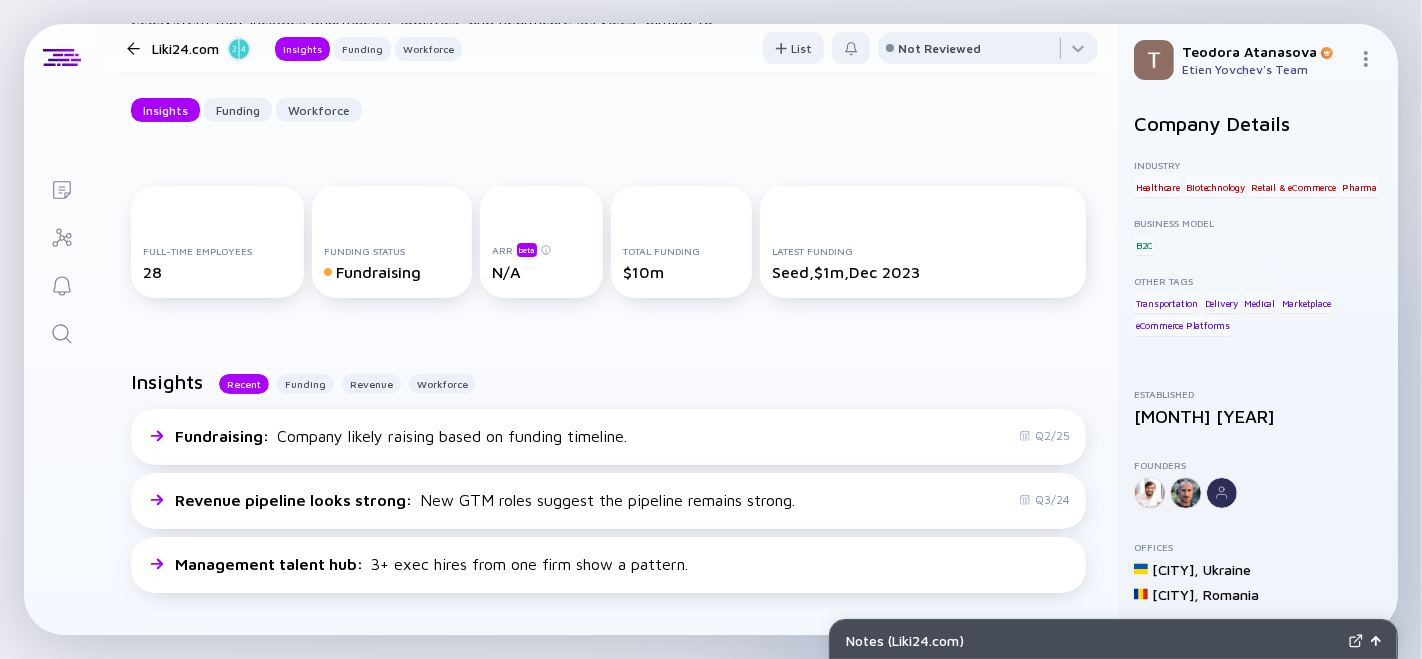 scroll, scrollTop: 0, scrollLeft: 0, axis: both 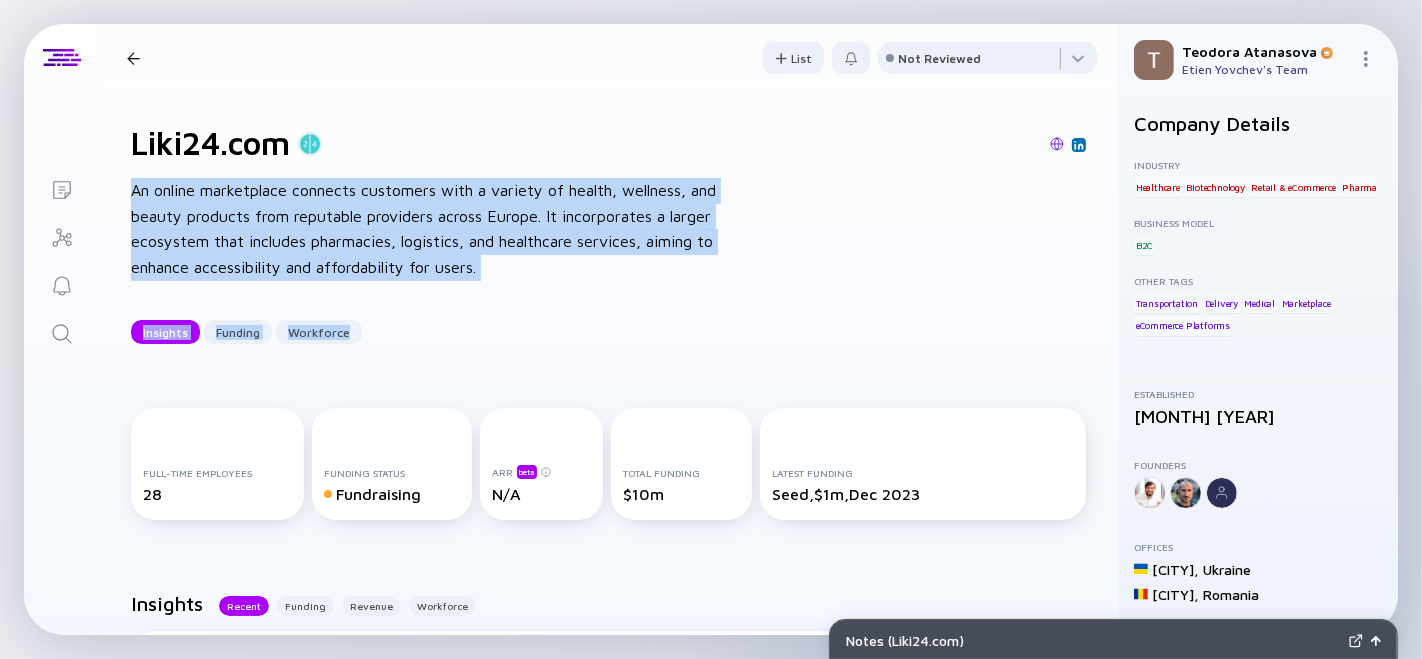 drag, startPoint x: 127, startPoint y: 193, endPoint x: 582, endPoint y: 302, distance: 467.8739 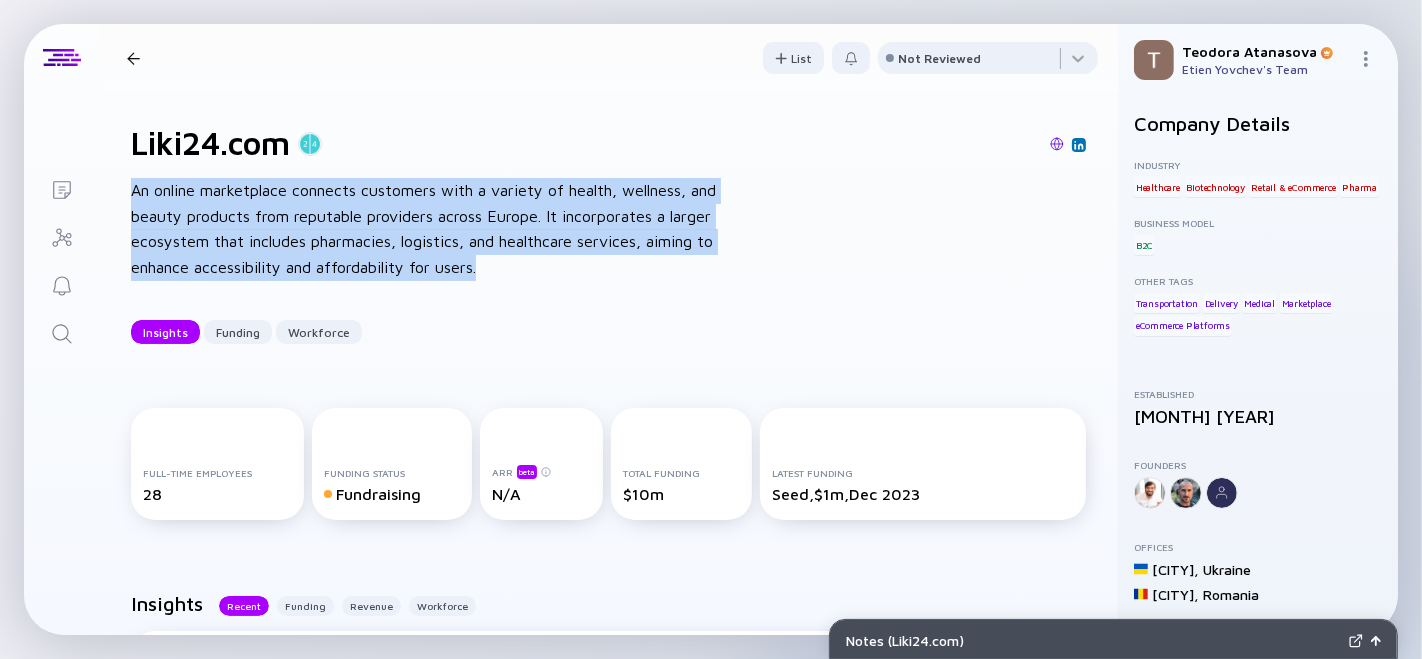 drag, startPoint x: 492, startPoint y: 269, endPoint x: 257, endPoint y: 207, distance: 243.04115 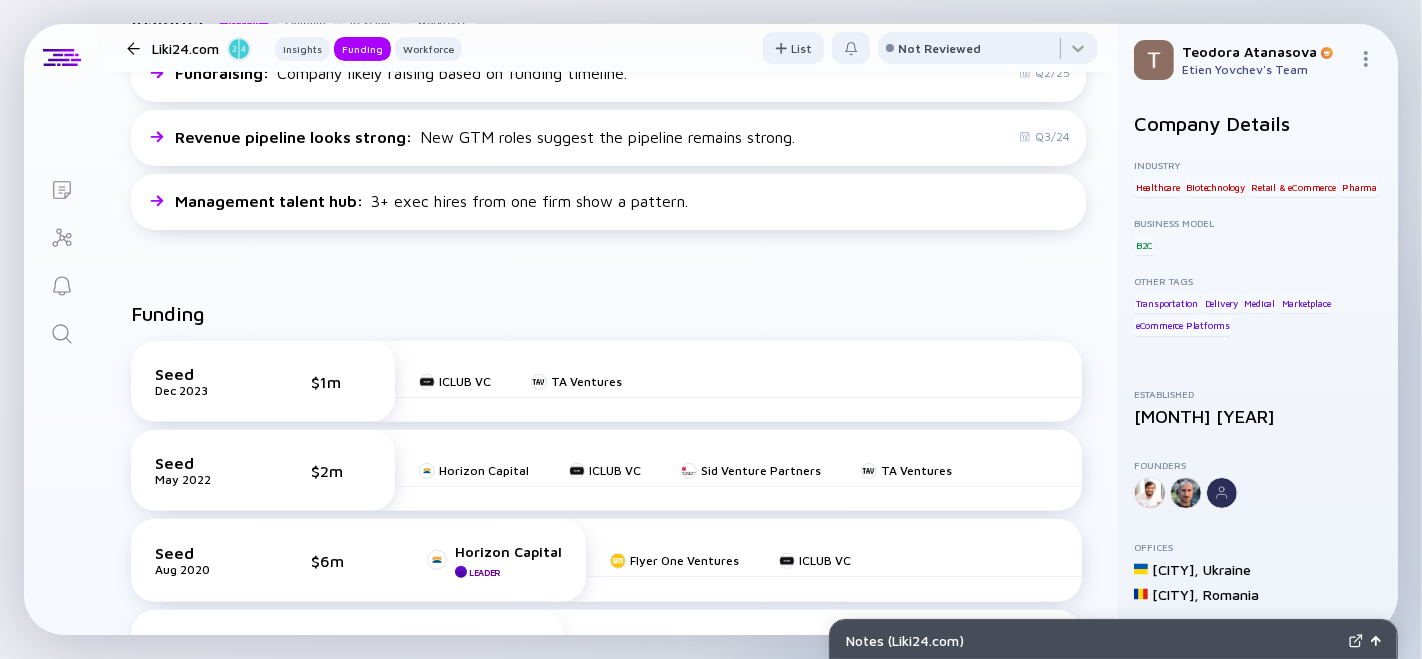 scroll, scrollTop: 555, scrollLeft: 0, axis: vertical 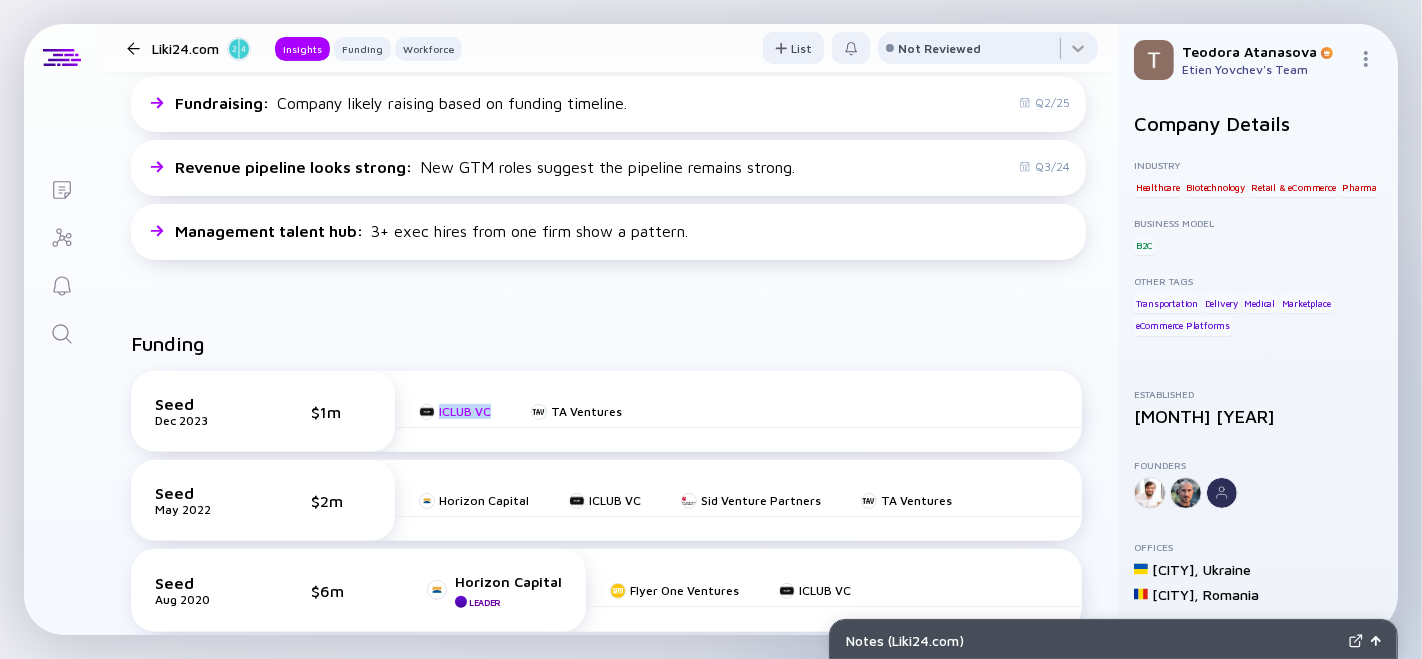 drag, startPoint x: 495, startPoint y: 413, endPoint x: 438, endPoint y: 410, distance: 57.07889 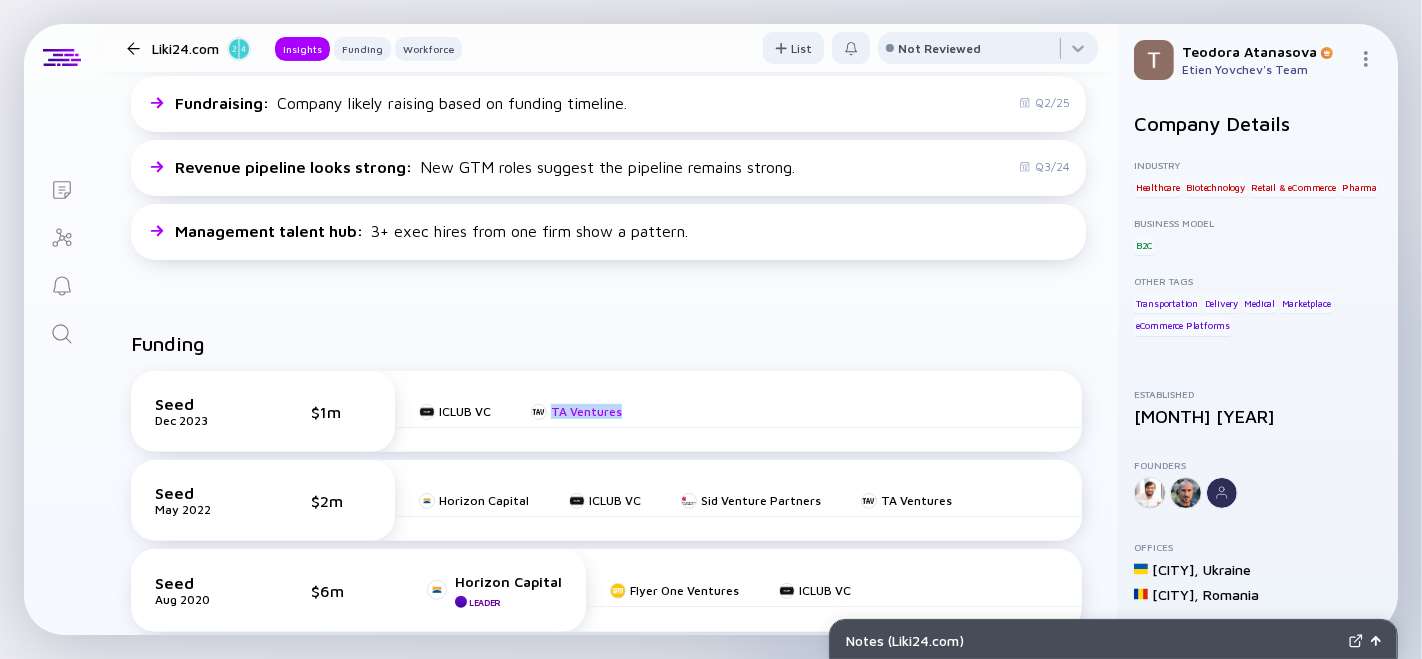 drag, startPoint x: 658, startPoint y: 409, endPoint x: 550, endPoint y: 416, distance: 108.226616 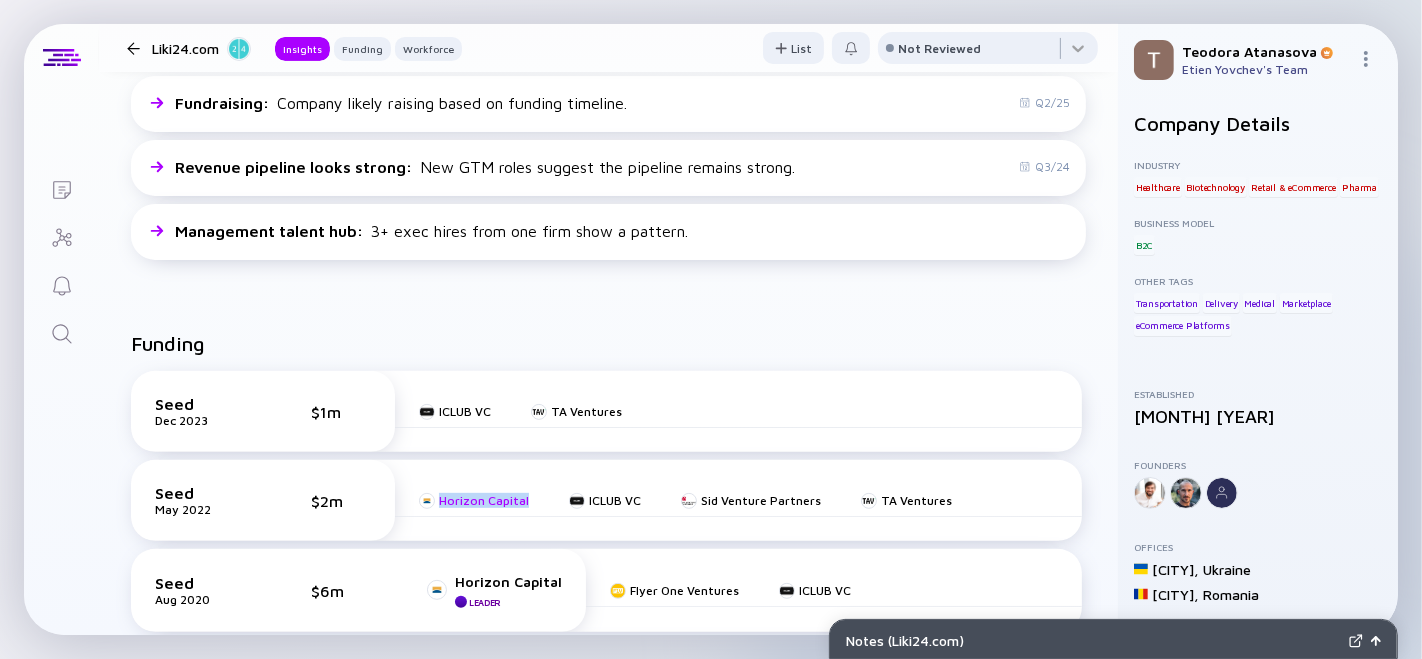 drag, startPoint x: 530, startPoint y: 504, endPoint x: 440, endPoint y: 493, distance: 90.66973 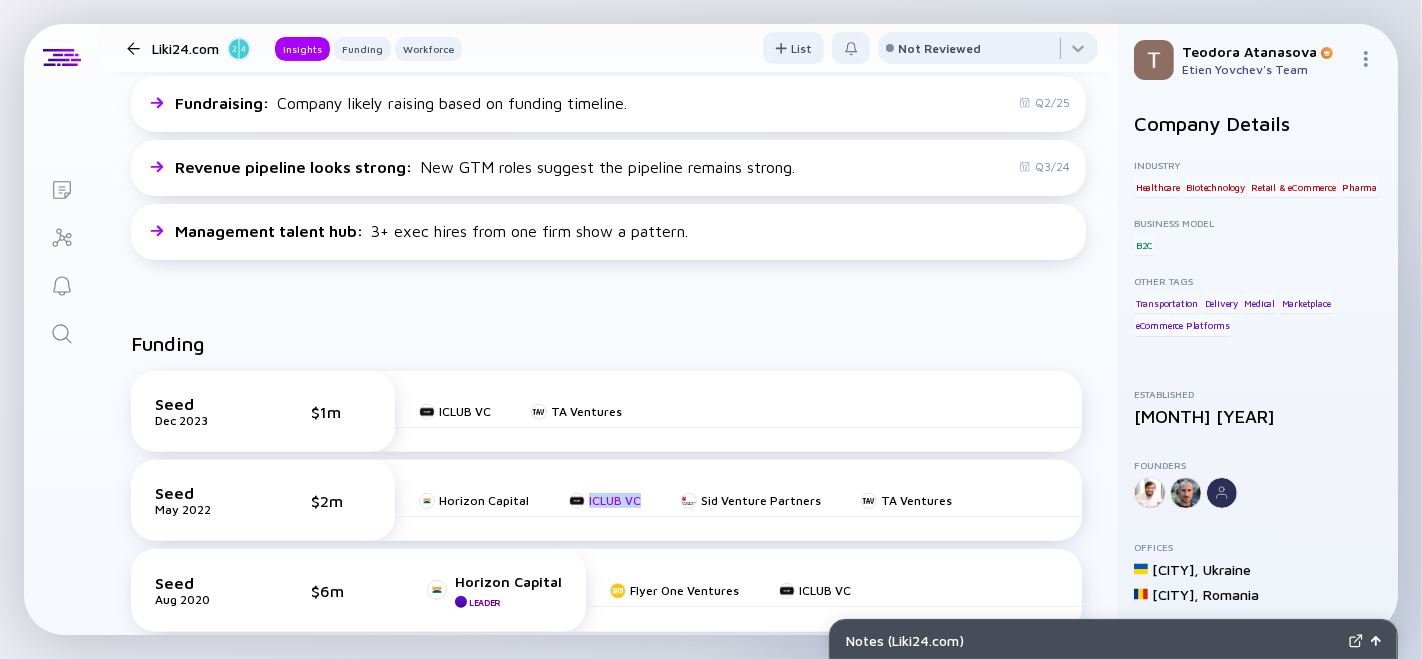 drag, startPoint x: 648, startPoint y: 507, endPoint x: 581, endPoint y: 495, distance: 68.06615 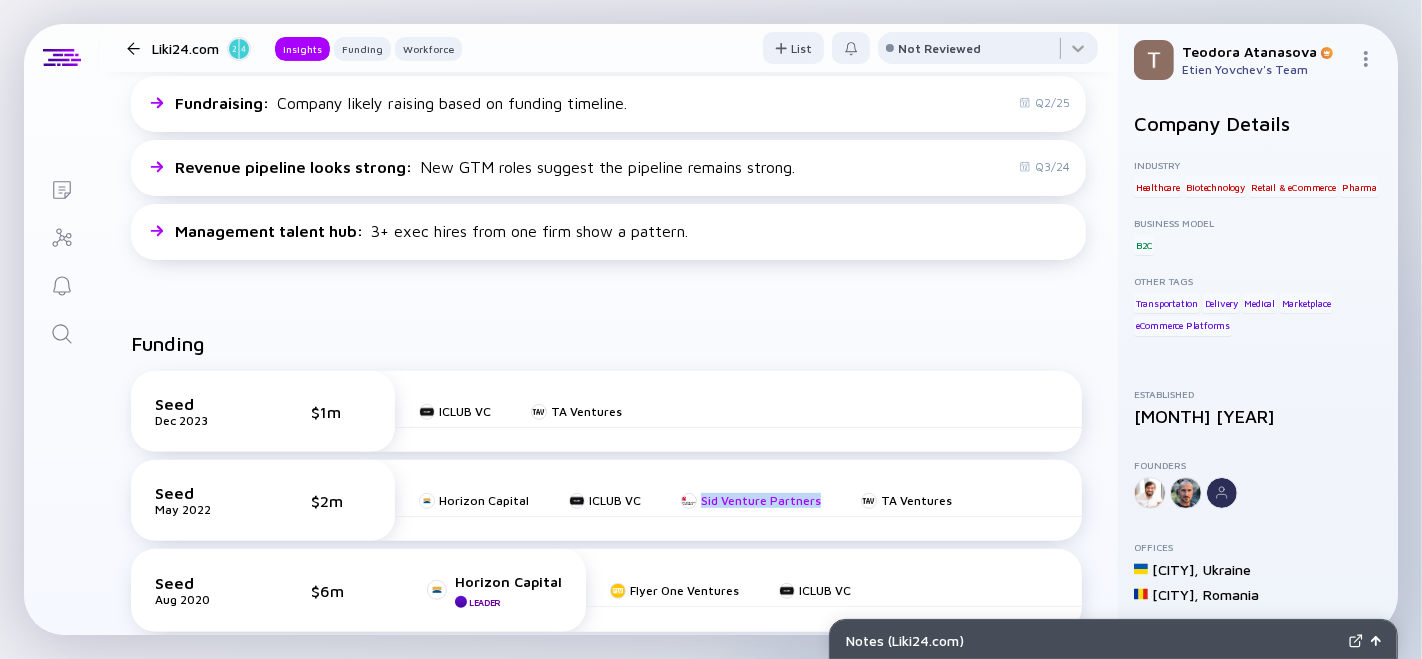 drag, startPoint x: 817, startPoint y: 504, endPoint x: 695, endPoint y: 500, distance: 122.06556 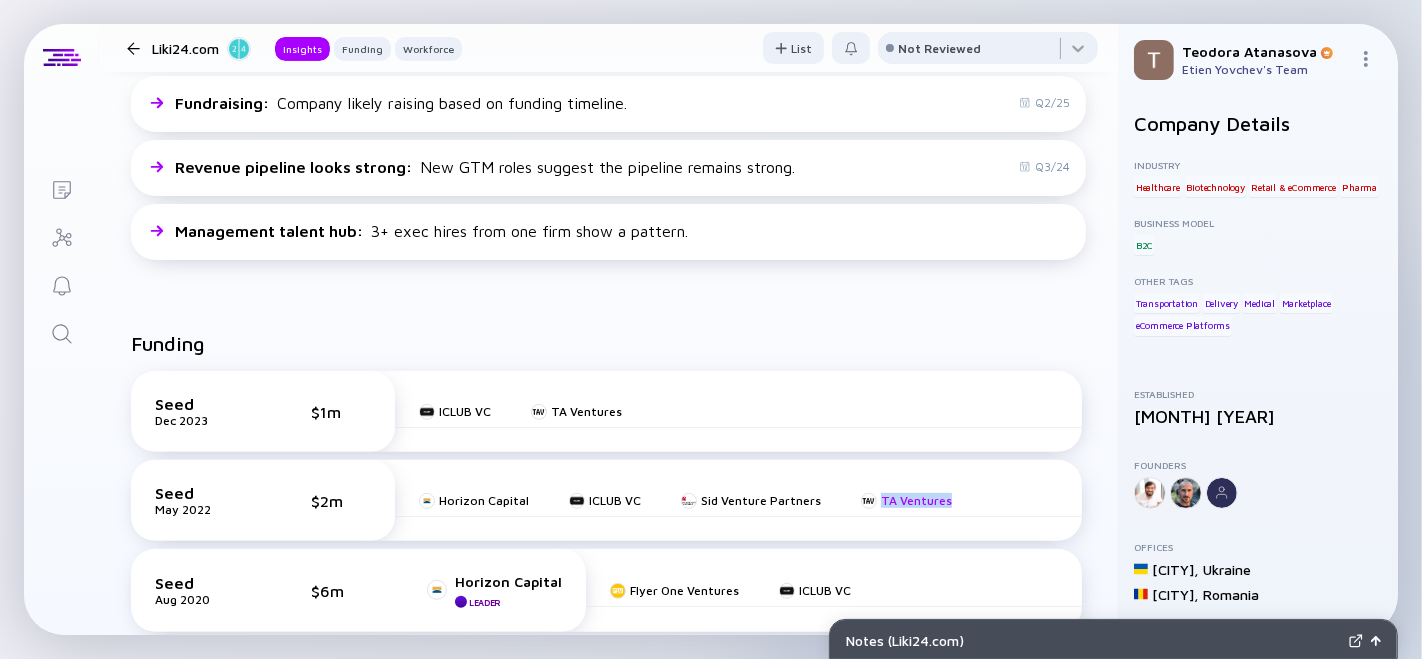 drag, startPoint x: 965, startPoint y: 509, endPoint x: 868, endPoint y: 501, distance: 97.32934 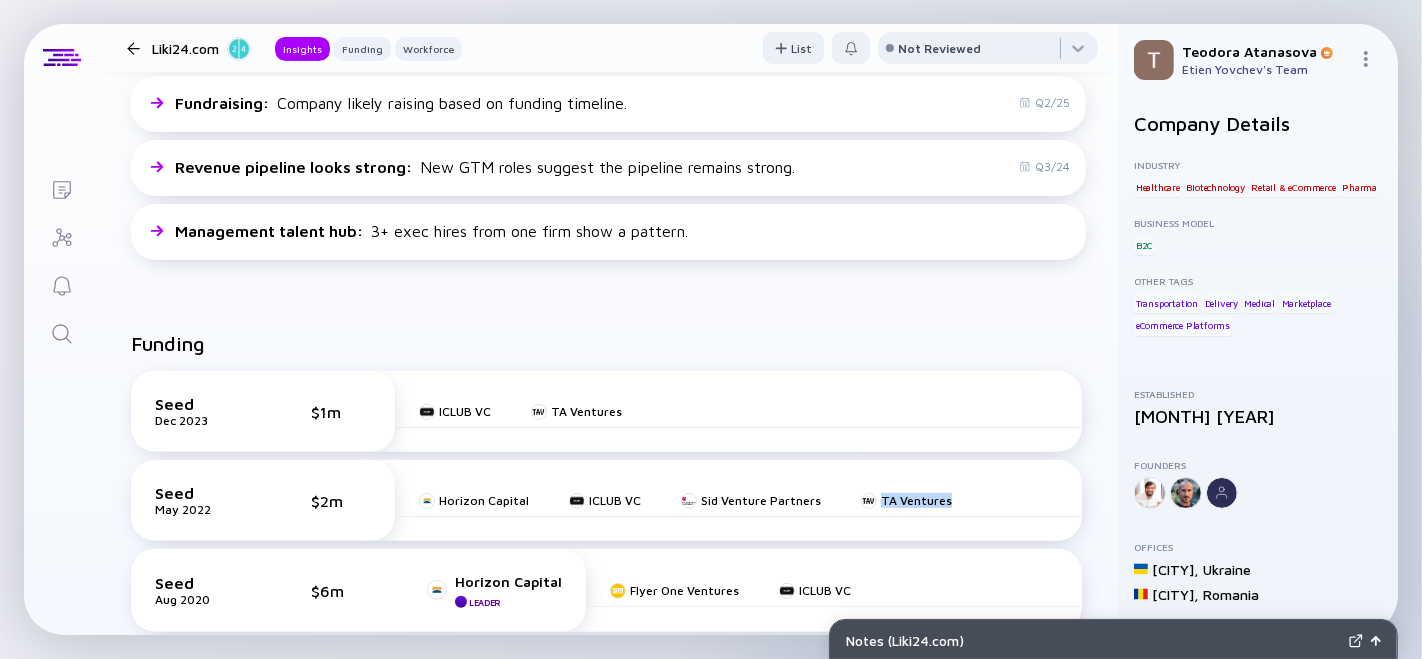 scroll, scrollTop: 666, scrollLeft: 0, axis: vertical 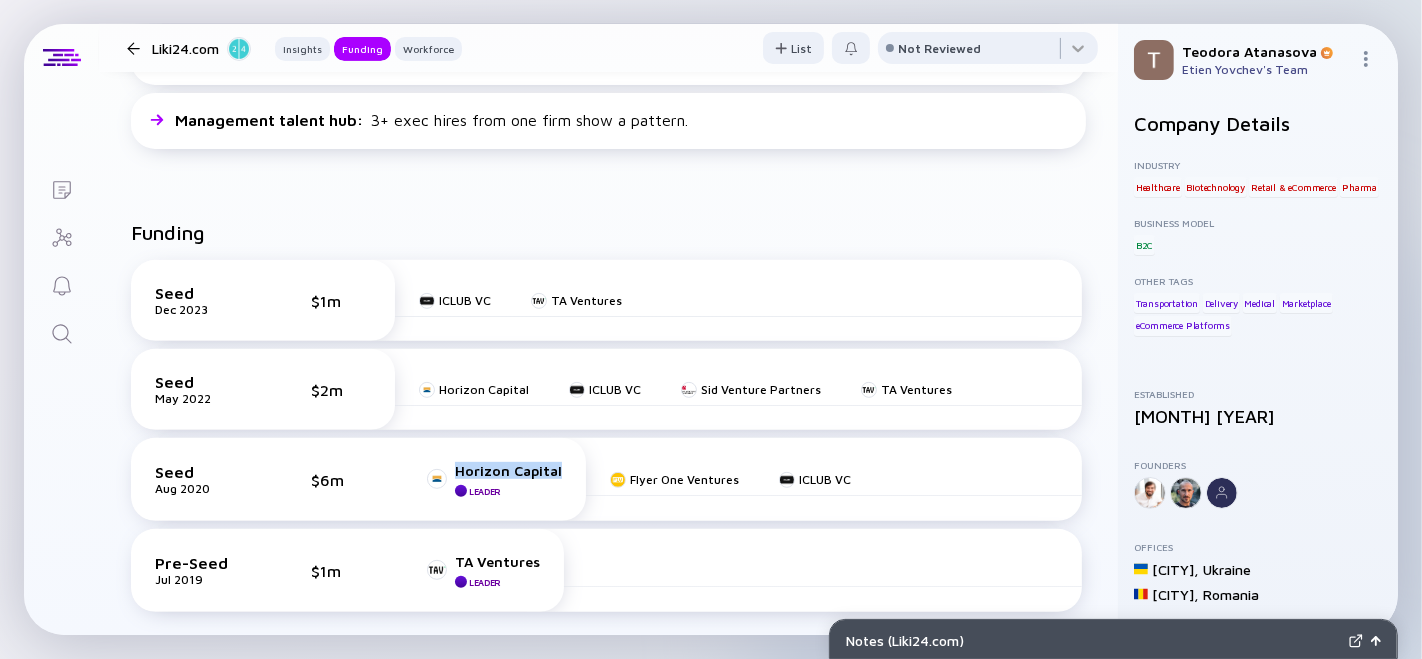 drag, startPoint x: 566, startPoint y: 470, endPoint x: 452, endPoint y: 467, distance: 114.03947 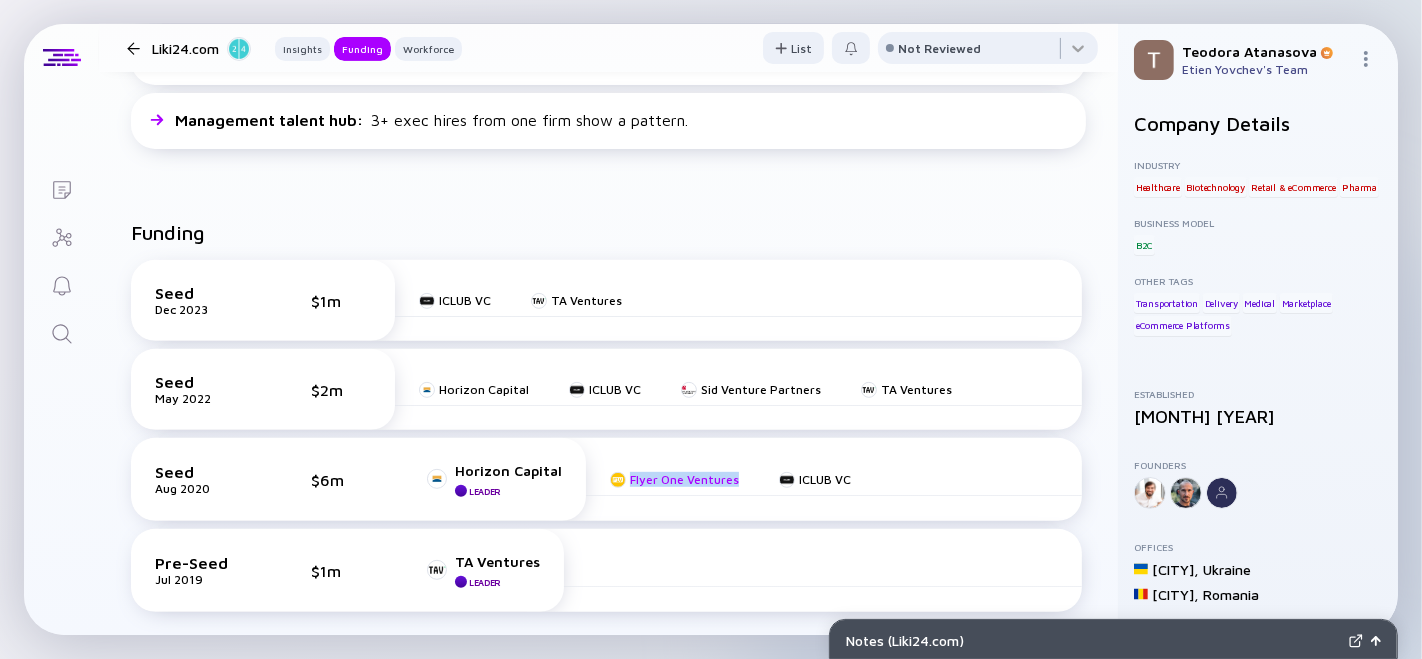 drag, startPoint x: 734, startPoint y: 478, endPoint x: 624, endPoint y: 476, distance: 110.01818 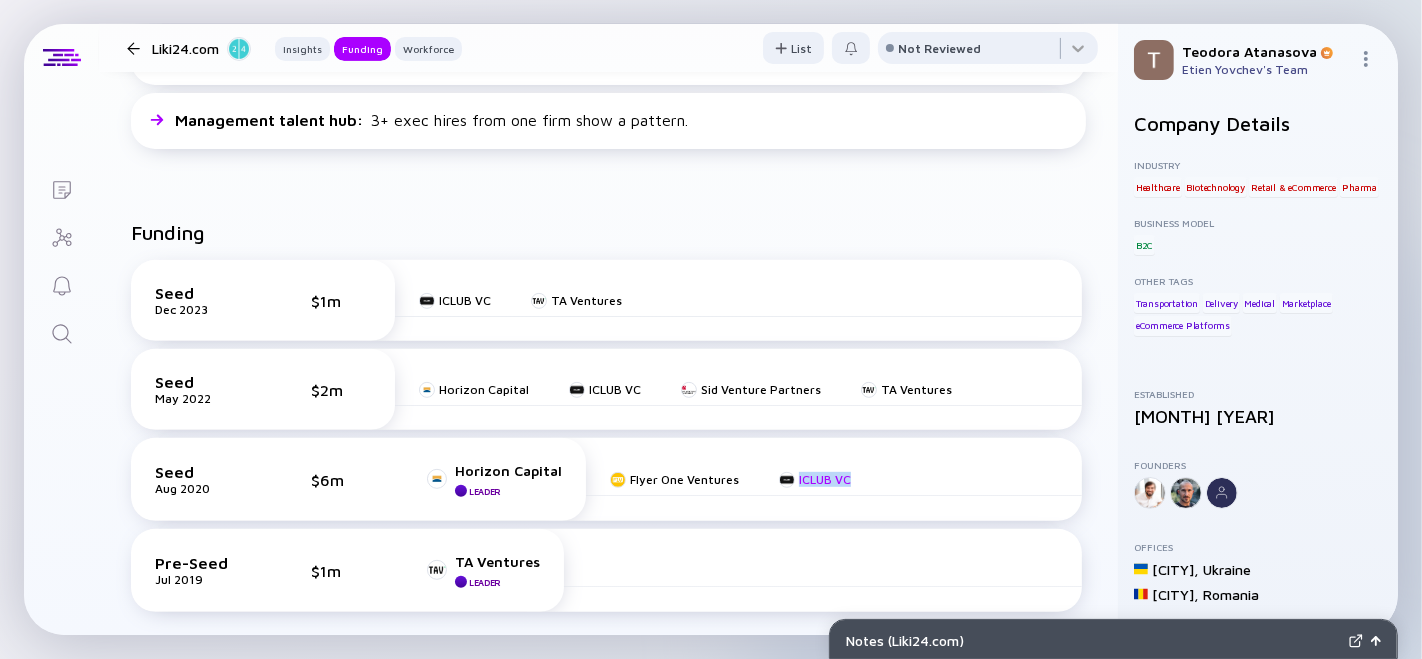 drag, startPoint x: 882, startPoint y: 479, endPoint x: 787, endPoint y: 475, distance: 95.084175 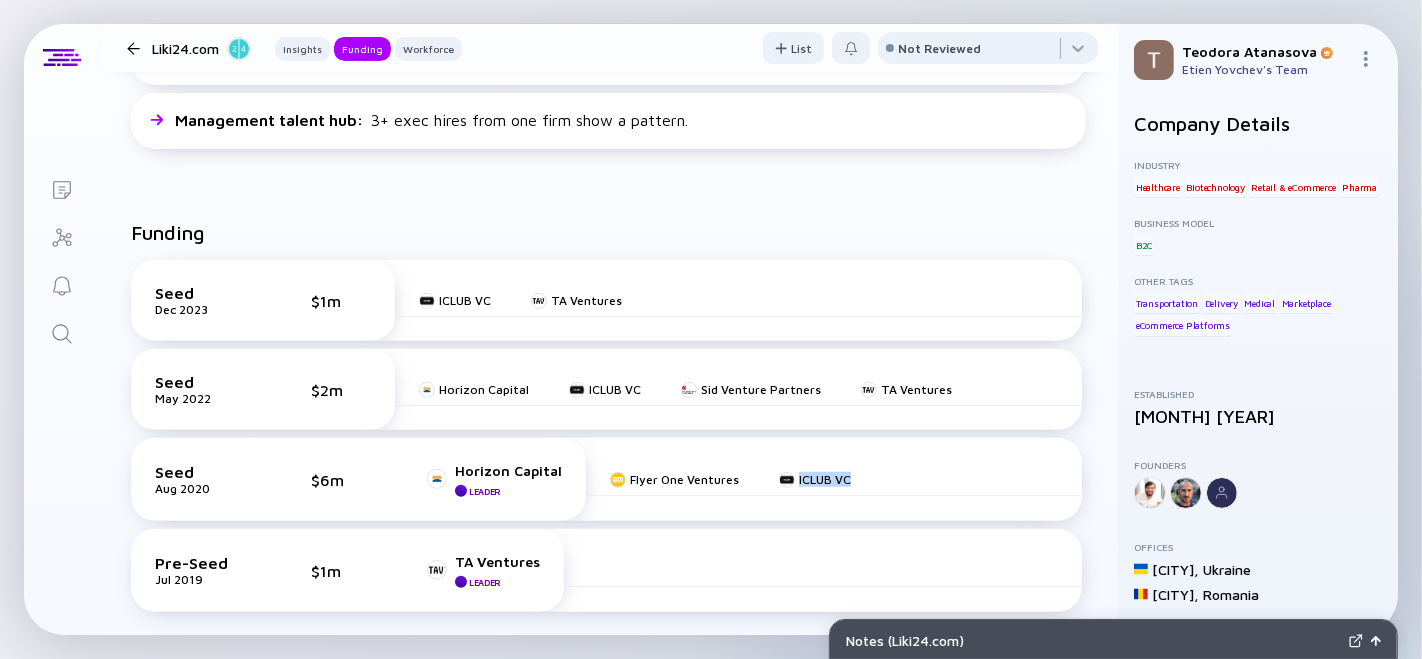 scroll, scrollTop: 777, scrollLeft: 0, axis: vertical 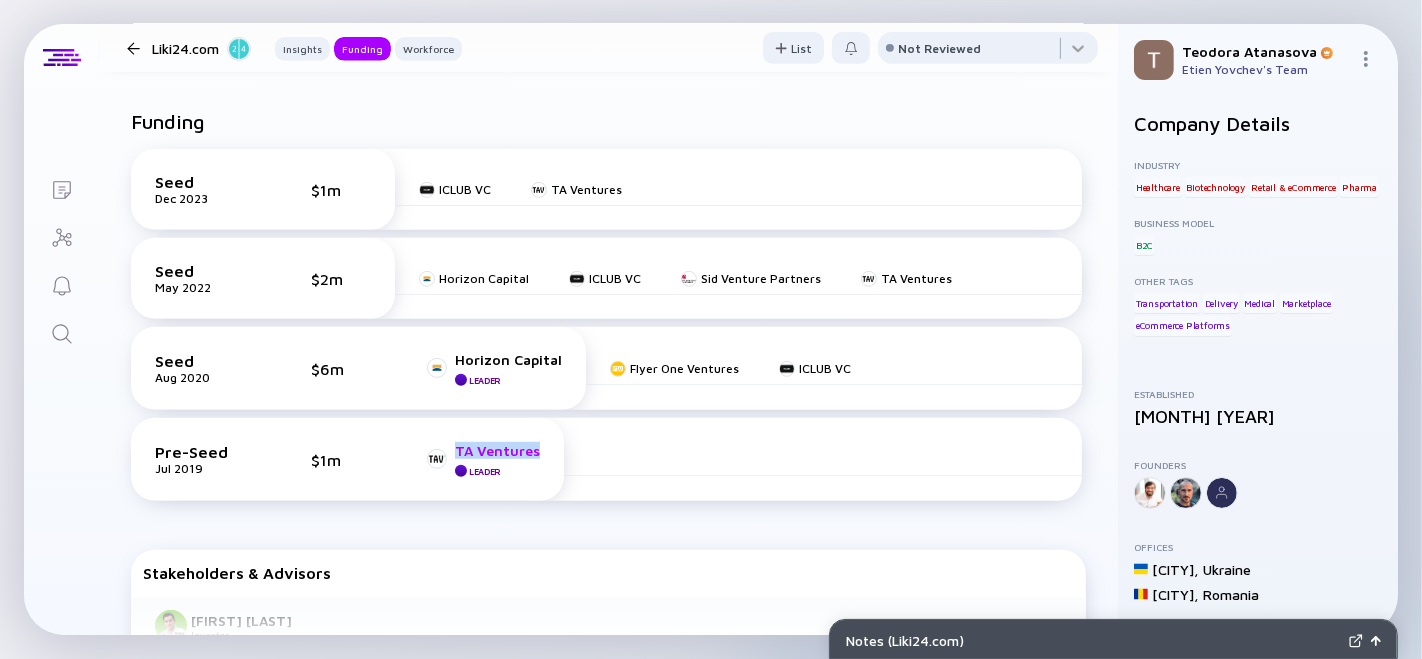drag, startPoint x: 550, startPoint y: 452, endPoint x: 454, endPoint y: 444, distance: 96.332756 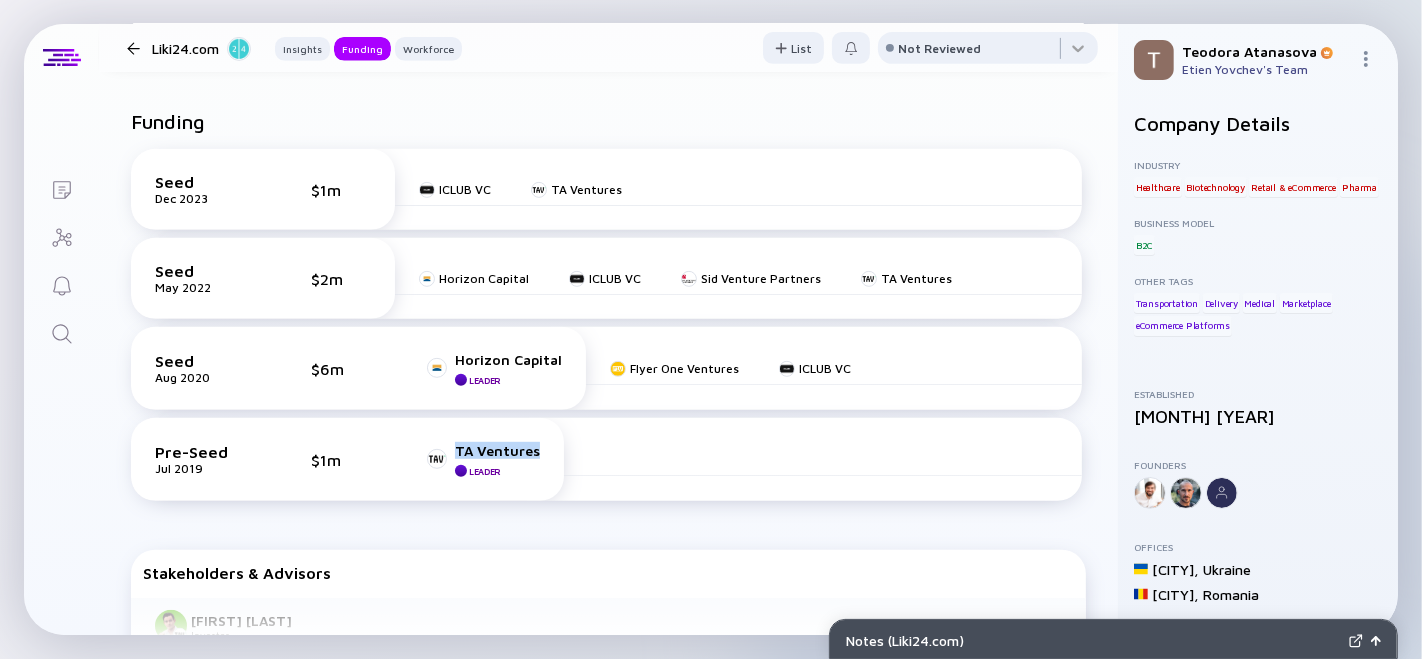 drag, startPoint x: 497, startPoint y: 445, endPoint x: 658, endPoint y: 415, distance: 163.77118 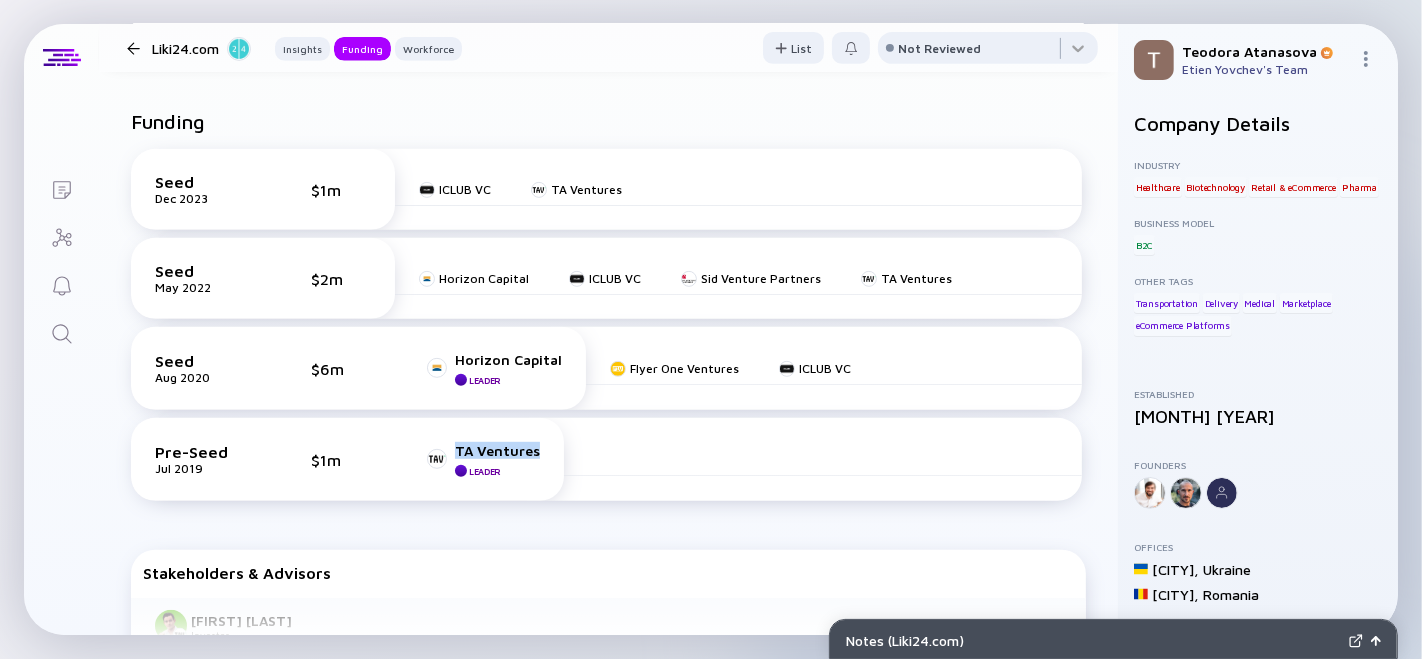 click 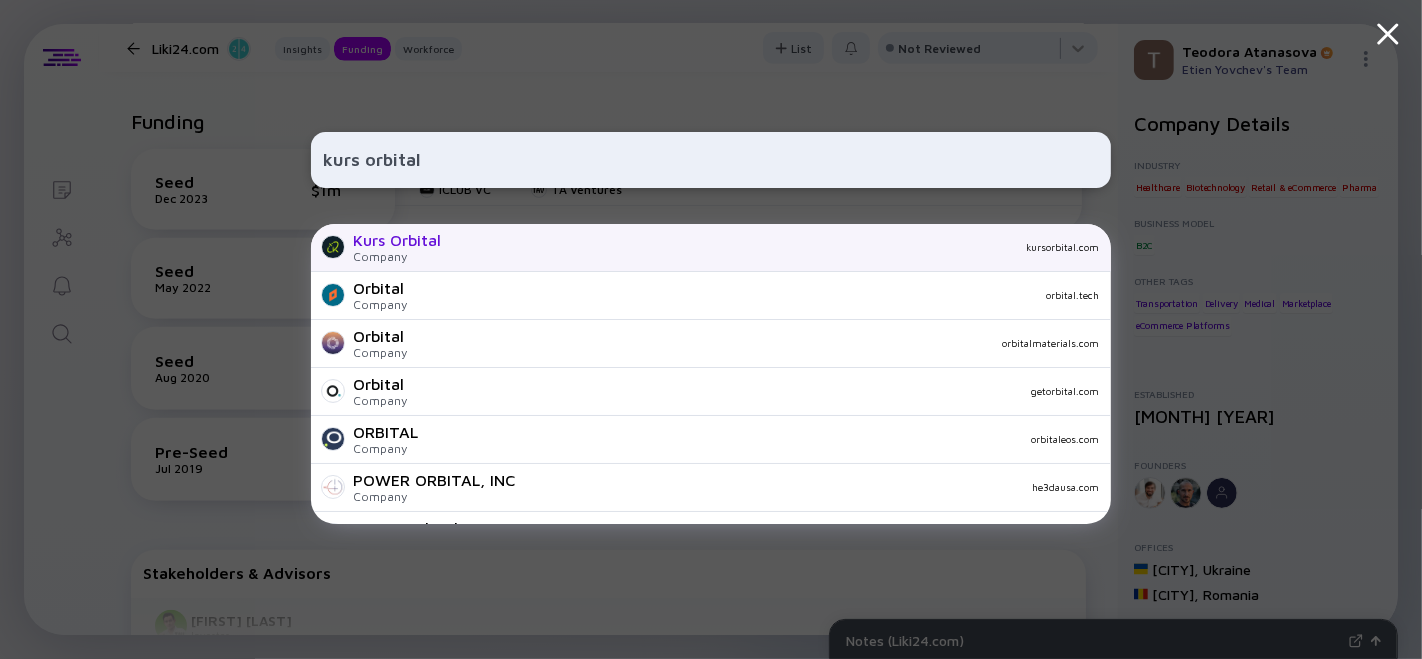type on "kurs orbital" 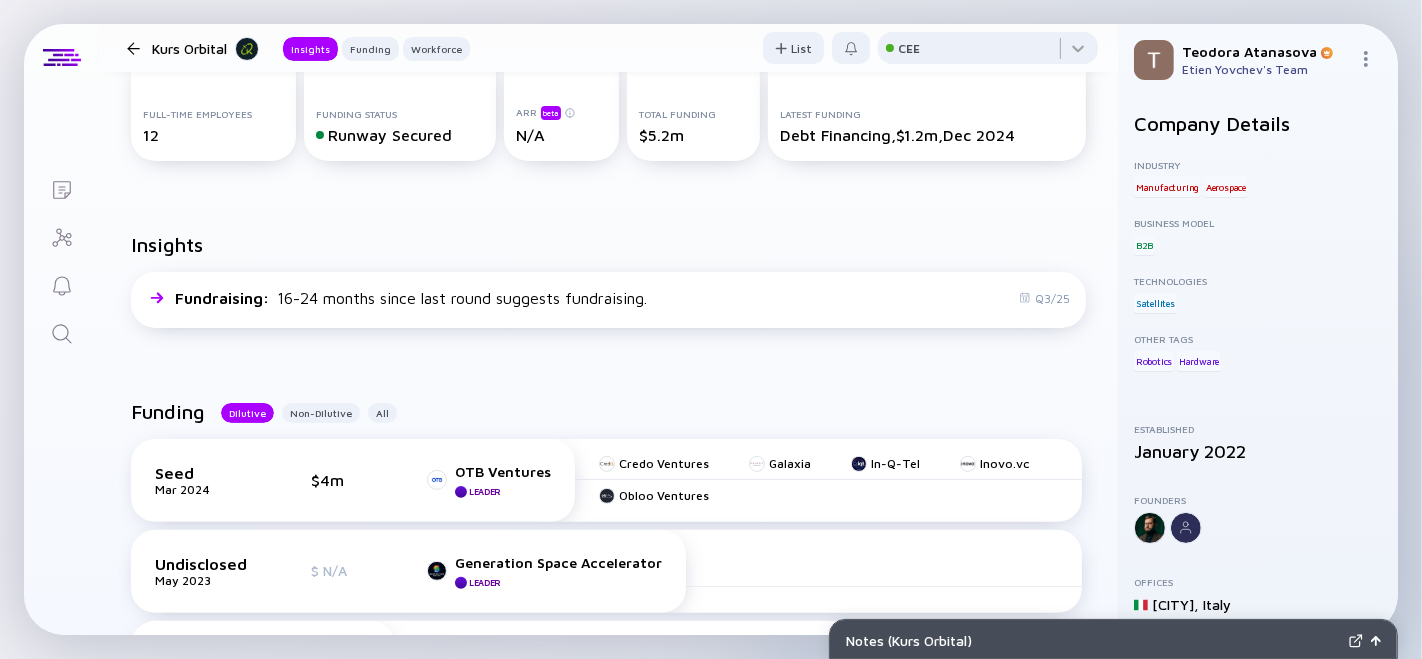 scroll, scrollTop: 444, scrollLeft: 0, axis: vertical 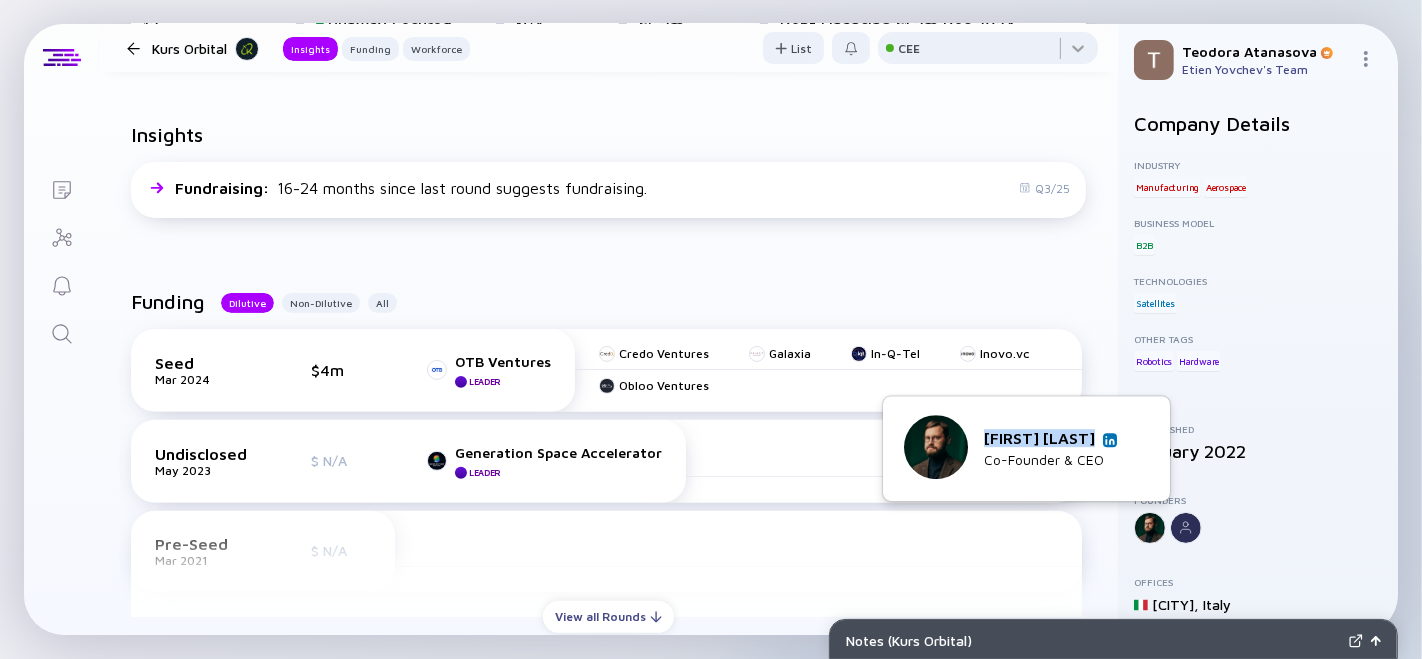 drag, startPoint x: 971, startPoint y: 435, endPoint x: 1093, endPoint y: 435, distance: 122 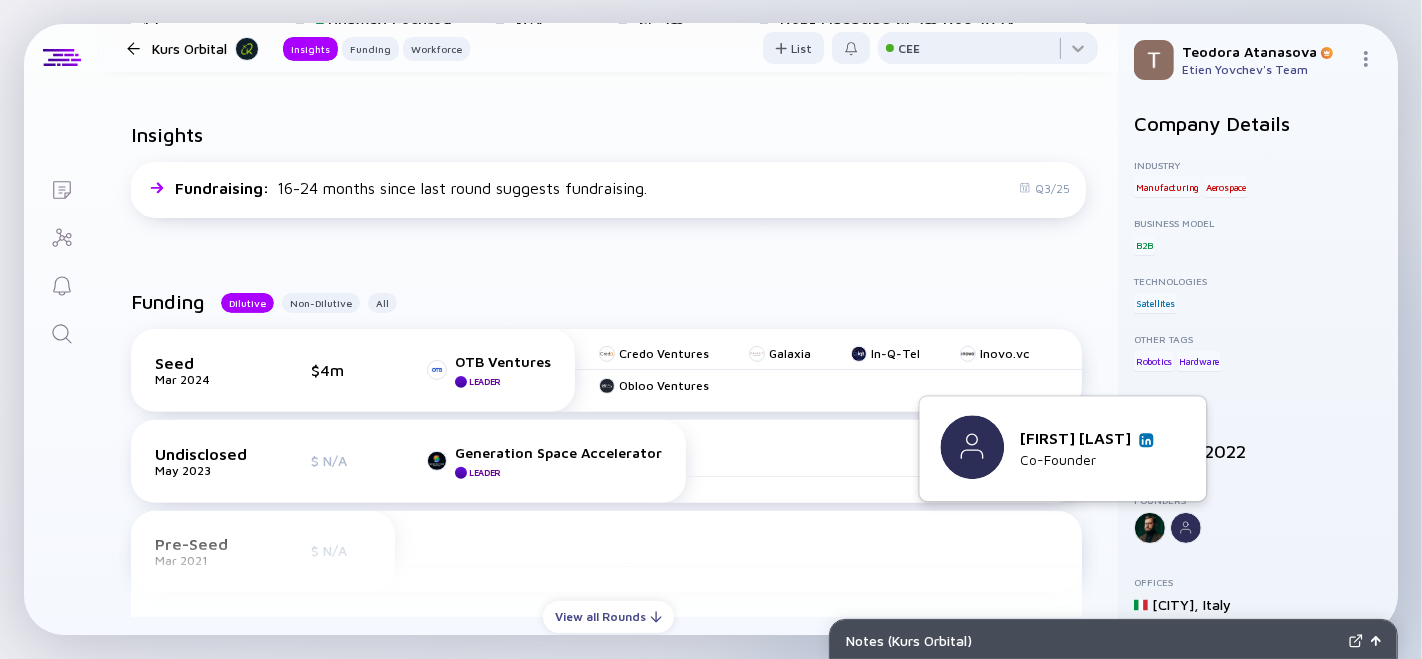 click at bounding box center (1146, 440) 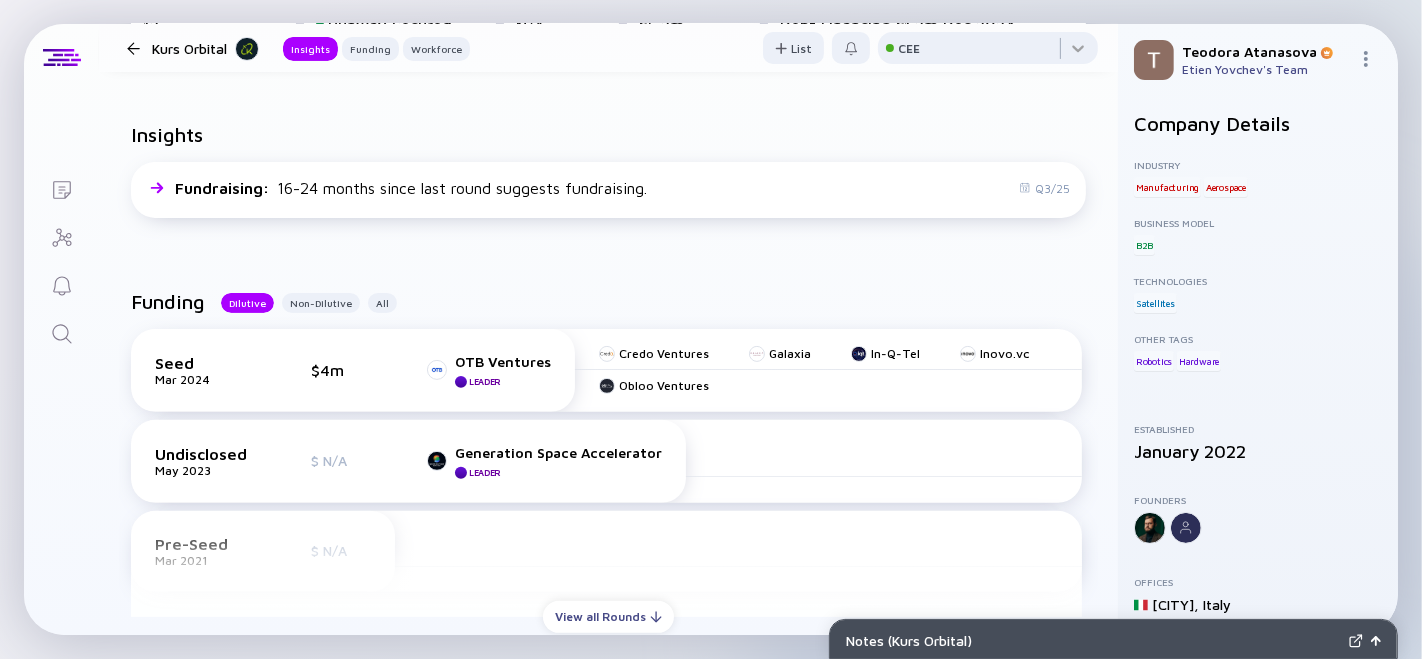 click 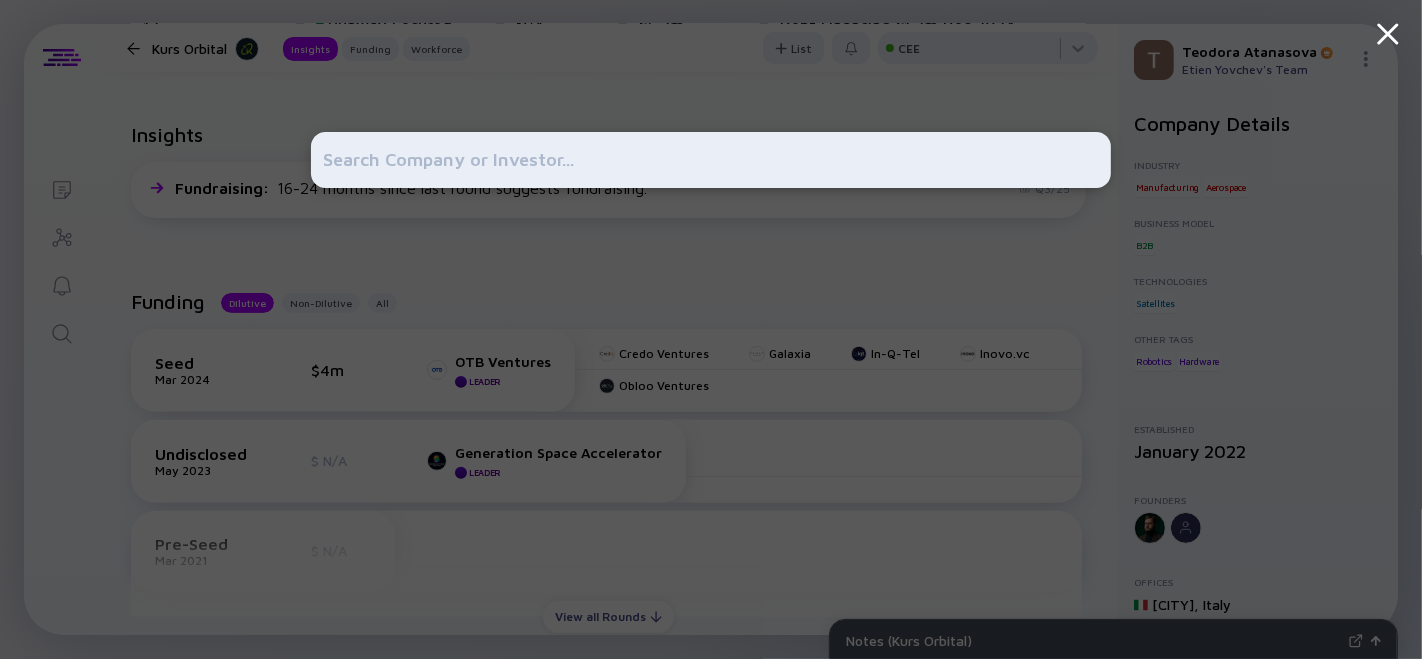 type on "Teletactica" 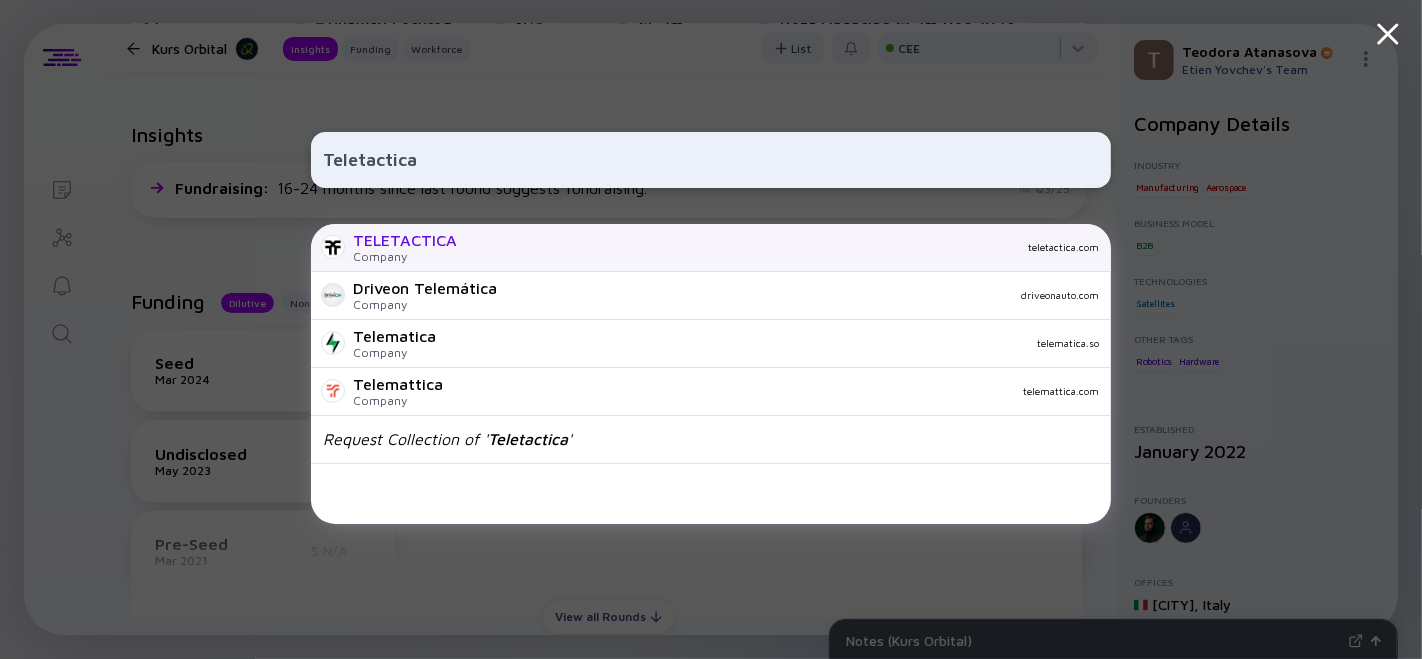 click on "TELETACTICA Company teletactica.com" at bounding box center [711, 248] 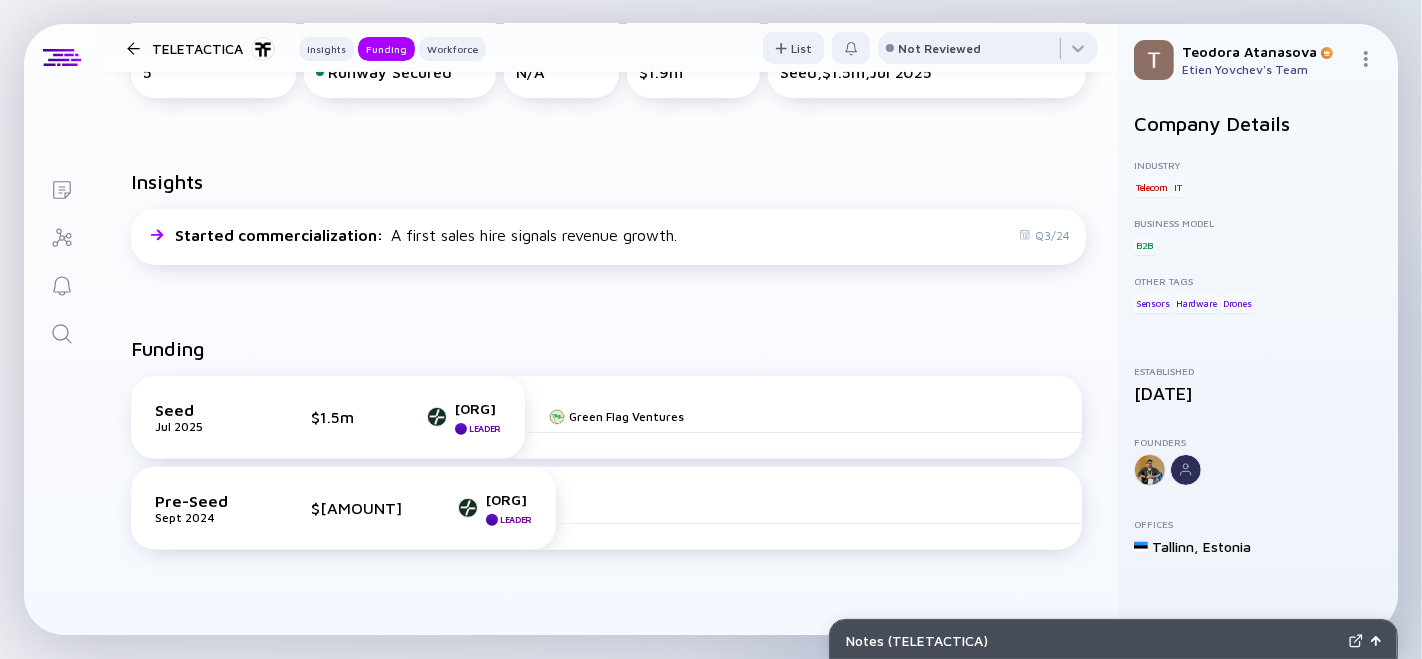 scroll, scrollTop: 555, scrollLeft: 0, axis: vertical 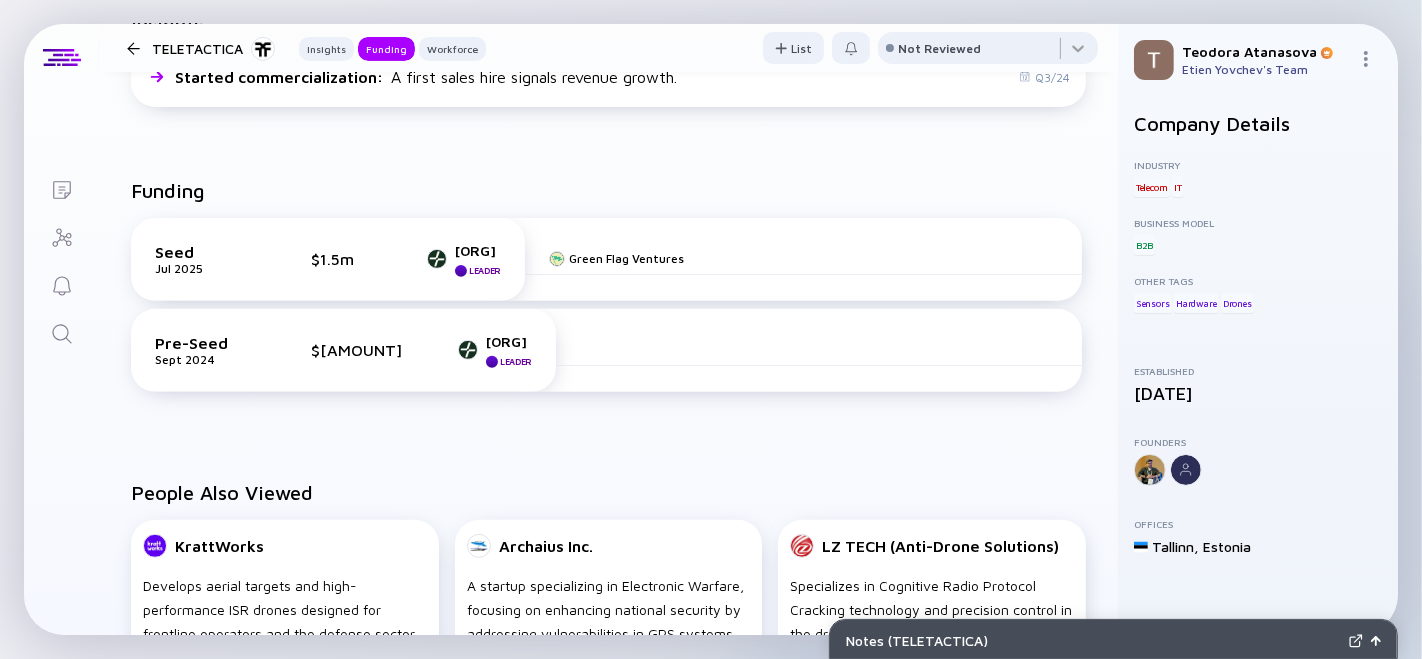 drag, startPoint x: 544, startPoint y: 247, endPoint x: 451, endPoint y: 233, distance: 94.04786 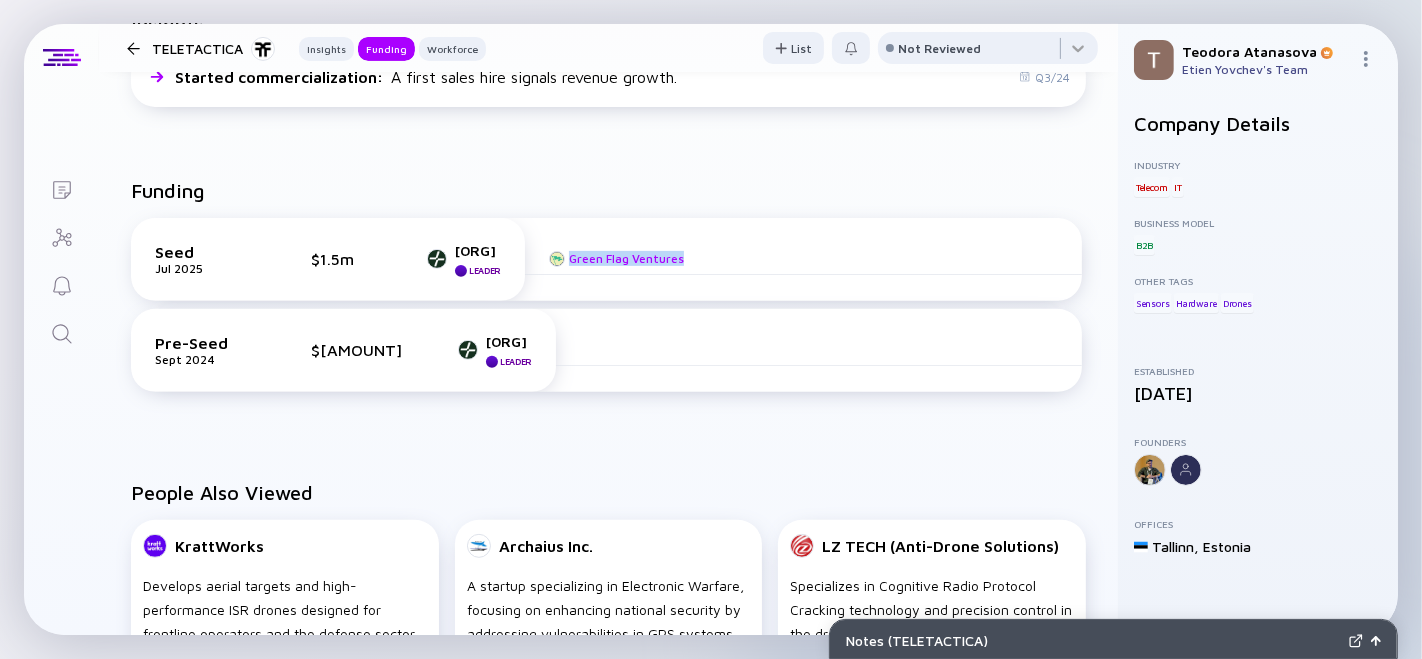 drag, startPoint x: 762, startPoint y: 256, endPoint x: 600, endPoint y: 258, distance: 162.01234 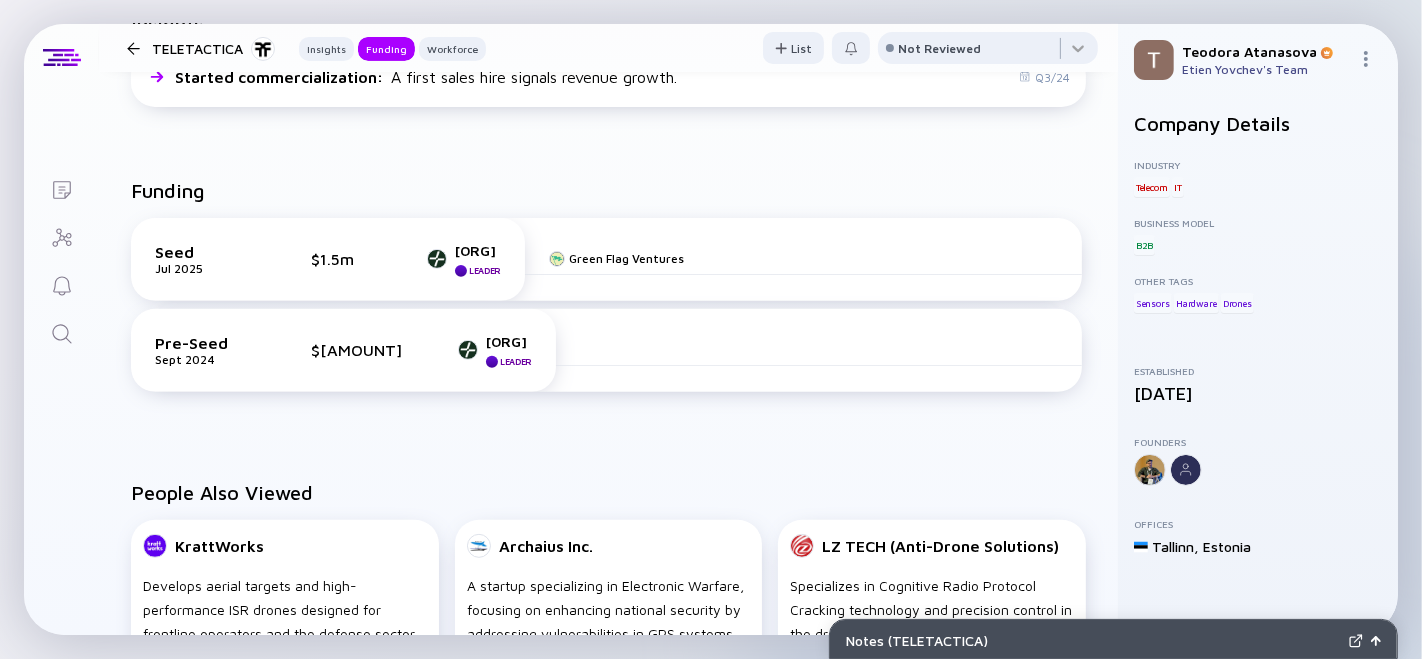 click on "Pre-Seed   Sept 2024   $410k MITS Capital Leader" at bounding box center (343, 350) 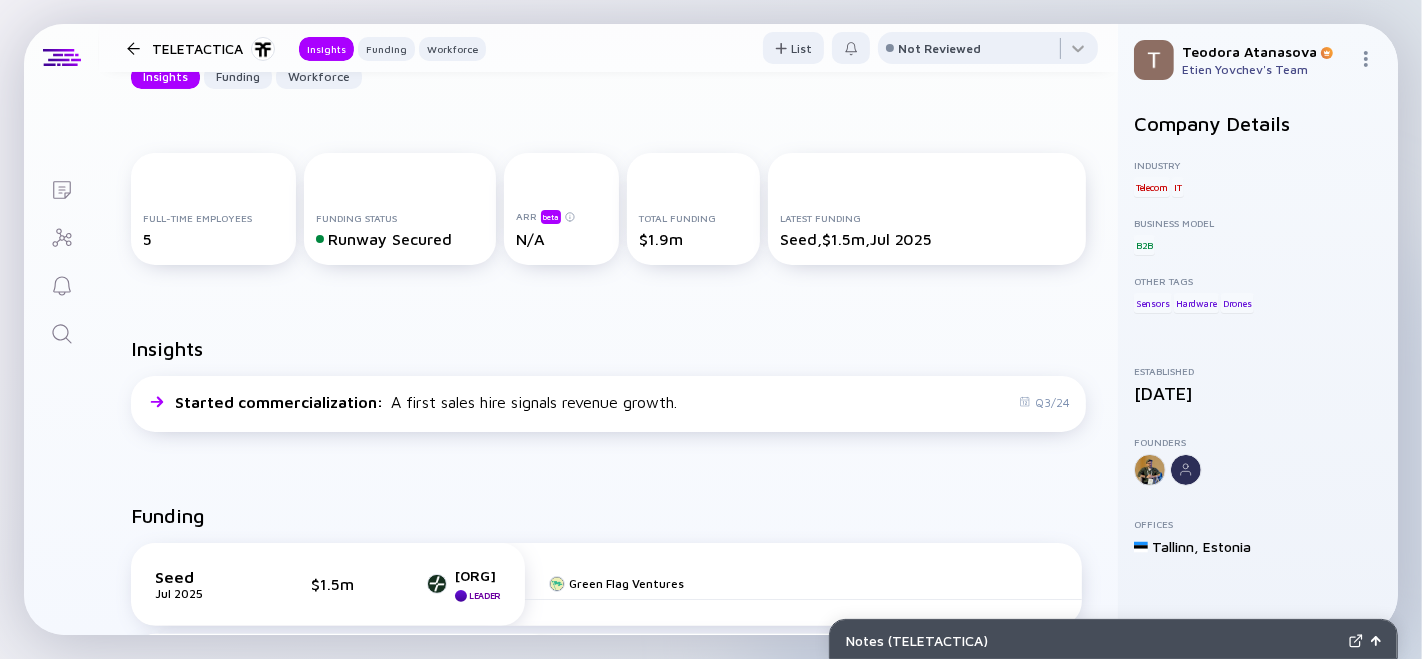 scroll, scrollTop: 222, scrollLeft: 0, axis: vertical 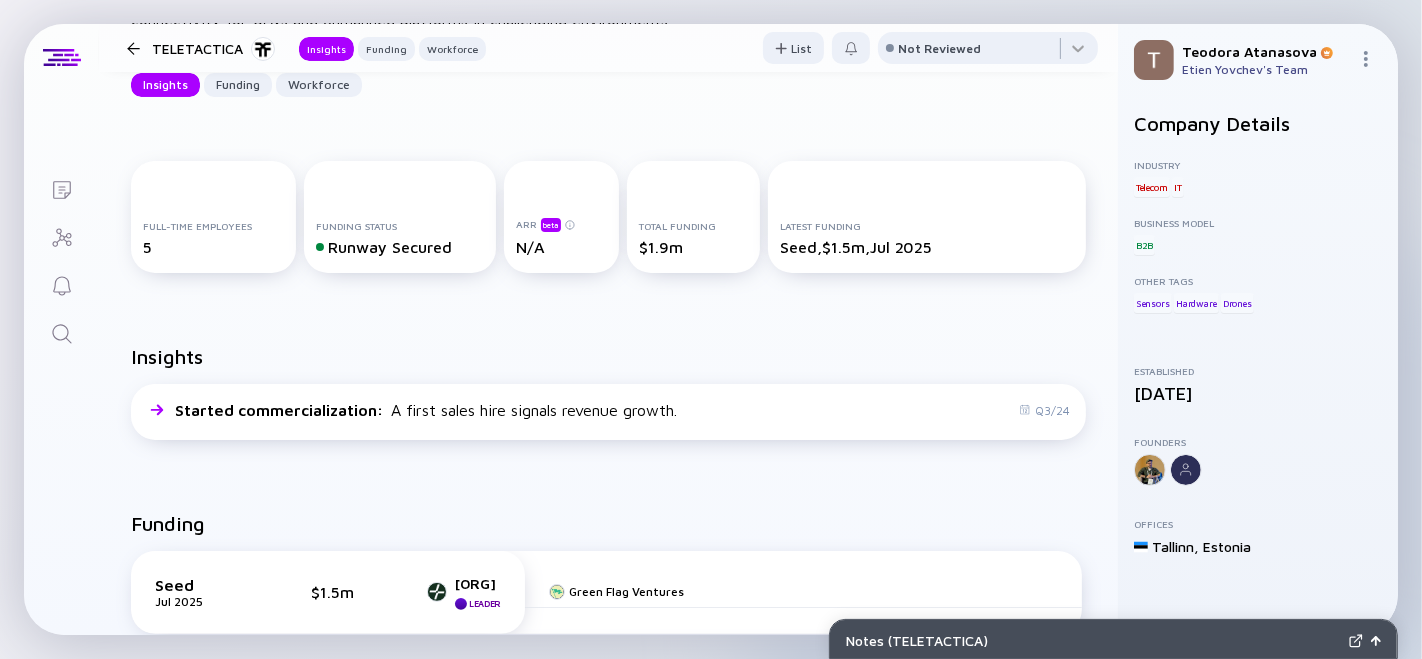 click 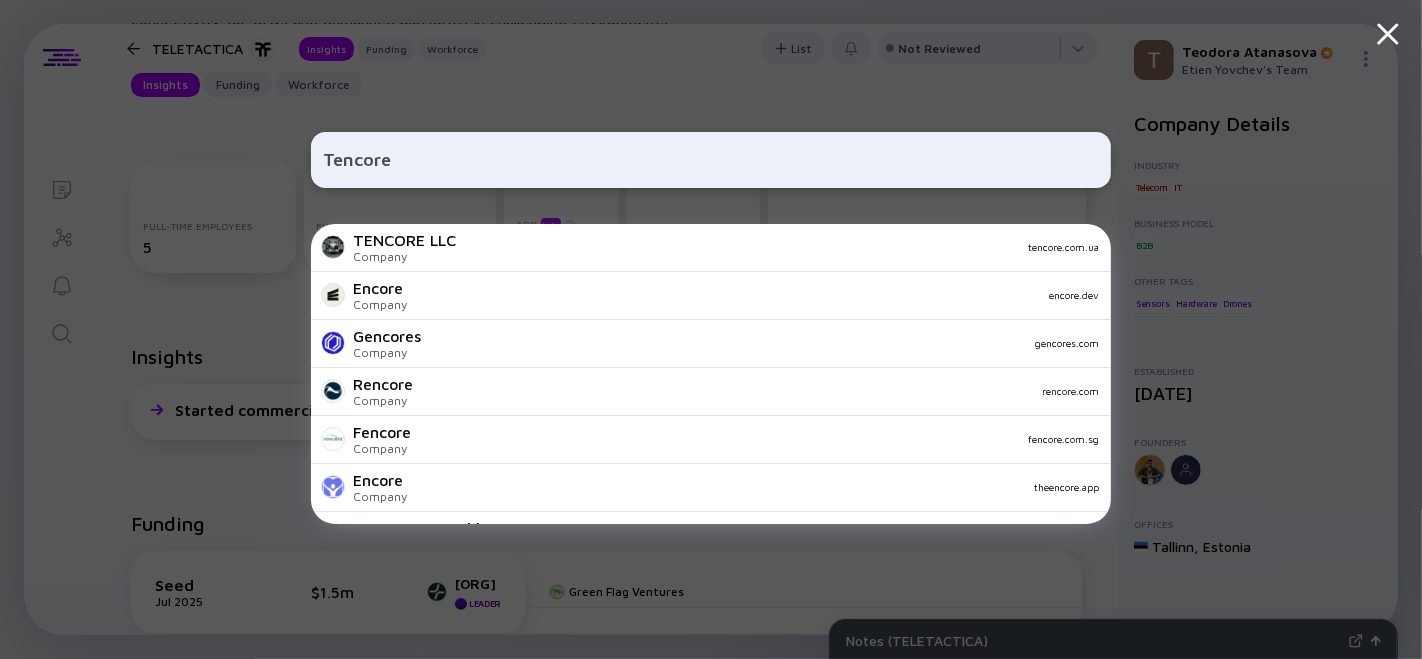 type on "Tencore" 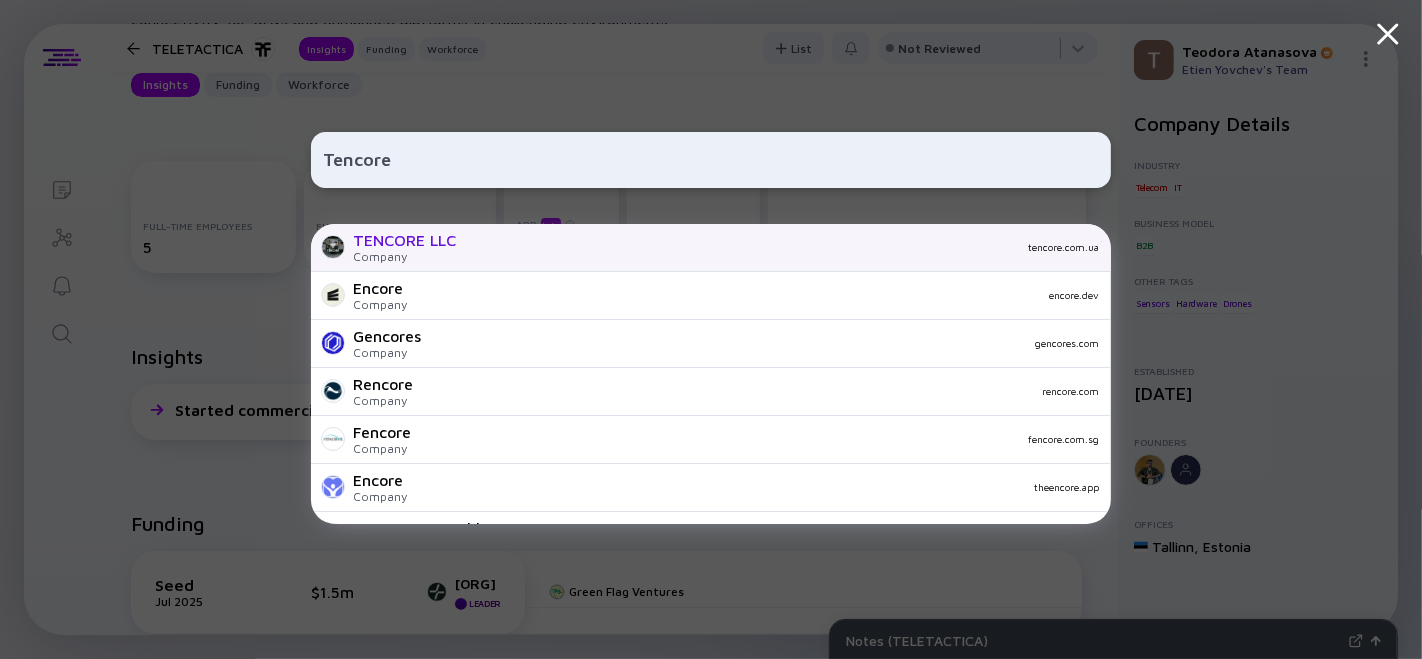click on "tencore.com.ua" at bounding box center [785, 247] 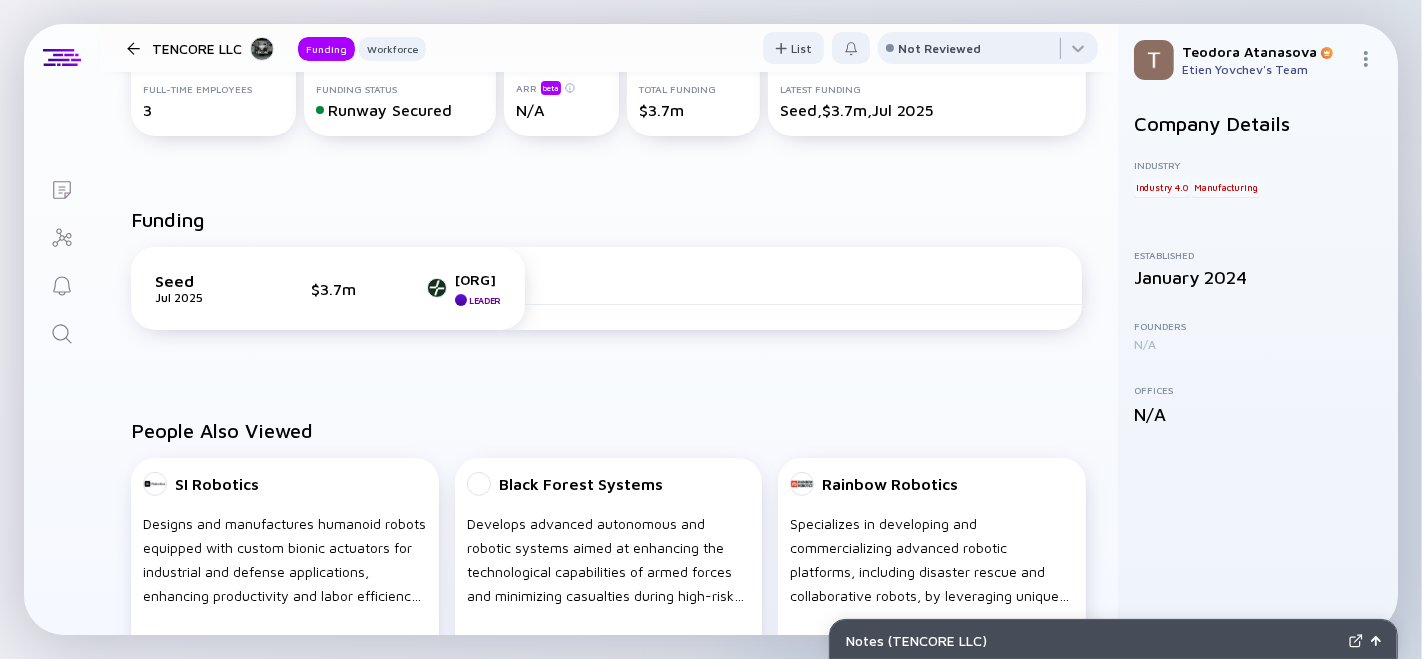 scroll, scrollTop: 0, scrollLeft: 0, axis: both 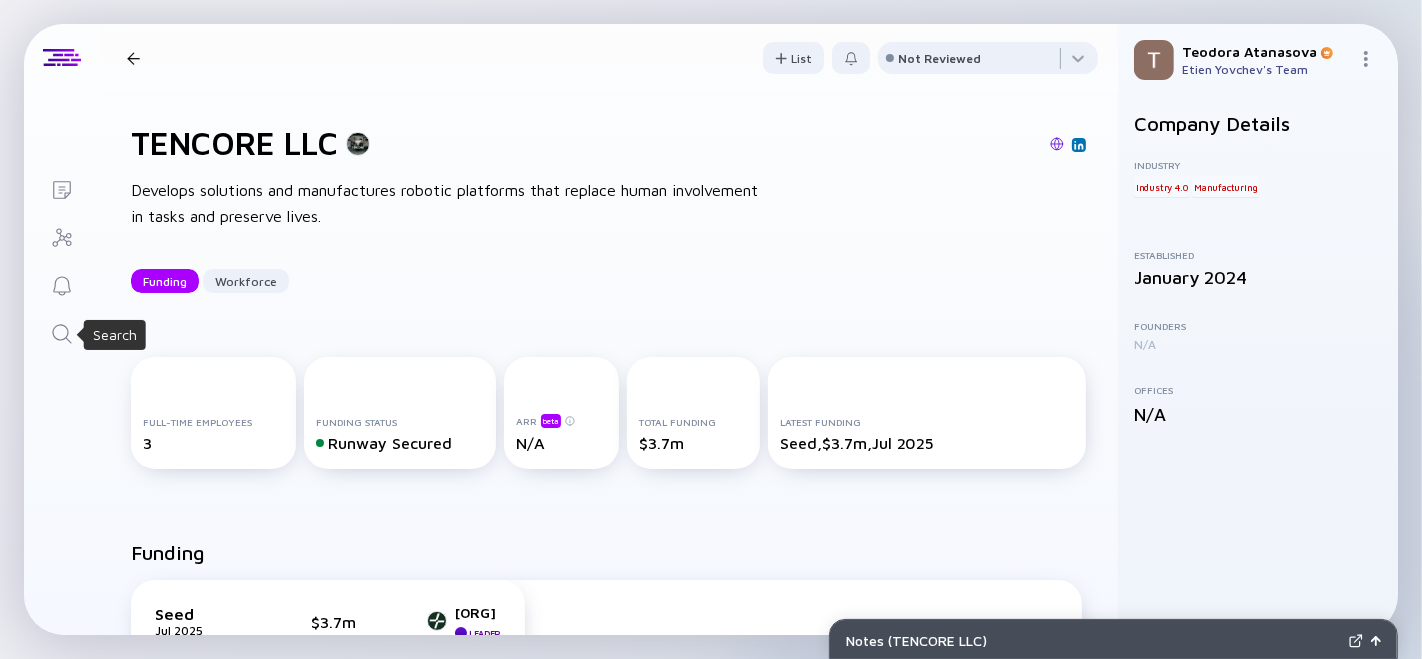 click 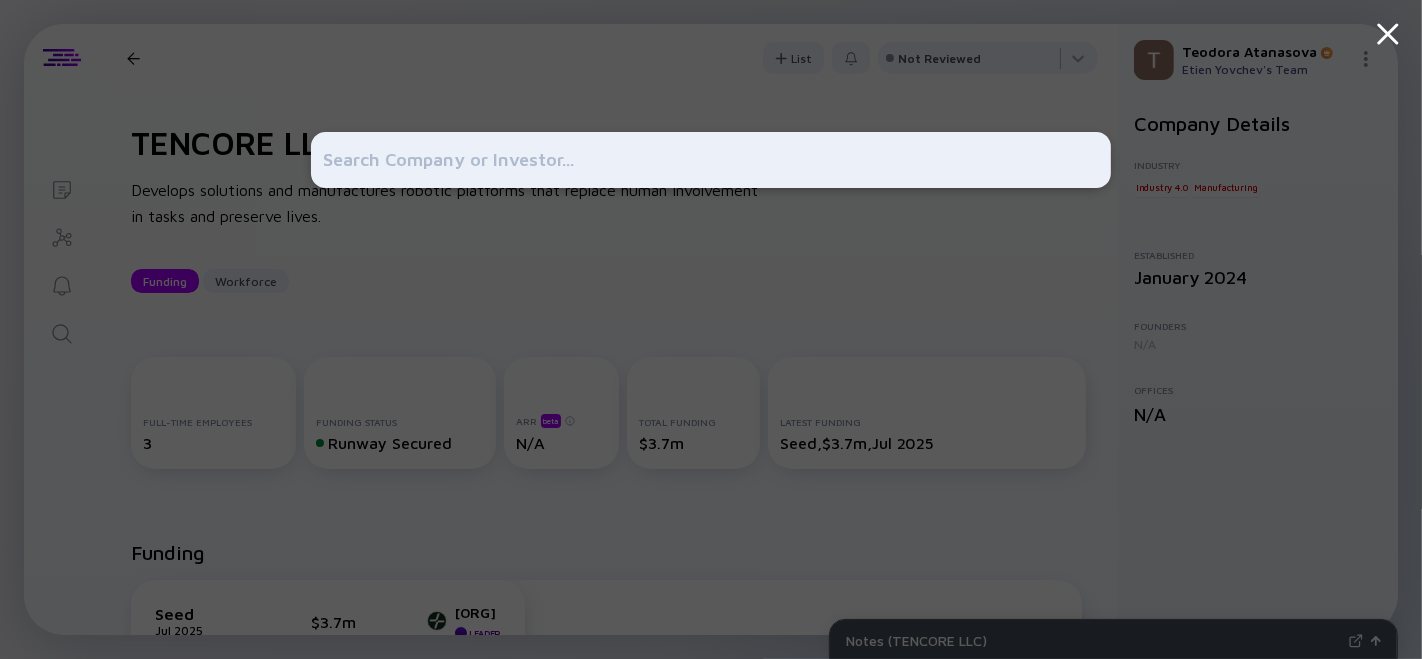 type on "Pleso Therapy" 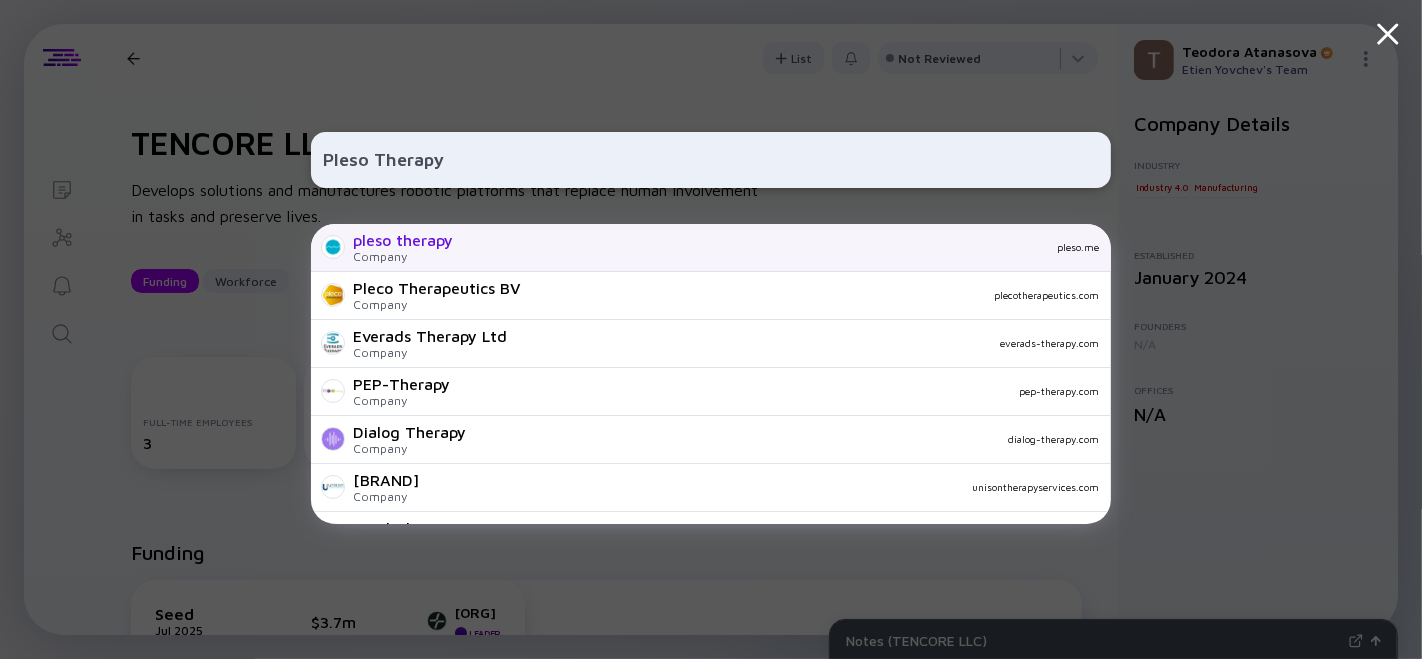 click on "pleso therapy Company pleso.me" at bounding box center [711, 248] 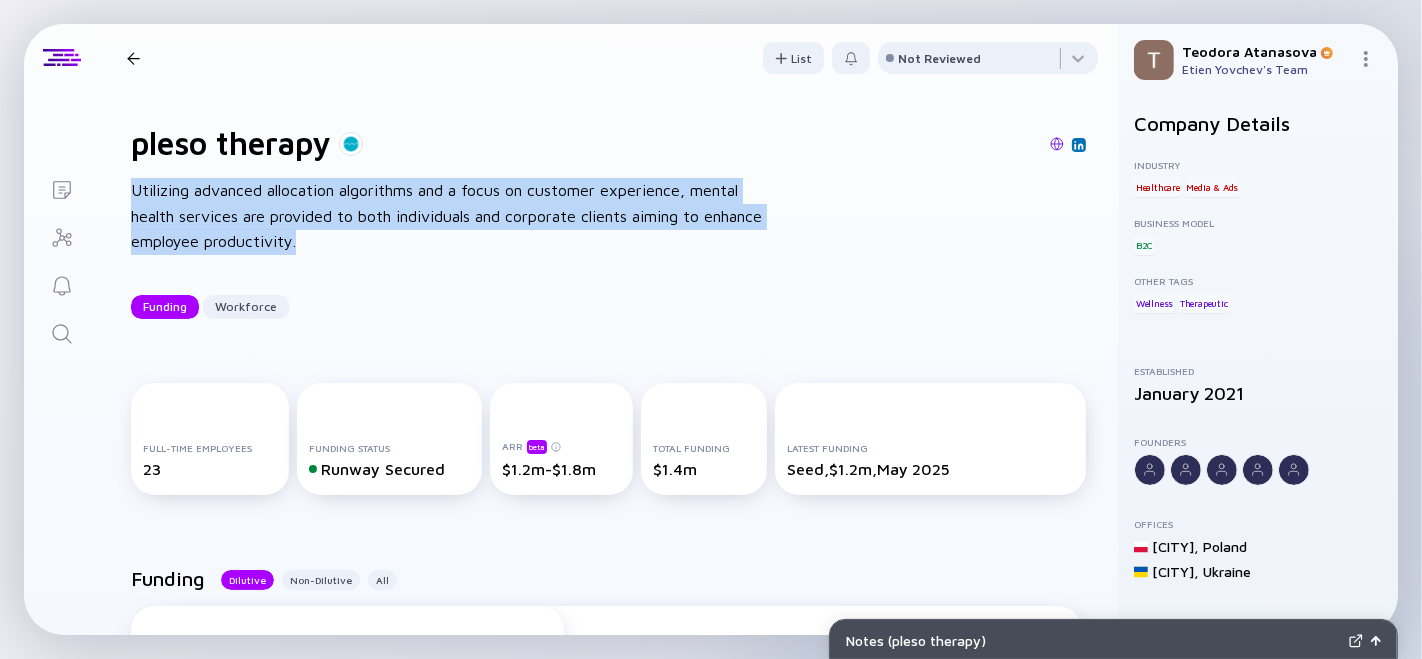 drag, startPoint x: 131, startPoint y: 181, endPoint x: 505, endPoint y: 196, distance: 374.3007 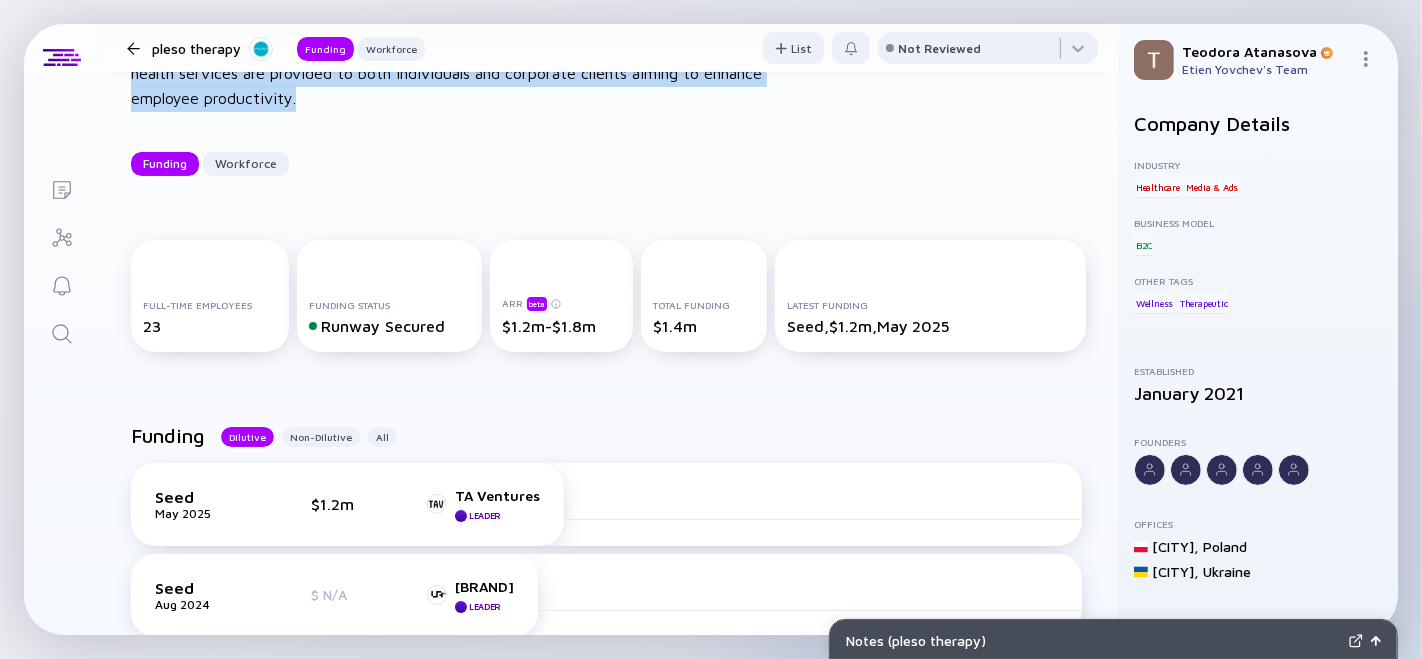 scroll, scrollTop: 222, scrollLeft: 0, axis: vertical 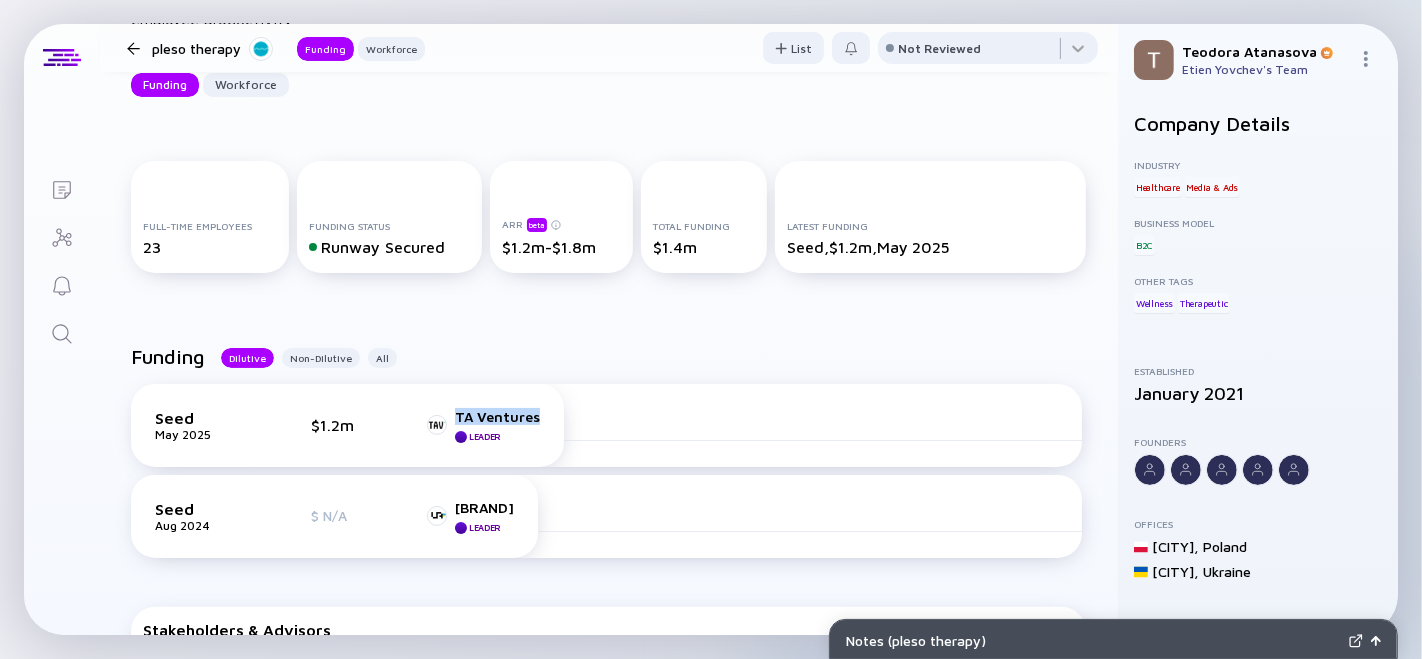 drag, startPoint x: 453, startPoint y: 401, endPoint x: 537, endPoint y: 418, distance: 85.70297 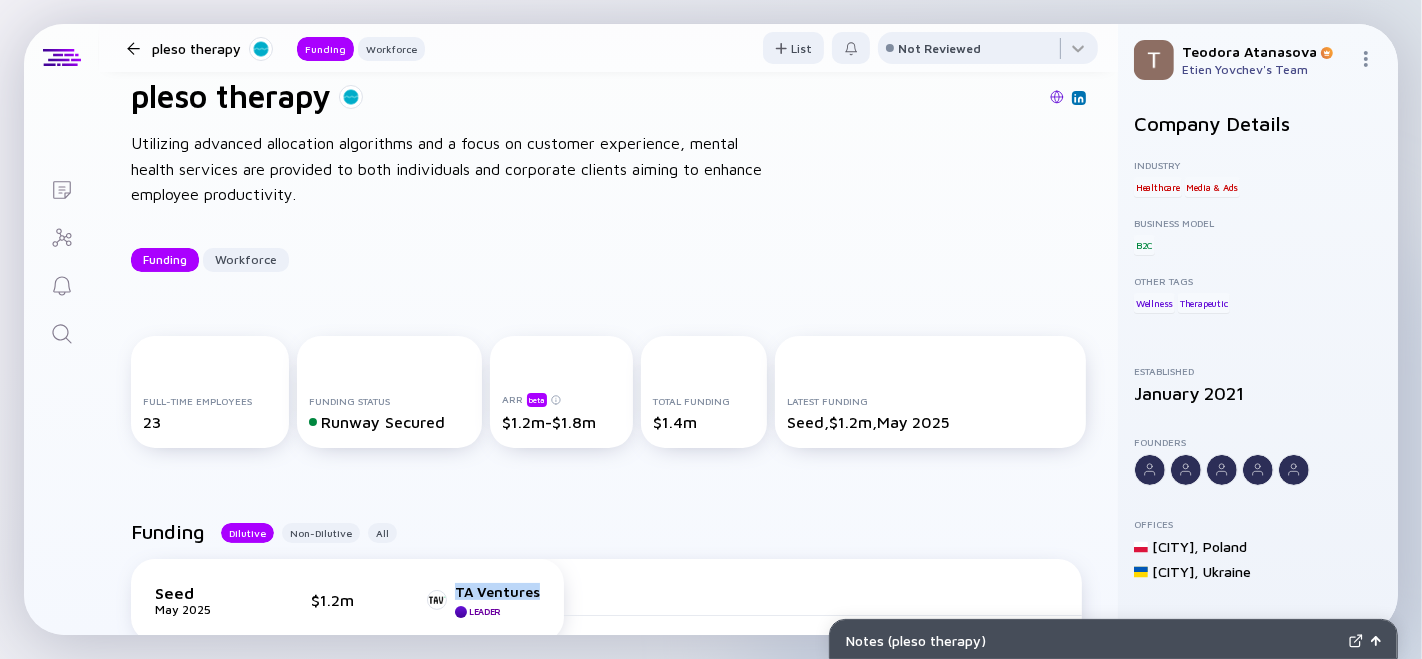 scroll, scrollTop: 0, scrollLeft: 0, axis: both 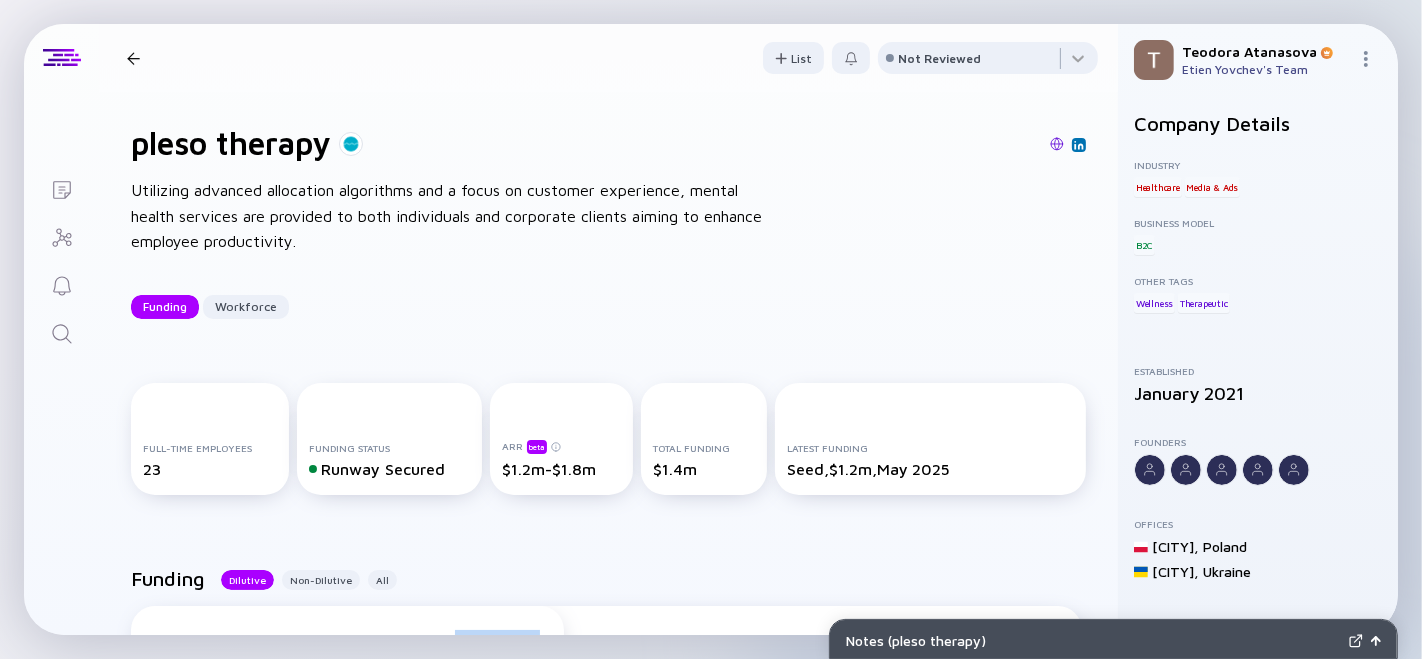click 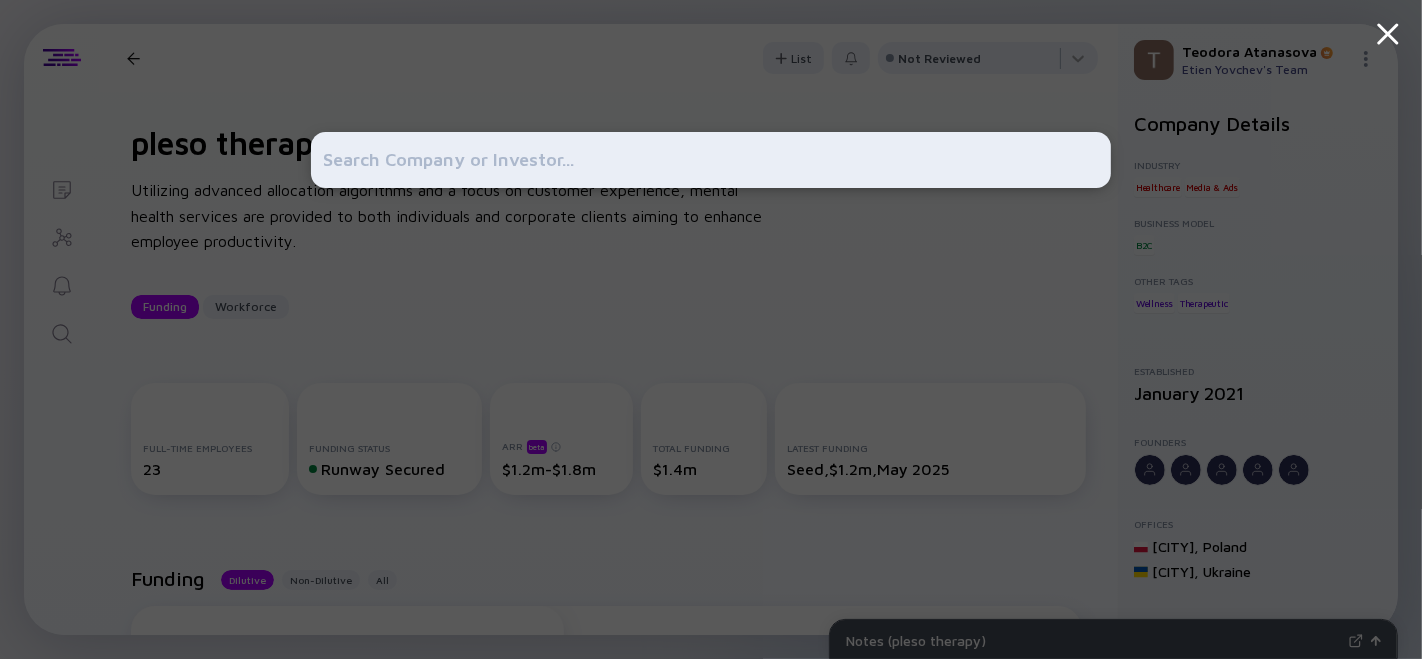 type on "Deus Robotics" 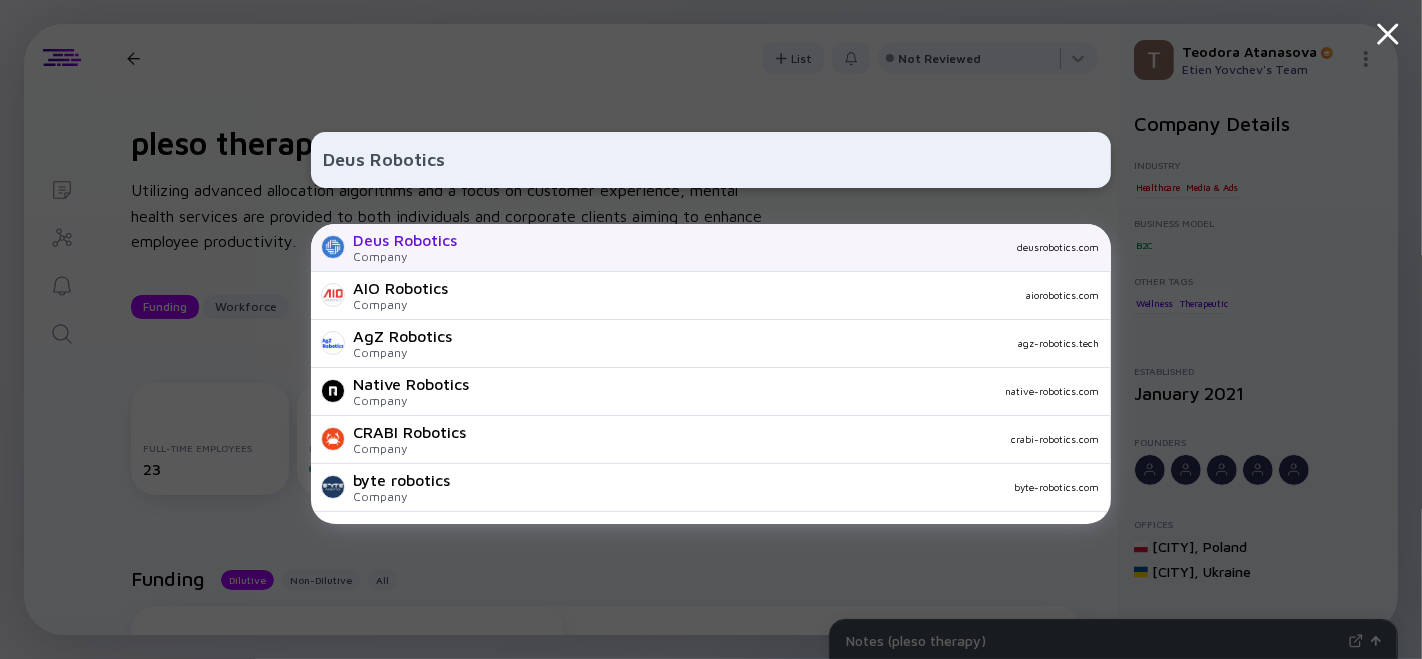 click on "Deus Robotics Company deusrobotics.com" at bounding box center [711, 248] 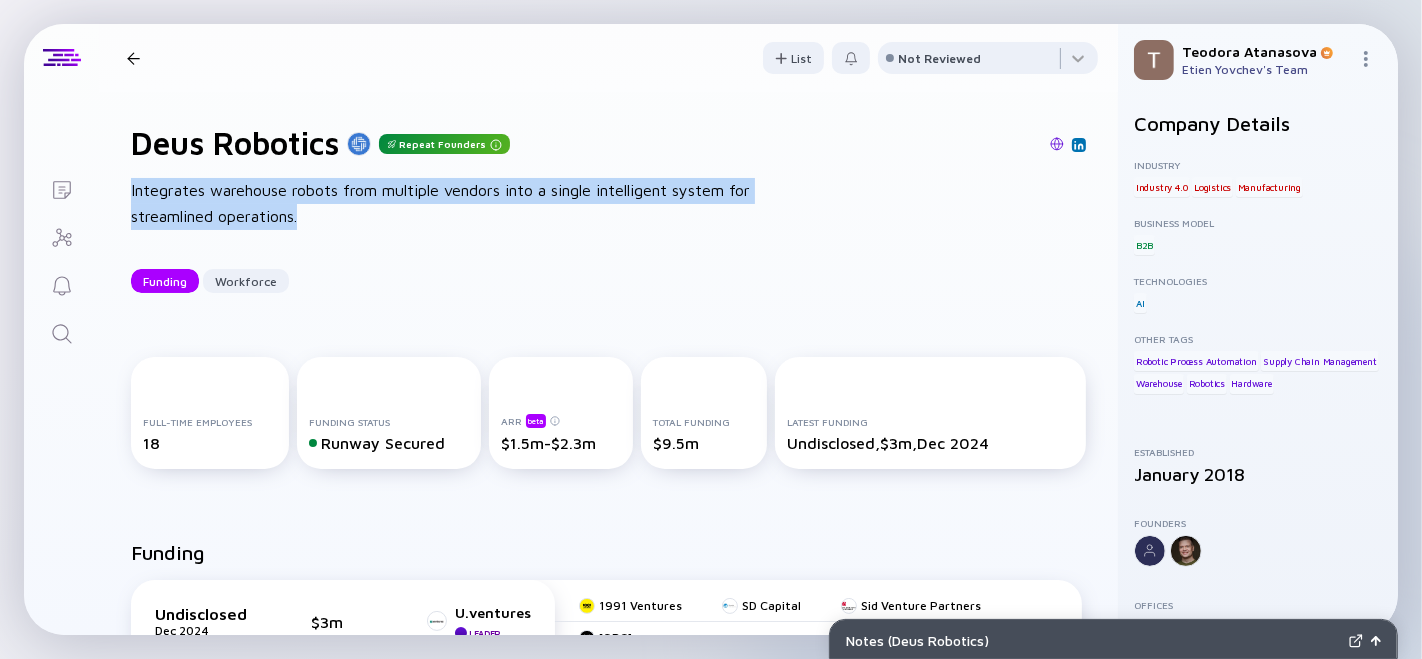 click on "Deus Robotics Repeat Founders Integrates warehouse robots from multiple vendors into a single intelligent system for streamlined operations. Funding Workforce" at bounding box center (608, 208) 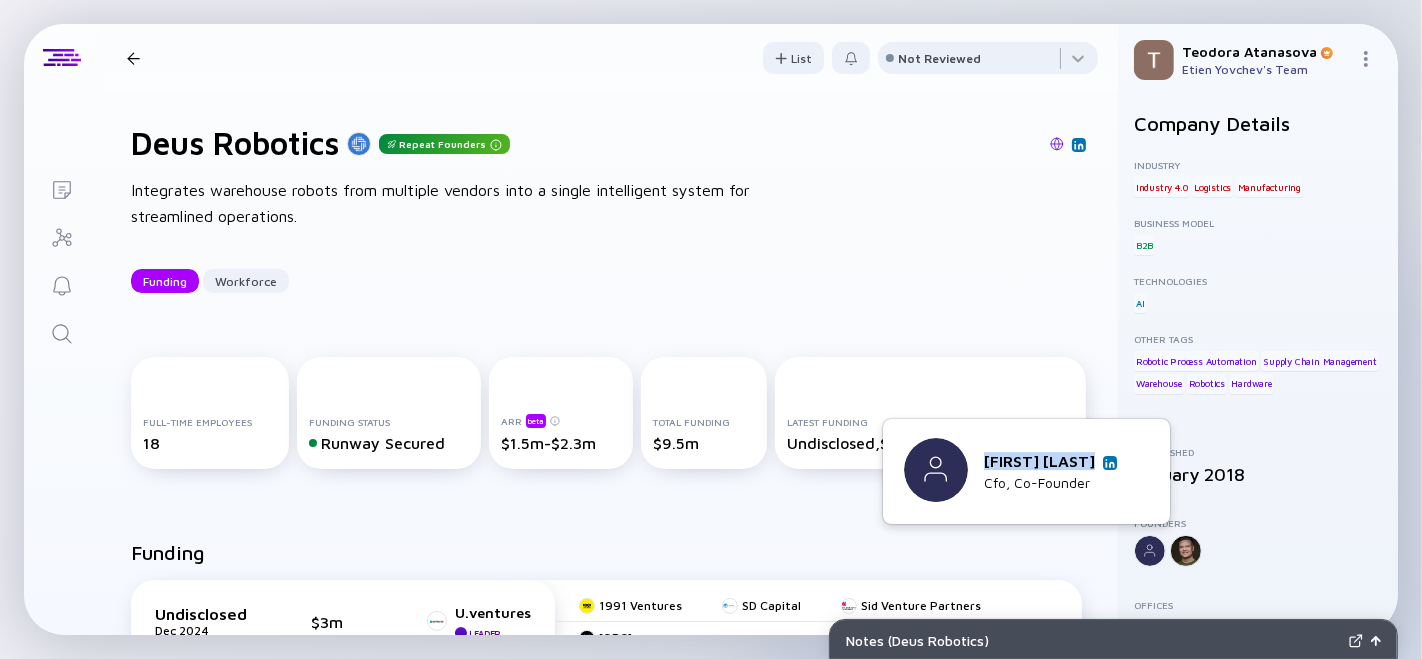 drag, startPoint x: 985, startPoint y: 460, endPoint x: 1101, endPoint y: 456, distance: 116.06895 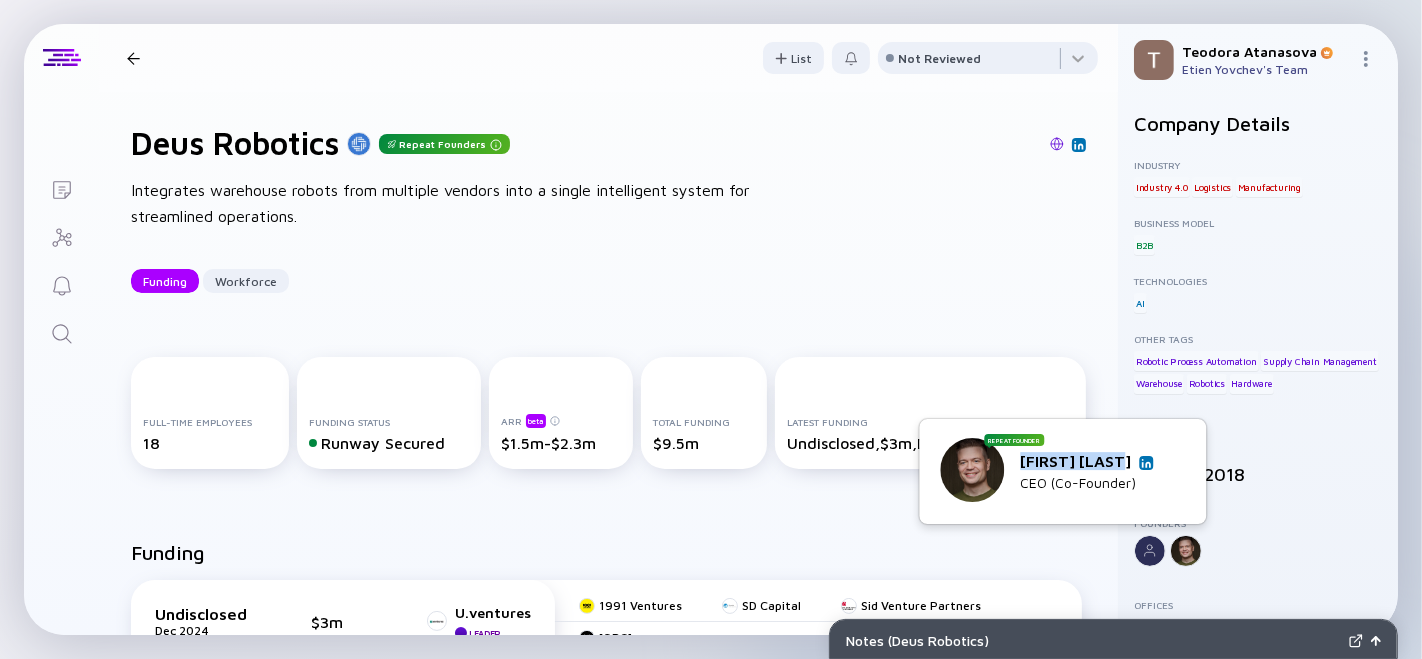 drag, startPoint x: 1032, startPoint y: 461, endPoint x: 1128, endPoint y: 453, distance: 96.332756 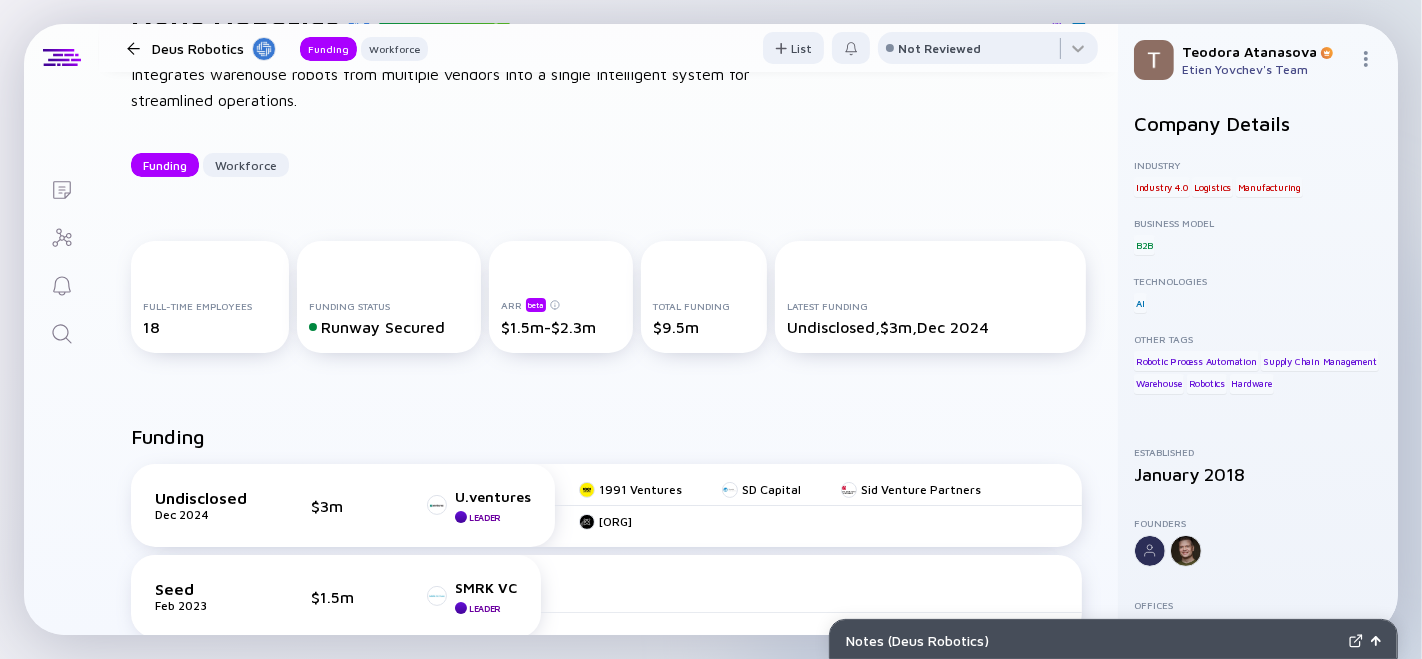 scroll, scrollTop: 333, scrollLeft: 0, axis: vertical 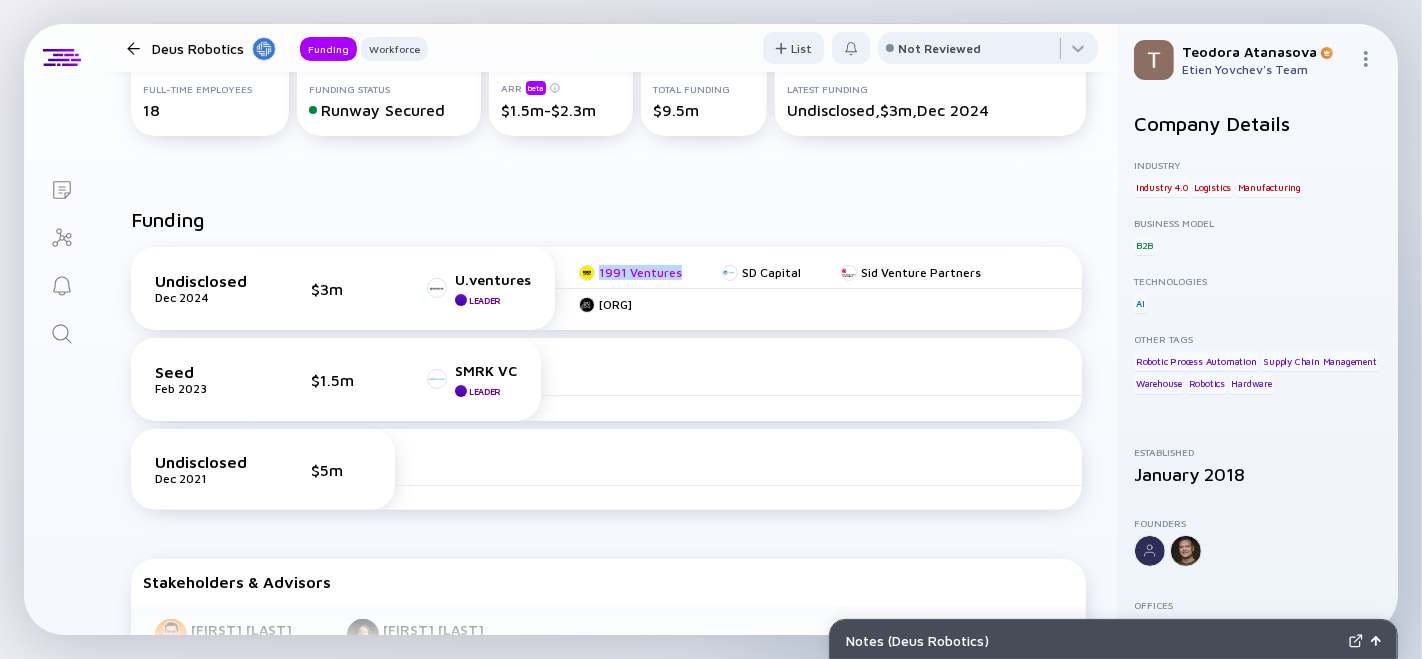 drag, startPoint x: 691, startPoint y: 258, endPoint x: 594, endPoint y: 267, distance: 97.41663 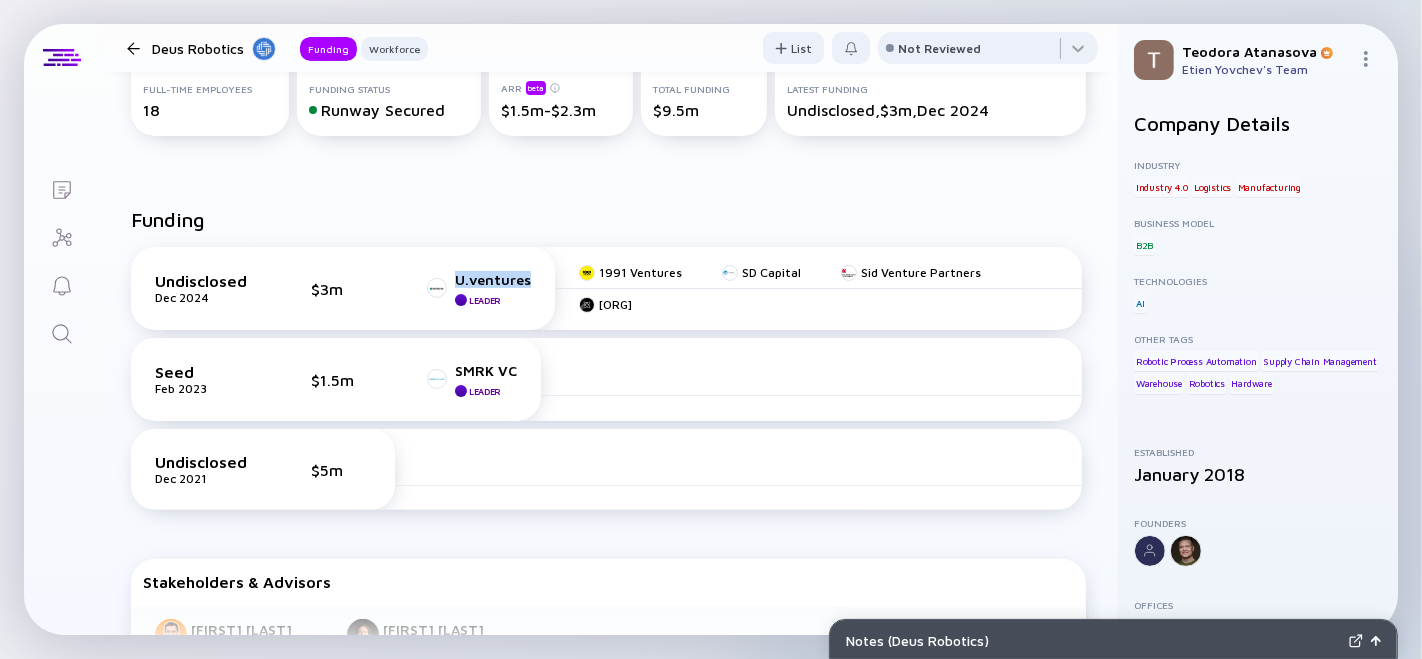 drag, startPoint x: 539, startPoint y: 286, endPoint x: 447, endPoint y: 280, distance: 92.19544 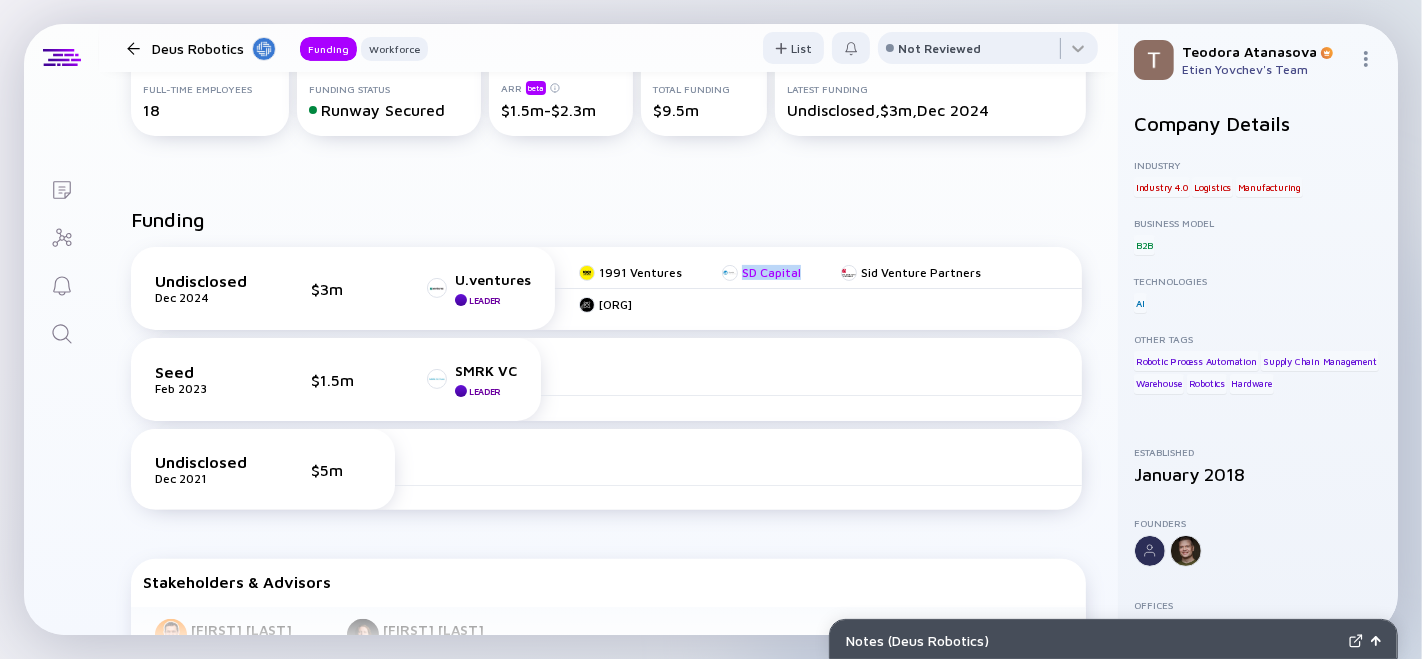 drag, startPoint x: 823, startPoint y: 266, endPoint x: 734, endPoint y: 272, distance: 89.20202 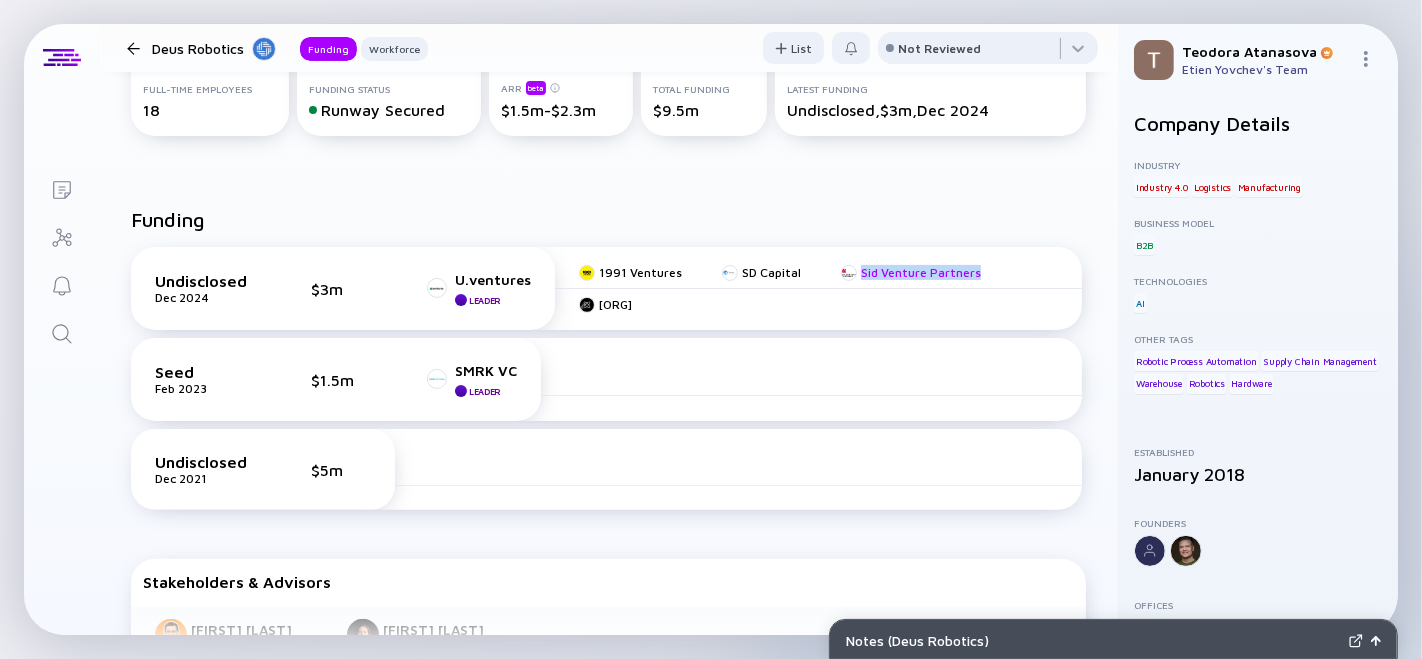 drag, startPoint x: 980, startPoint y: 273, endPoint x: 849, endPoint y: 270, distance: 131.03435 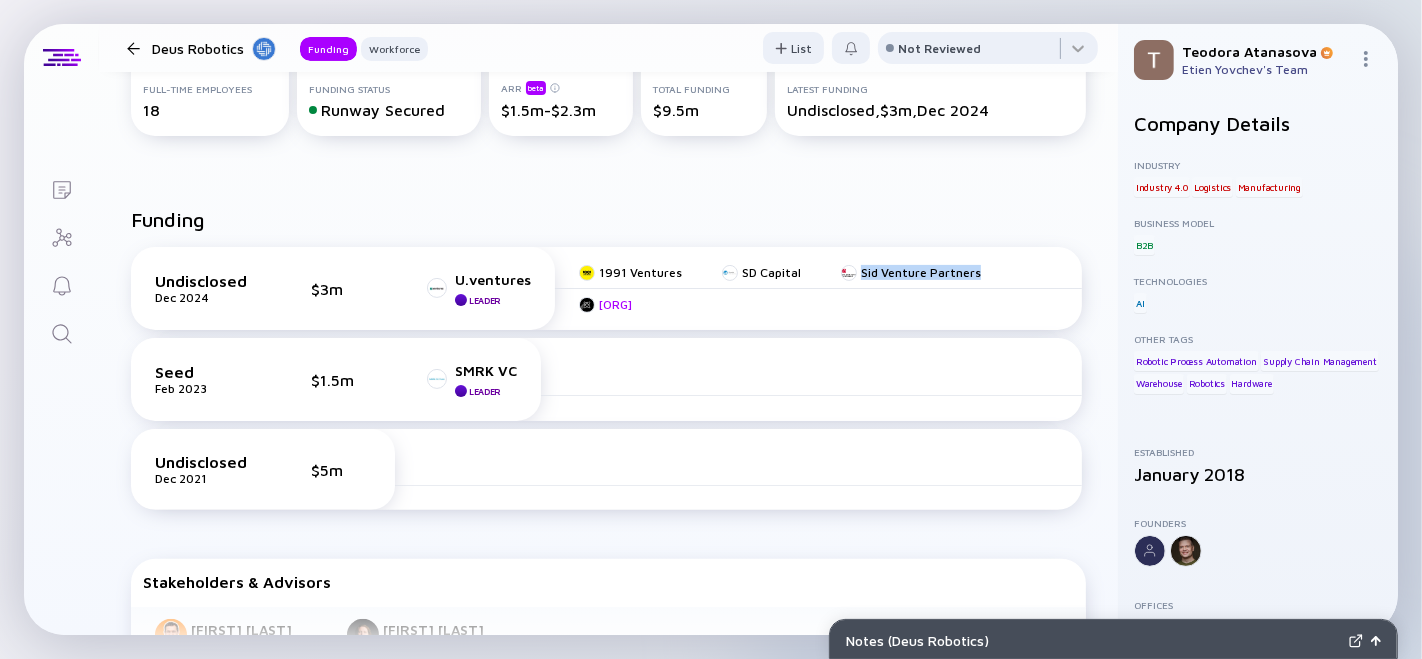 drag, startPoint x: 723, startPoint y: 307, endPoint x: 589, endPoint y: 304, distance: 134.03358 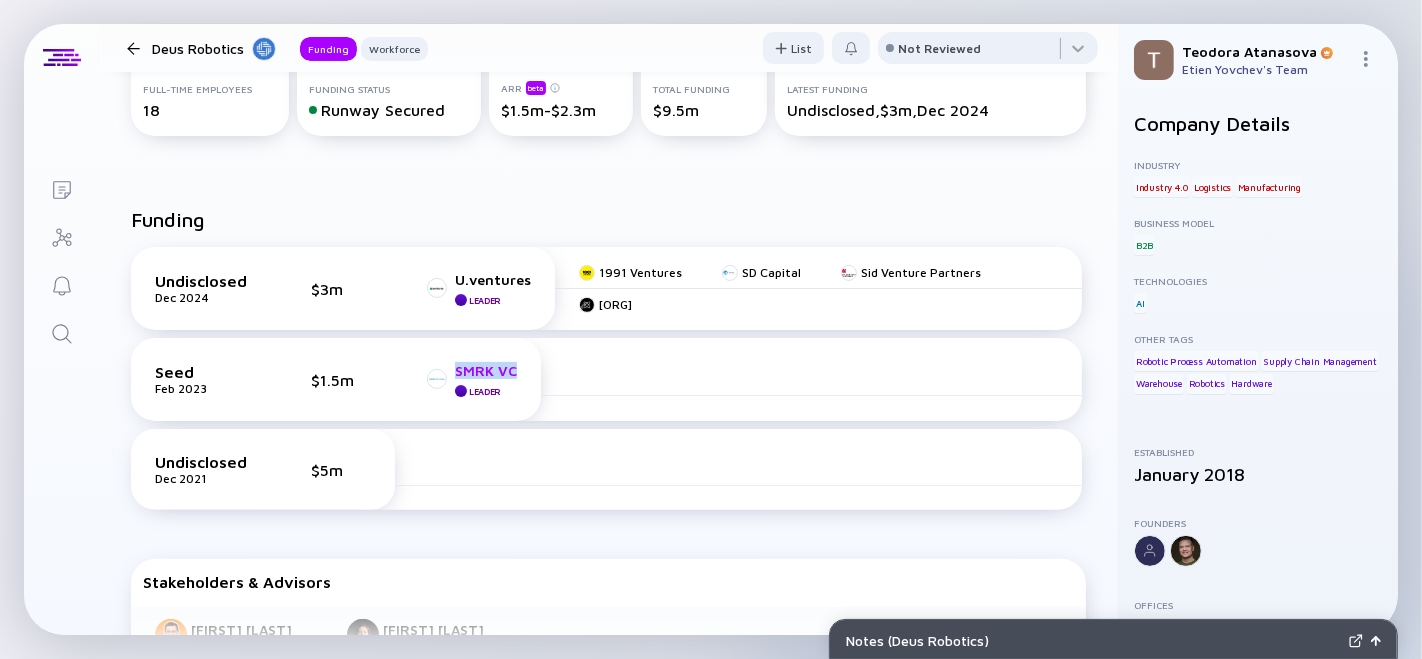 drag, startPoint x: 525, startPoint y: 372, endPoint x: 458, endPoint y: 364, distance: 67.47592 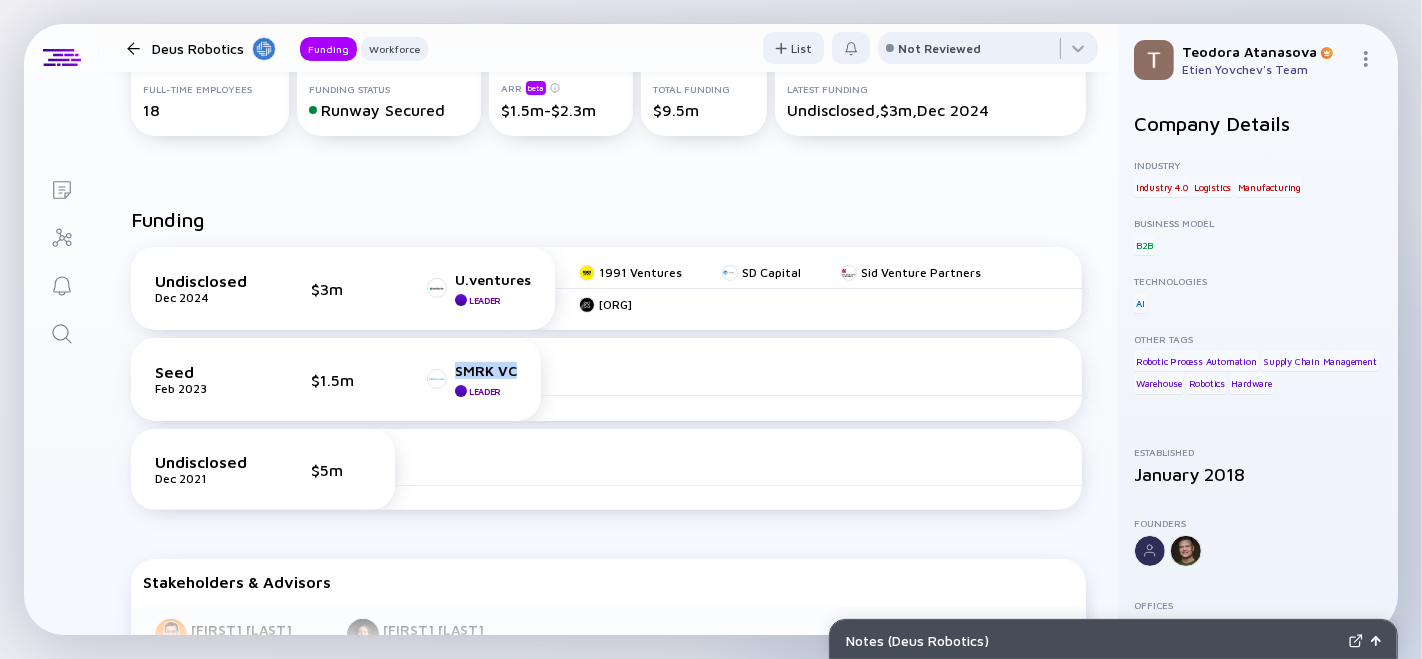 click 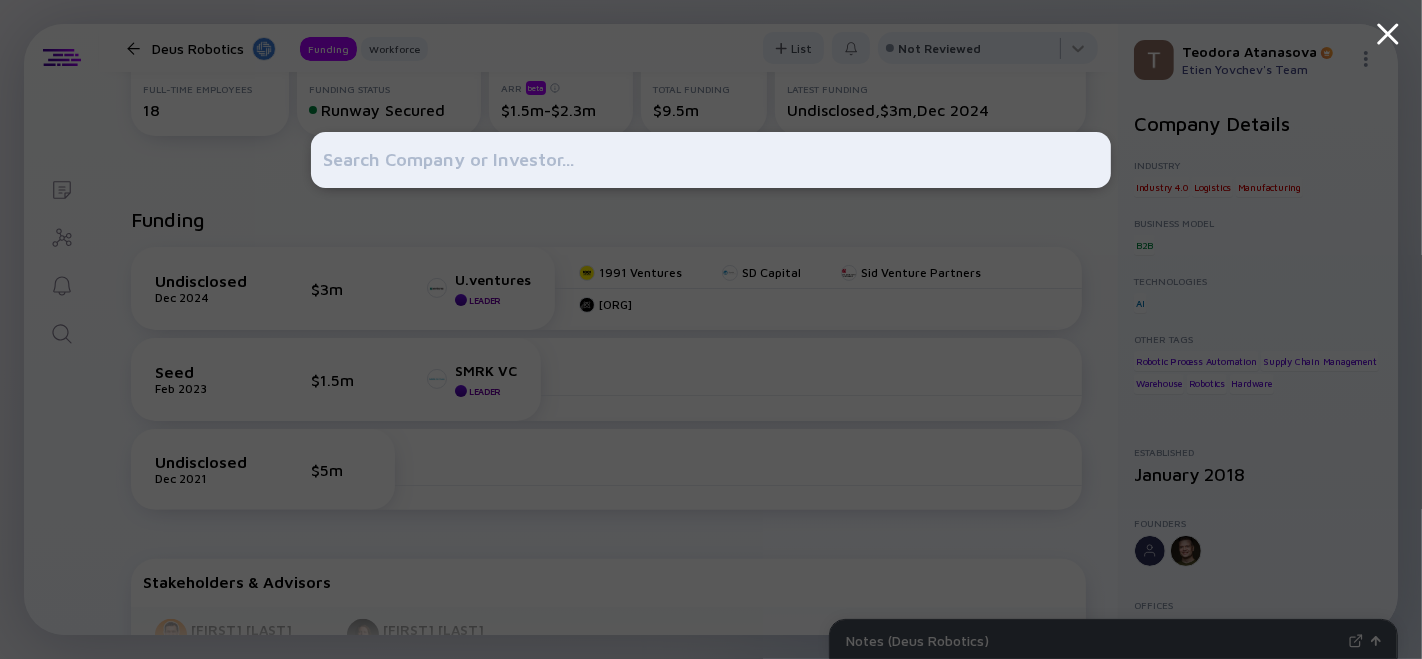 type on "Cloverpop" 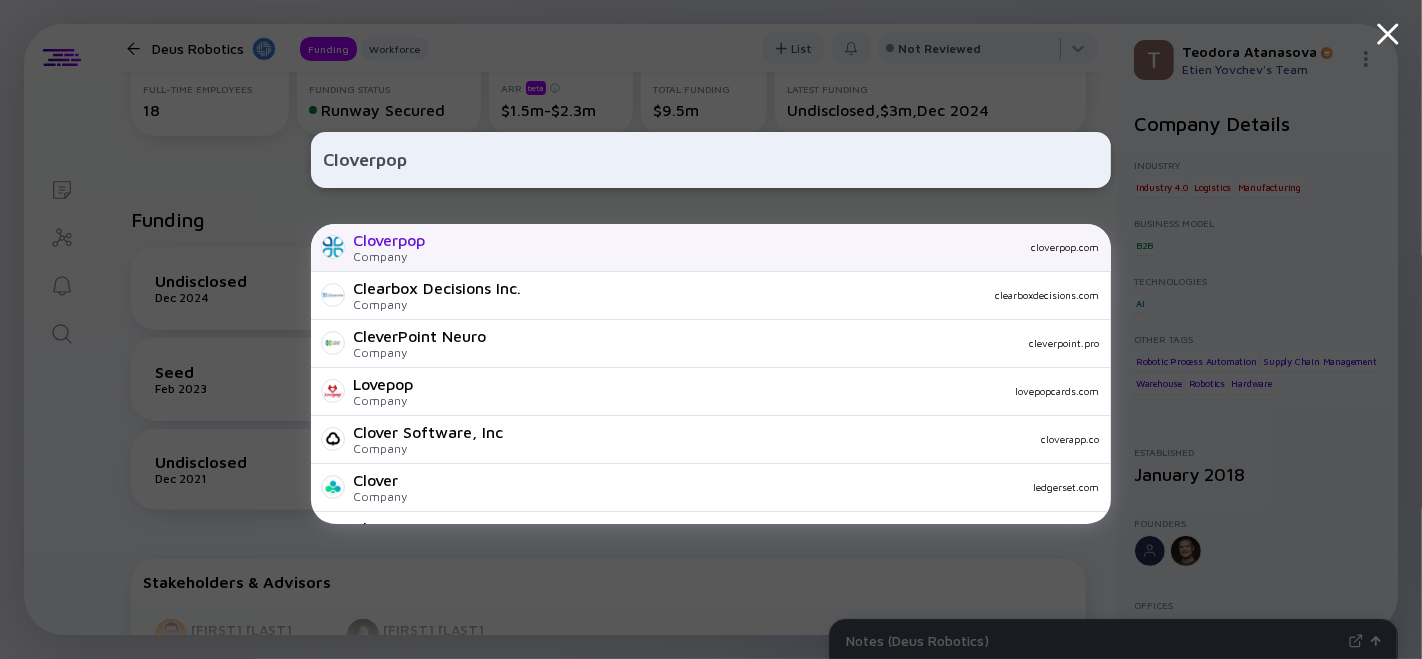 click on "Cloverpop" at bounding box center [389, 240] 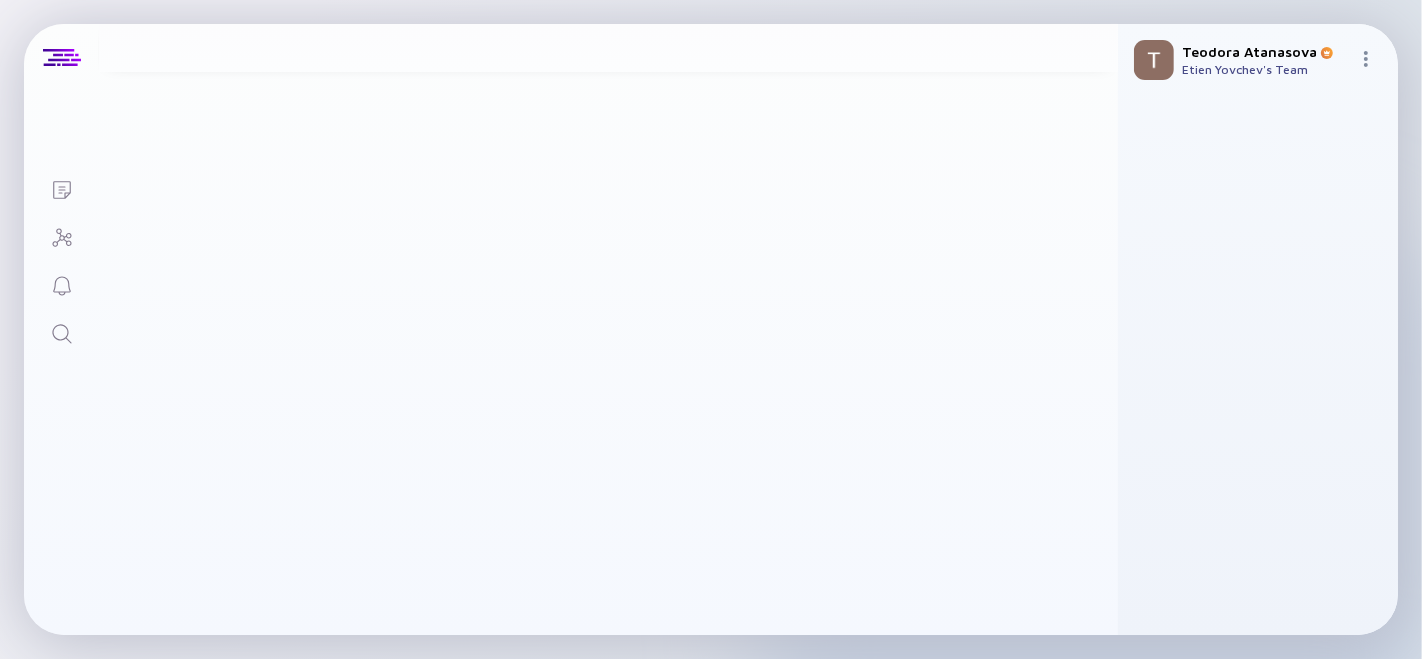 scroll, scrollTop: 0, scrollLeft: 0, axis: both 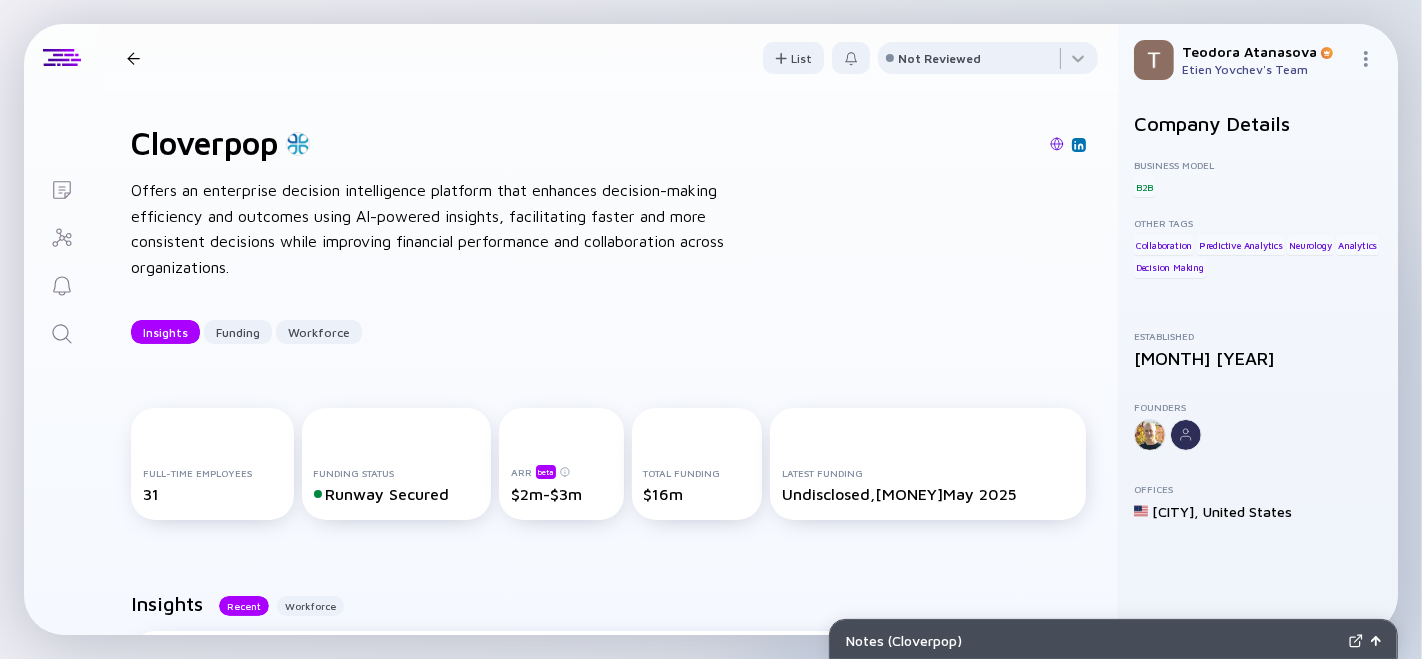 click 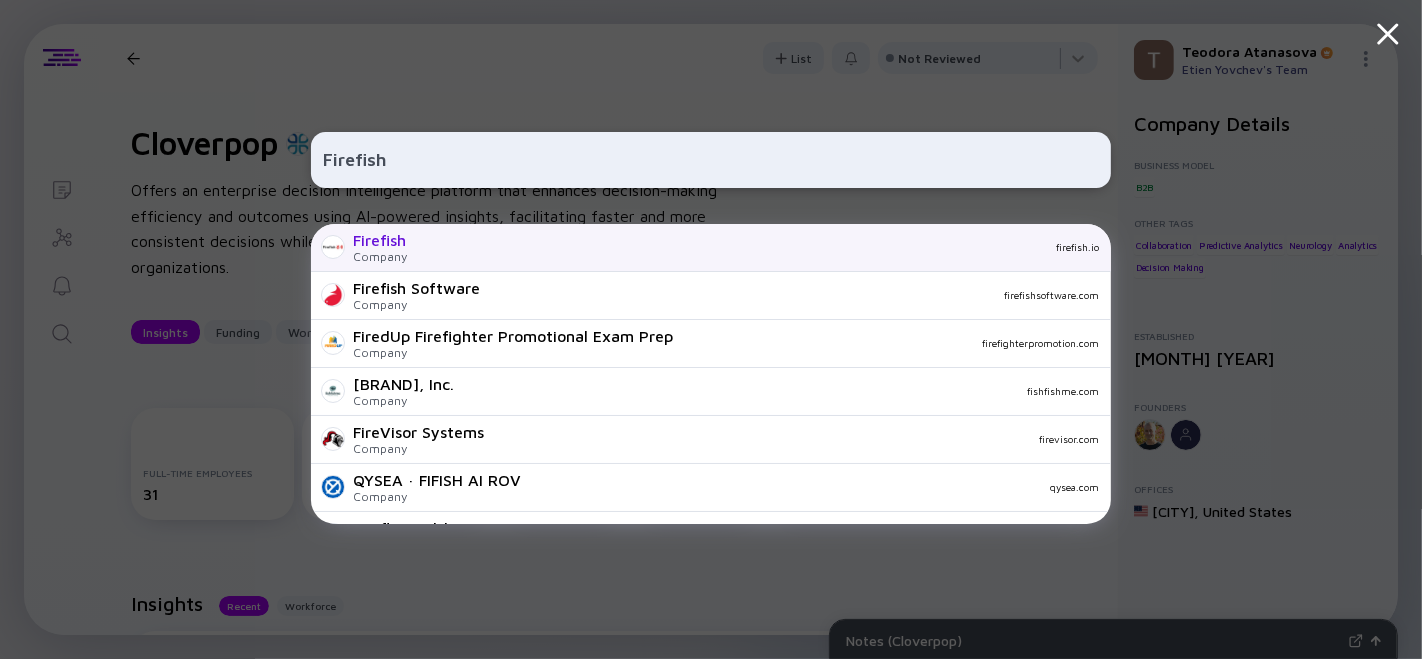 type on "Firefish" 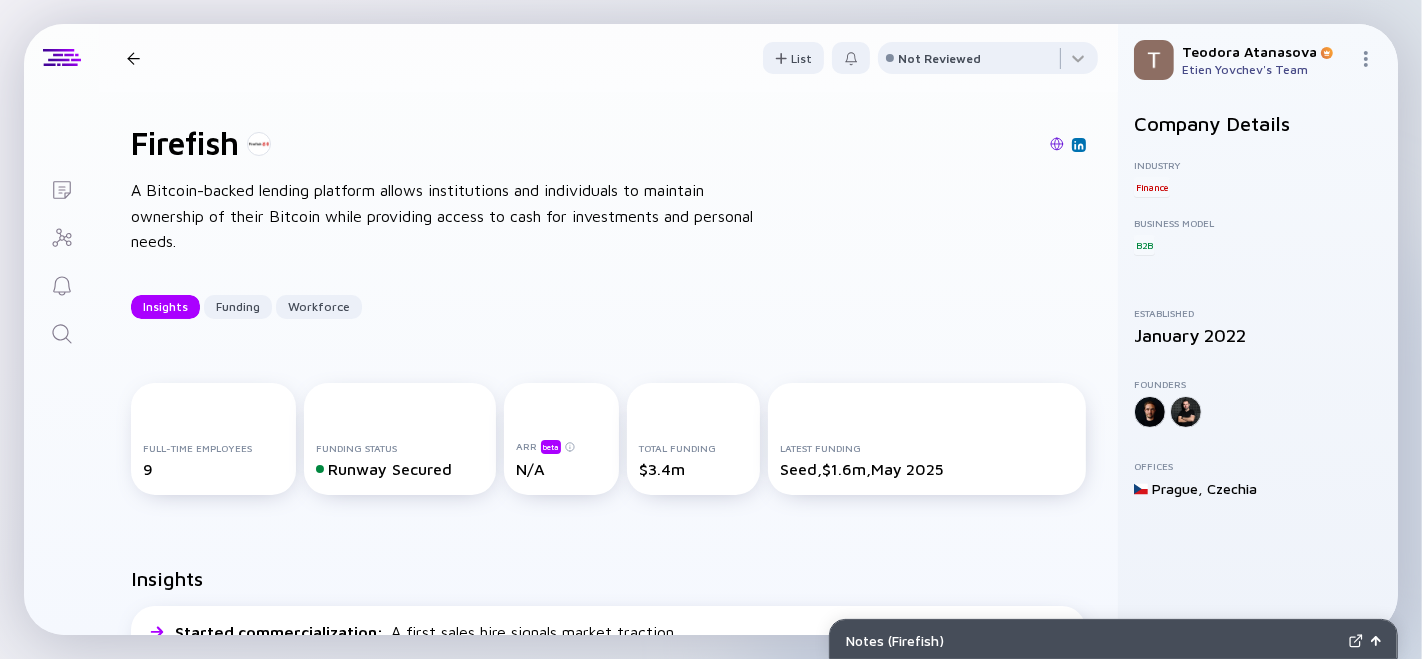 click at bounding box center (61, 332) 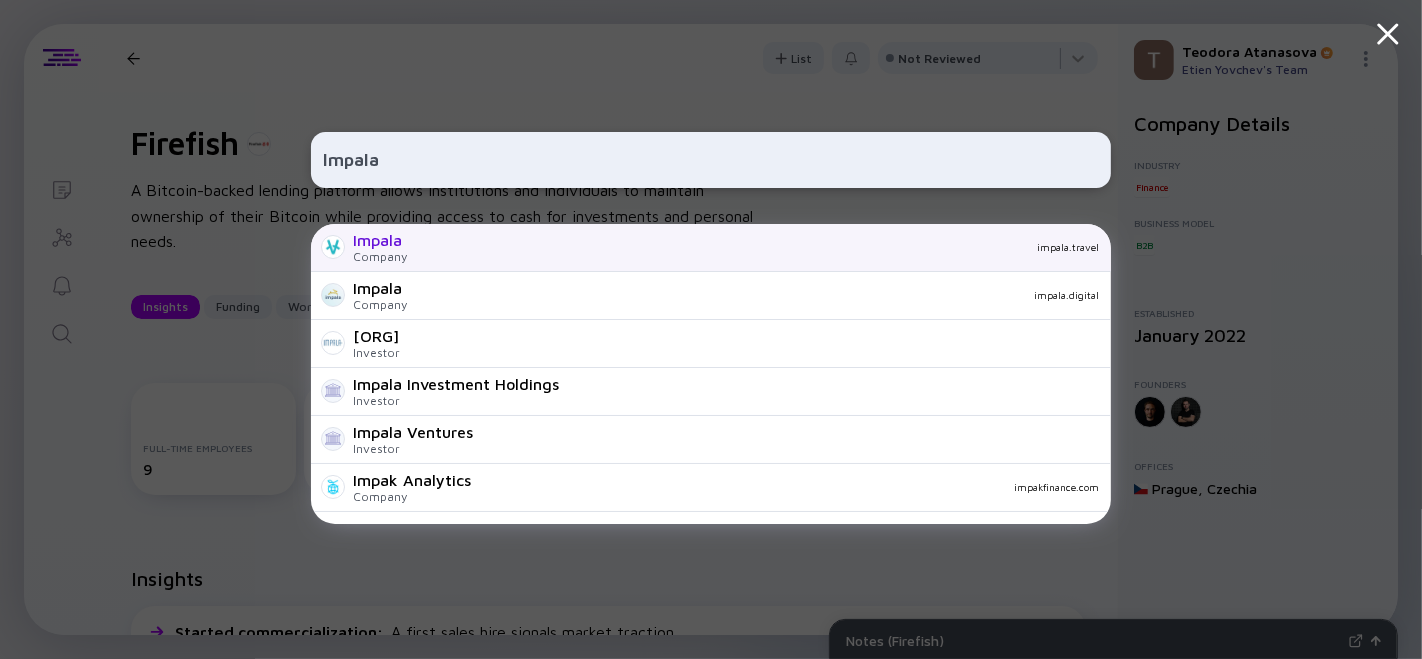 type on "Impala" 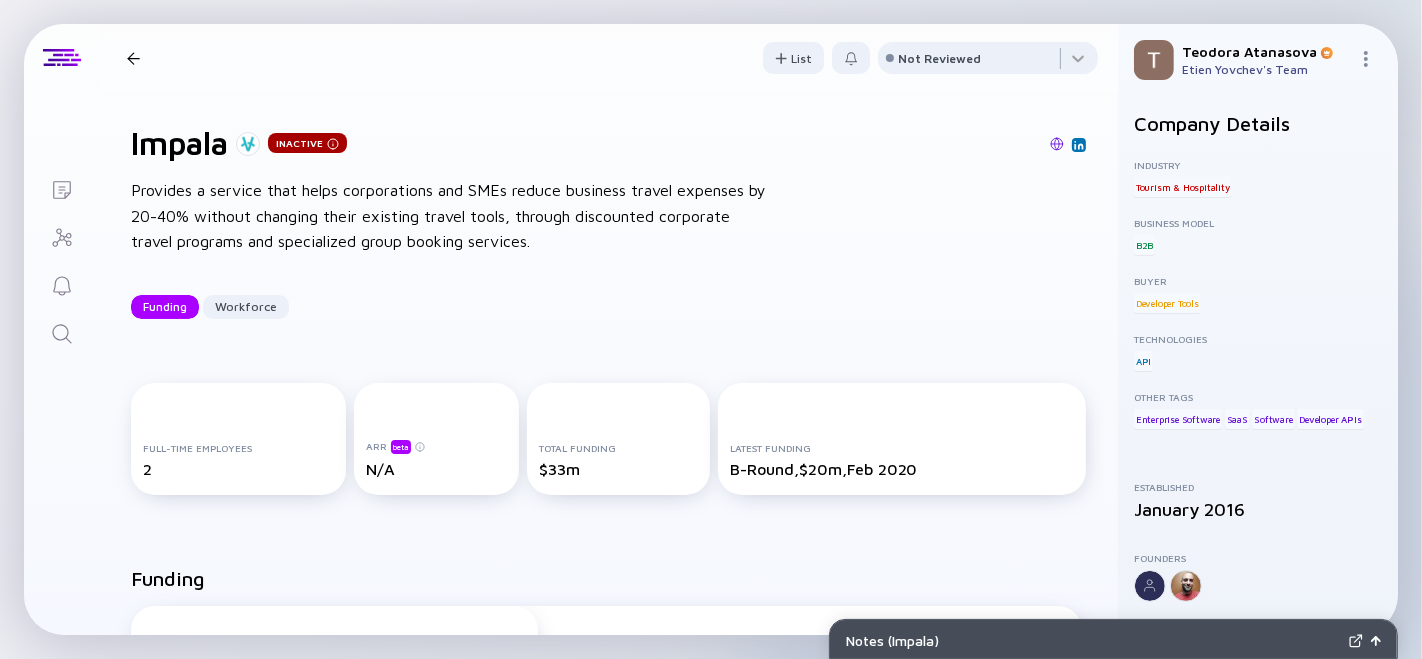 click at bounding box center (61, 332) 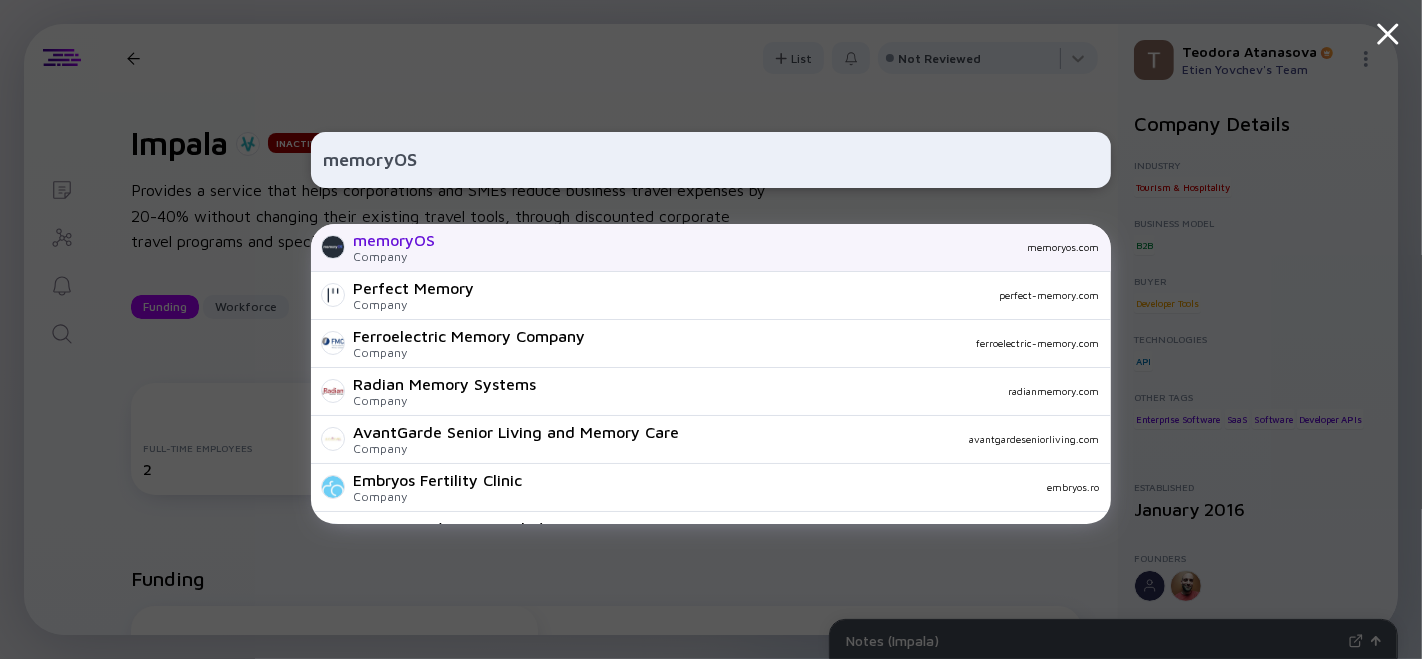 type on "memoryOS" 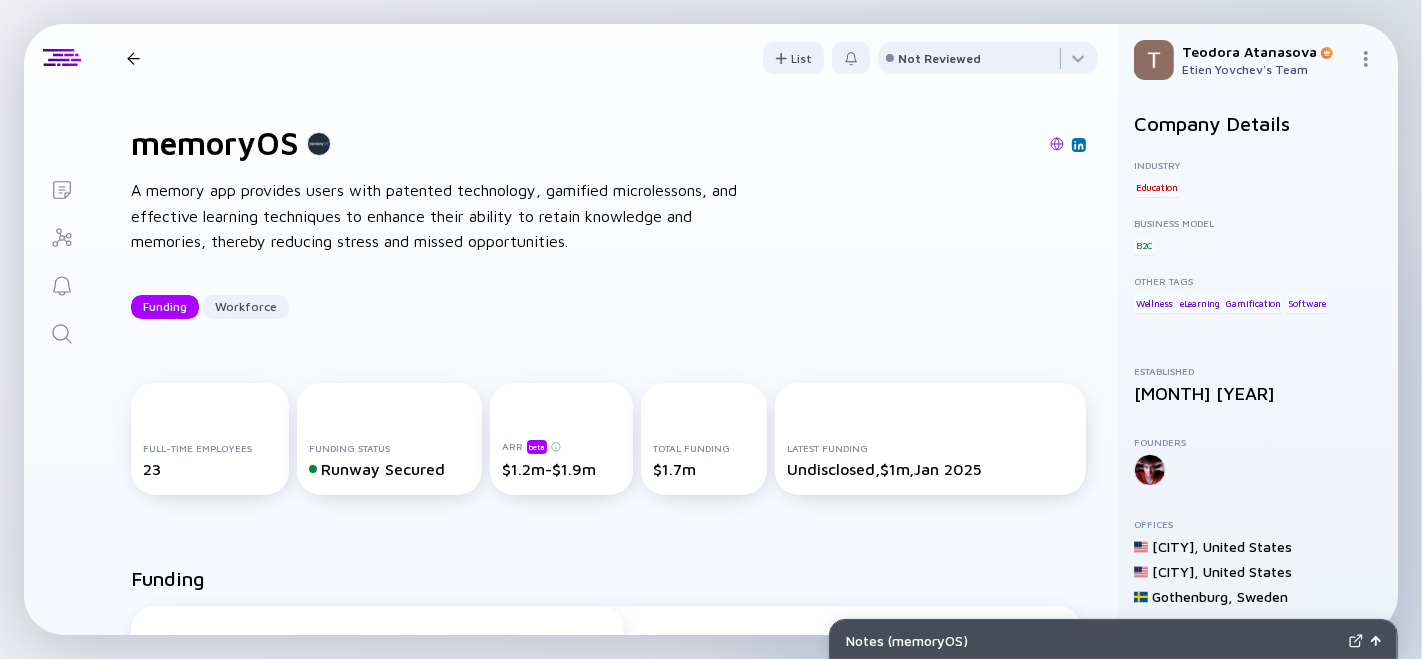 click 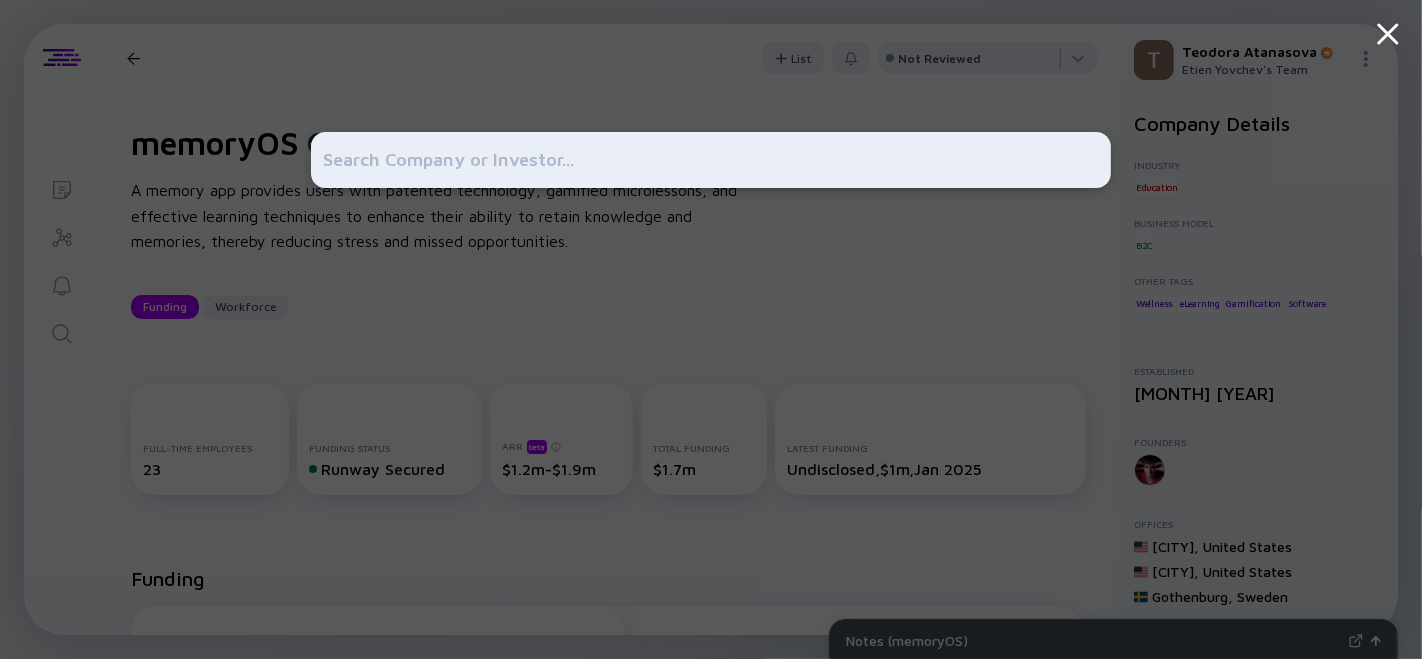 type on "CrossCurve" 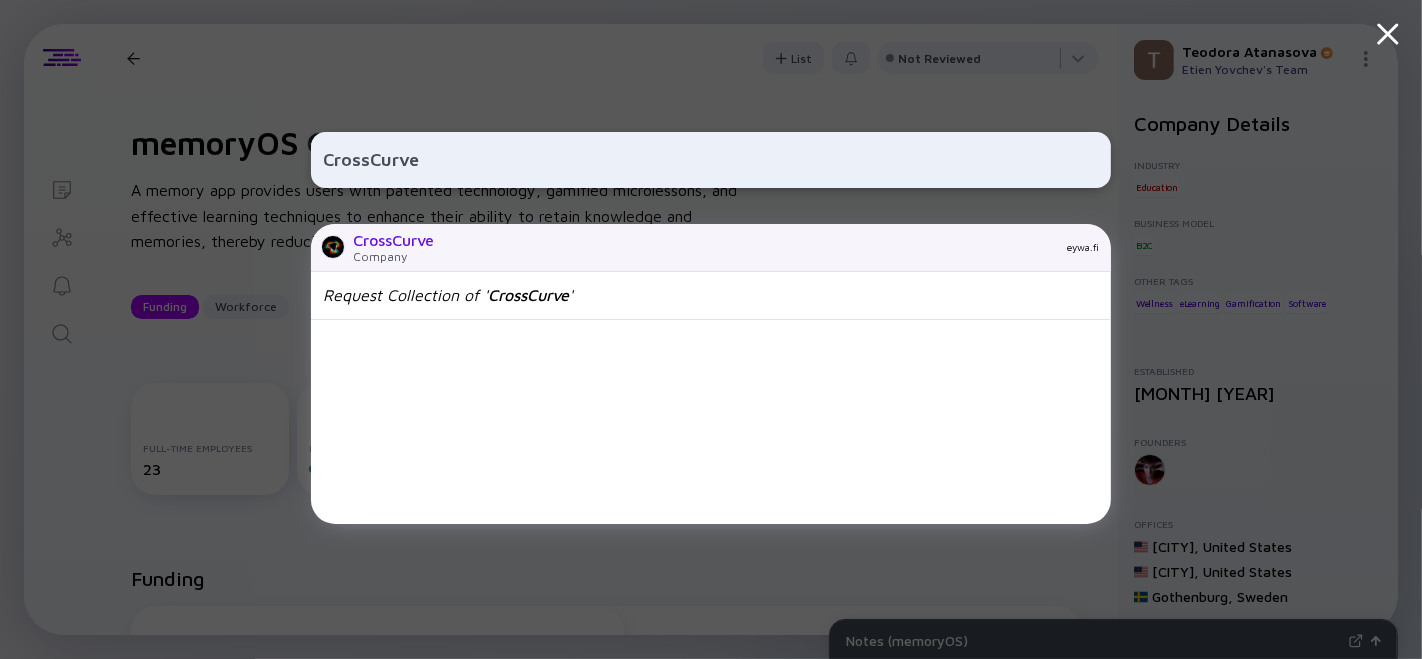 click on "CrossCurve" at bounding box center [393, 240] 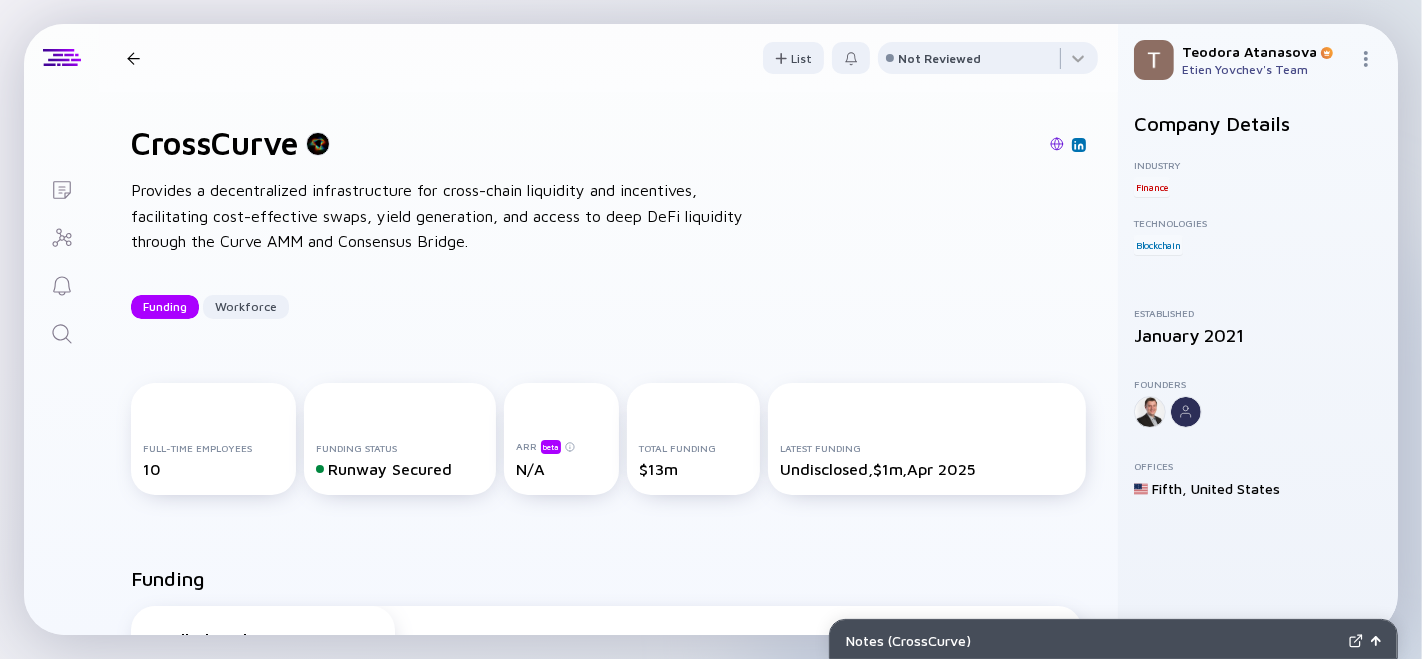 click 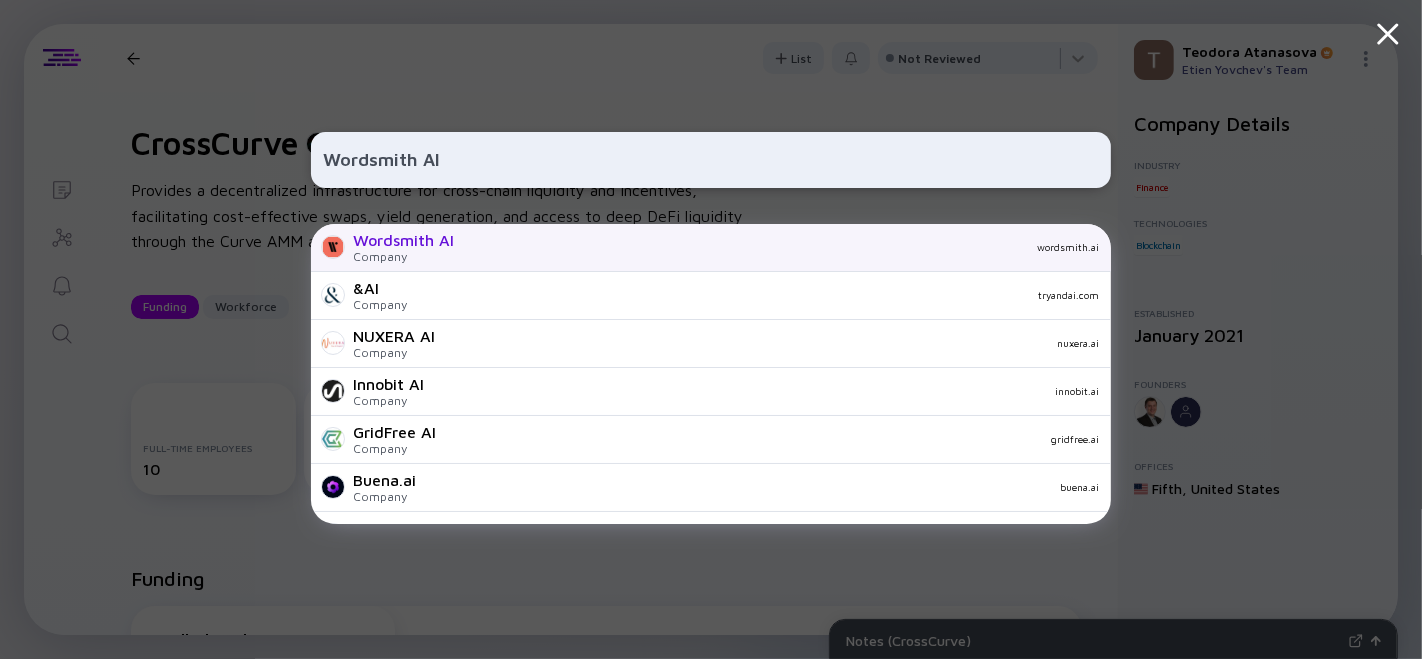 type on "Wordsmith AI" 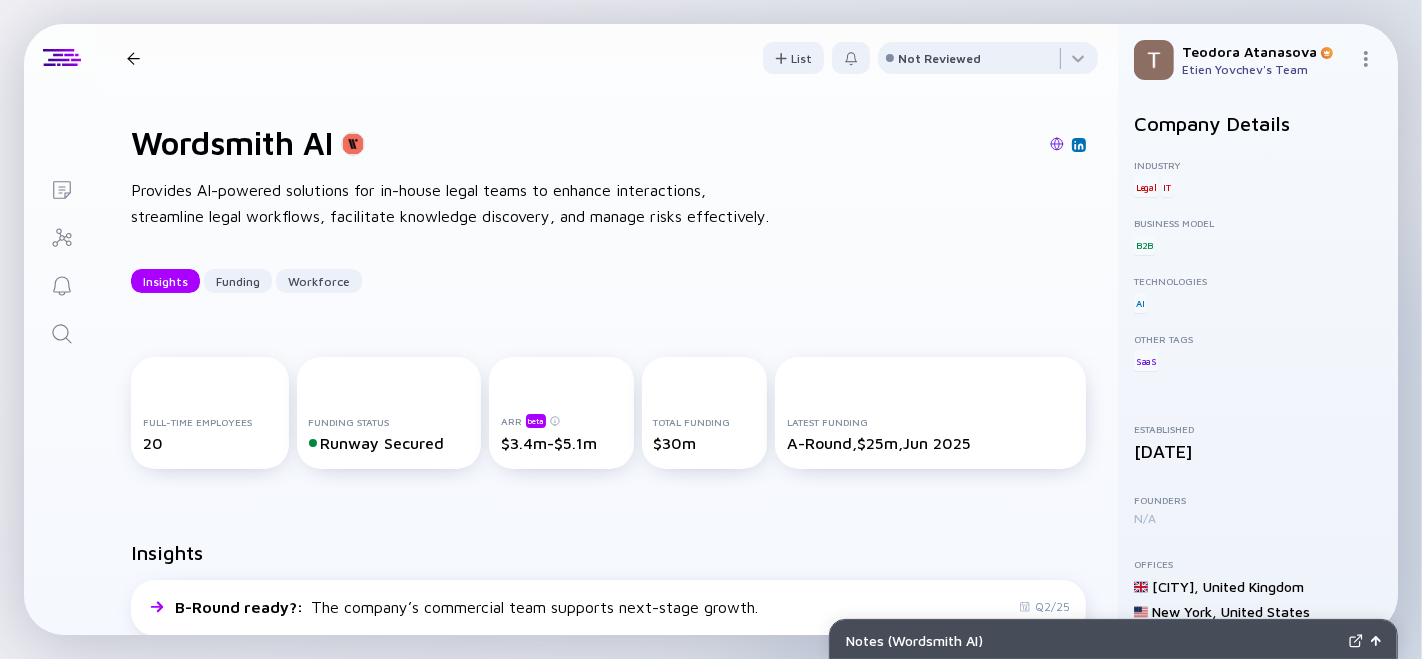click on "Wordsmith AI Provides AI-powered solutions for in-house legal teams to enhance interactions, streamline legal workflows, facilitate knowledge discovery, and manage risks effectively. Insights Funding Workforce" at bounding box center [608, 208] 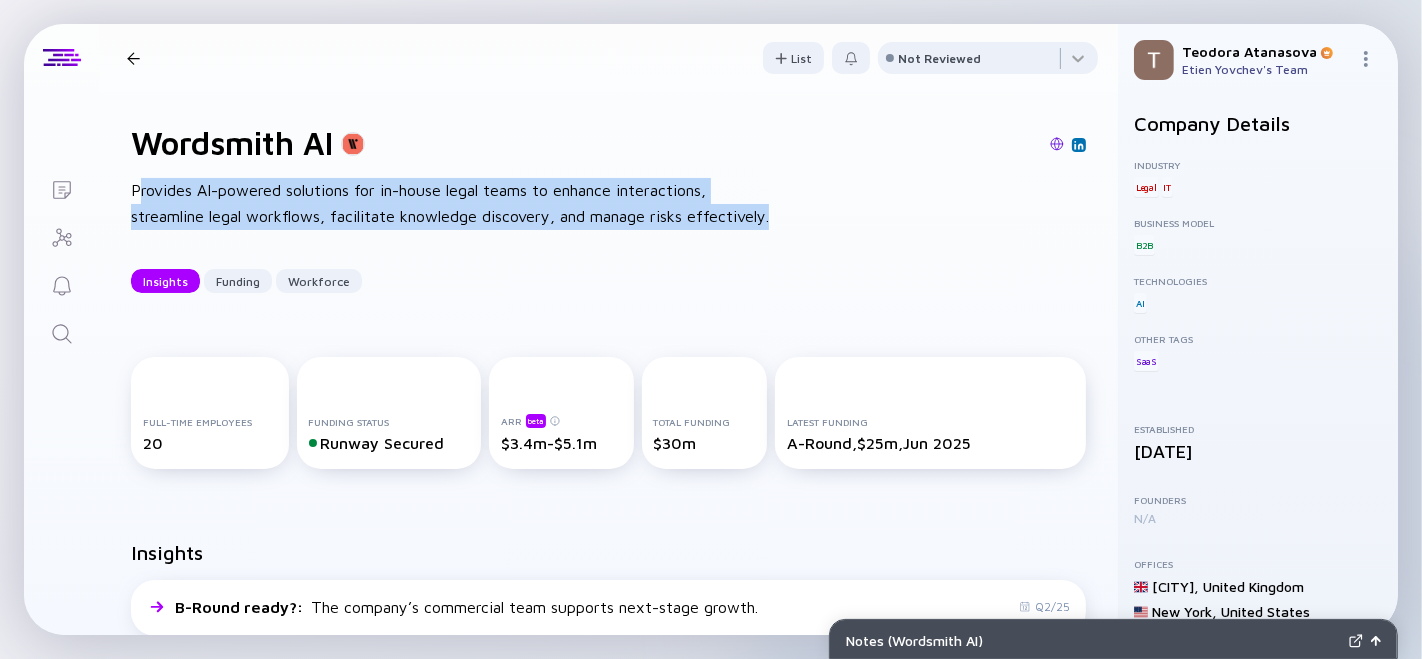 drag, startPoint x: 160, startPoint y: 198, endPoint x: 137, endPoint y: 188, distance: 25.079872 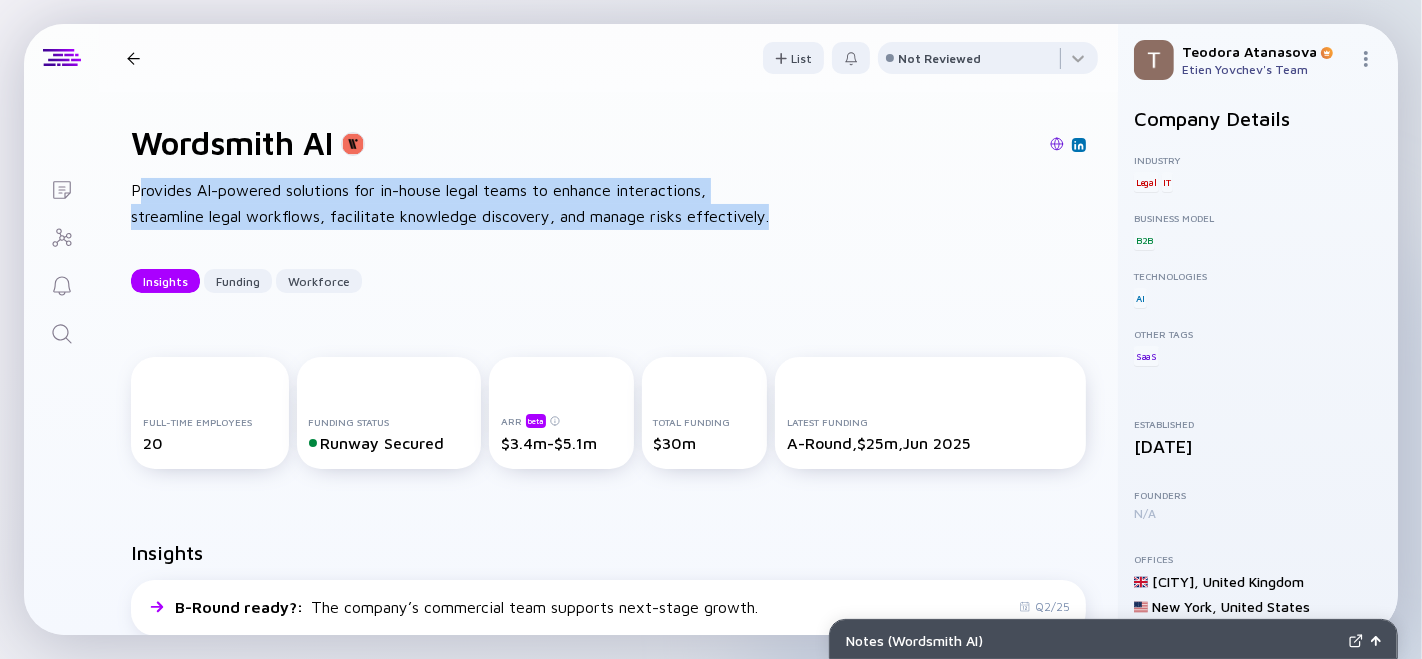 scroll, scrollTop: 5, scrollLeft: 0, axis: vertical 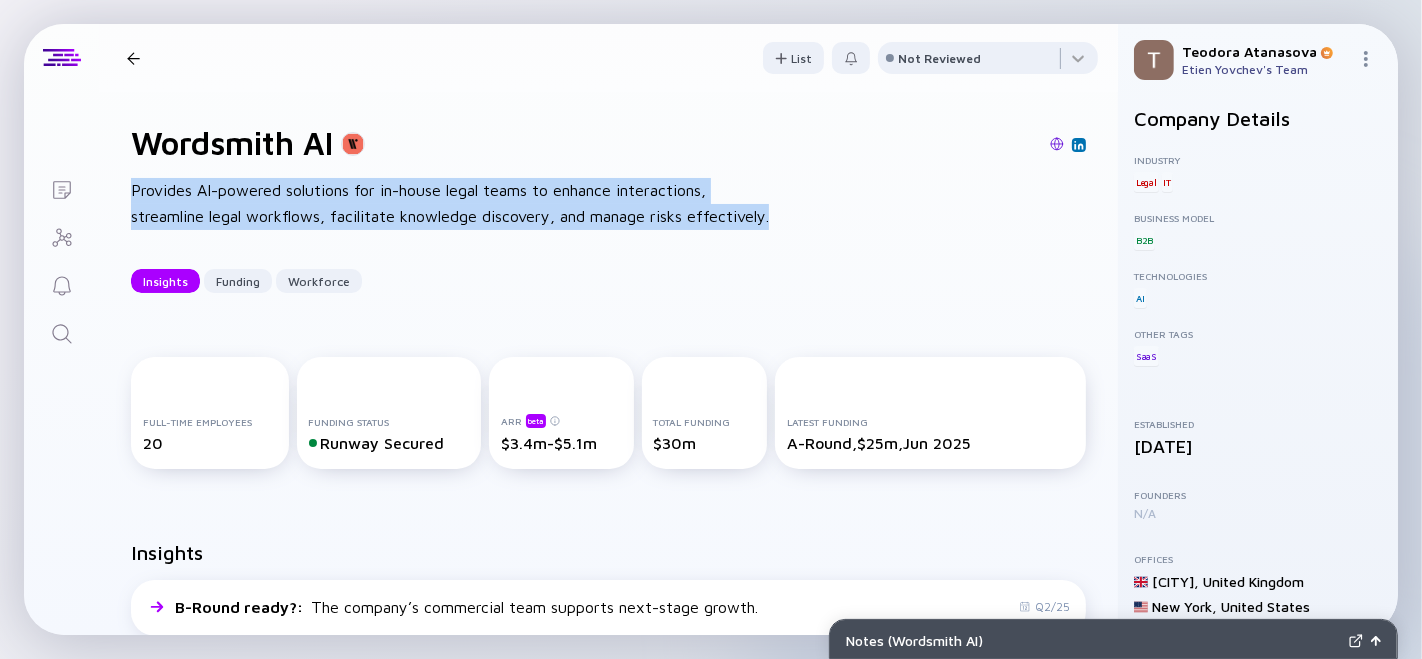 drag, startPoint x: 257, startPoint y: 242, endPoint x: 108, endPoint y: 188, distance: 158.48344 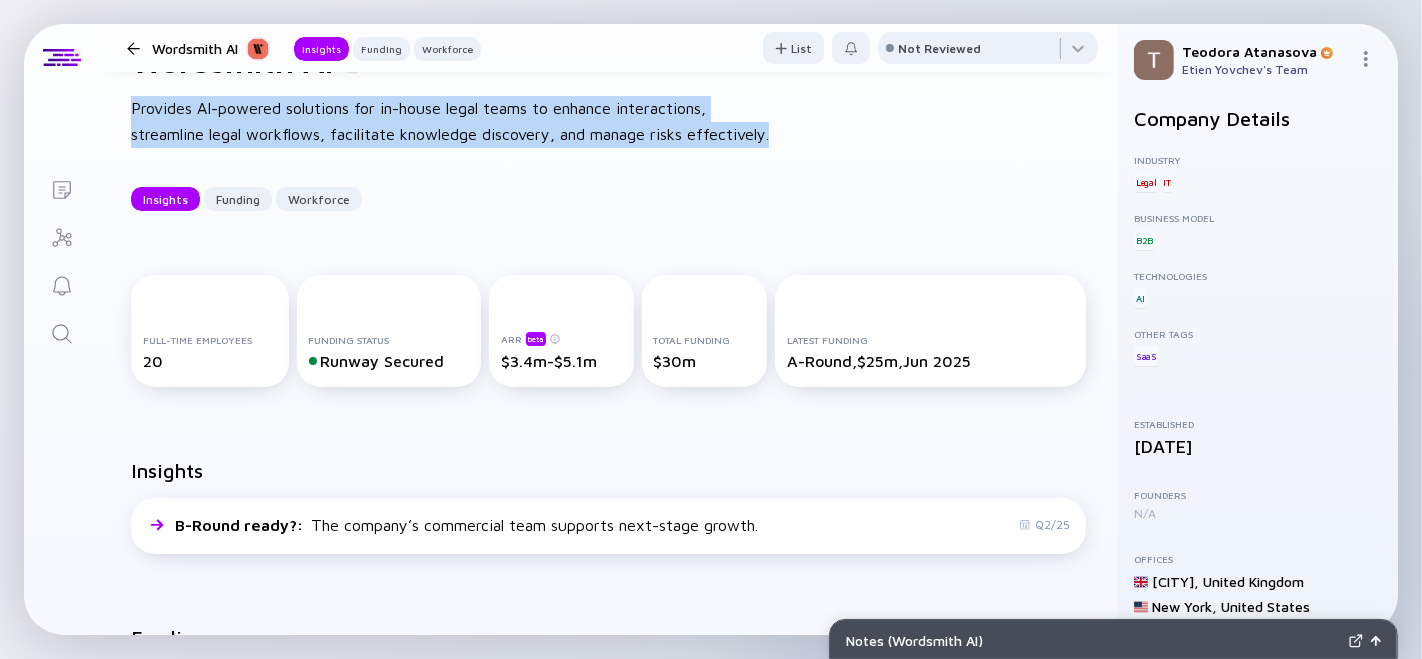 scroll, scrollTop: 444, scrollLeft: 0, axis: vertical 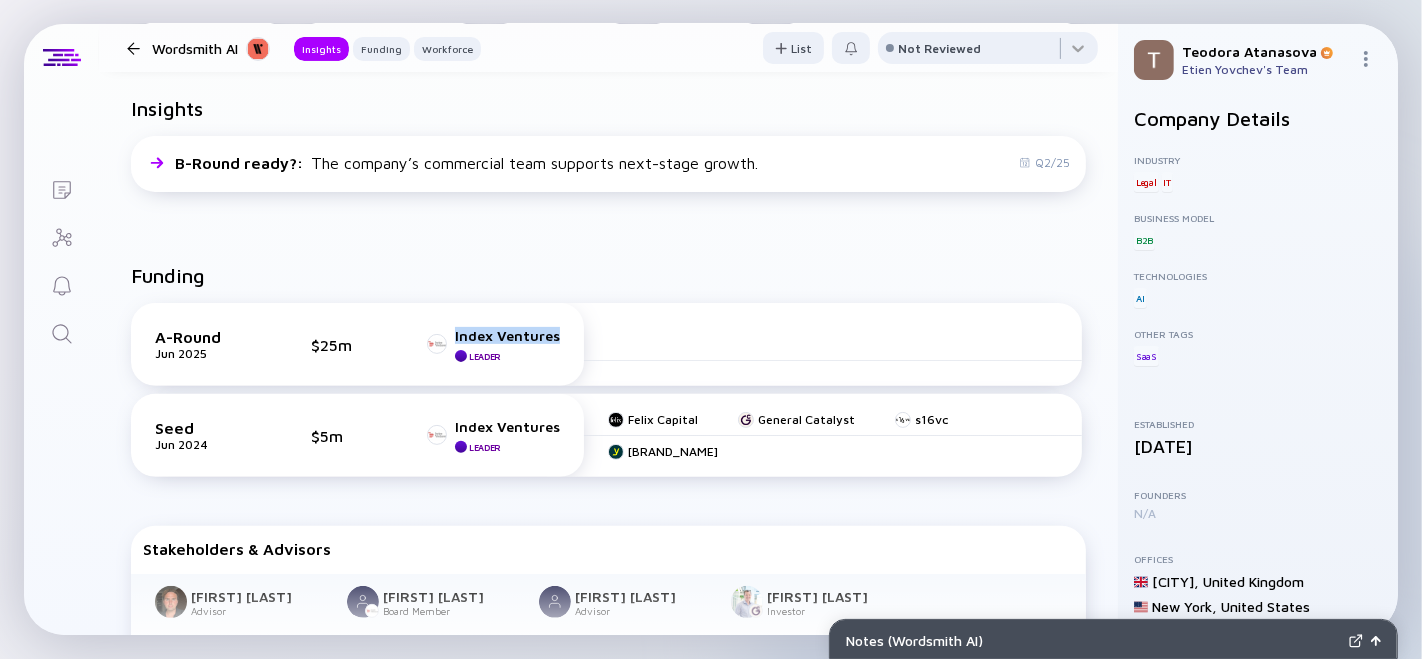 drag, startPoint x: 558, startPoint y: 360, endPoint x: 450, endPoint y: 365, distance: 108.11568 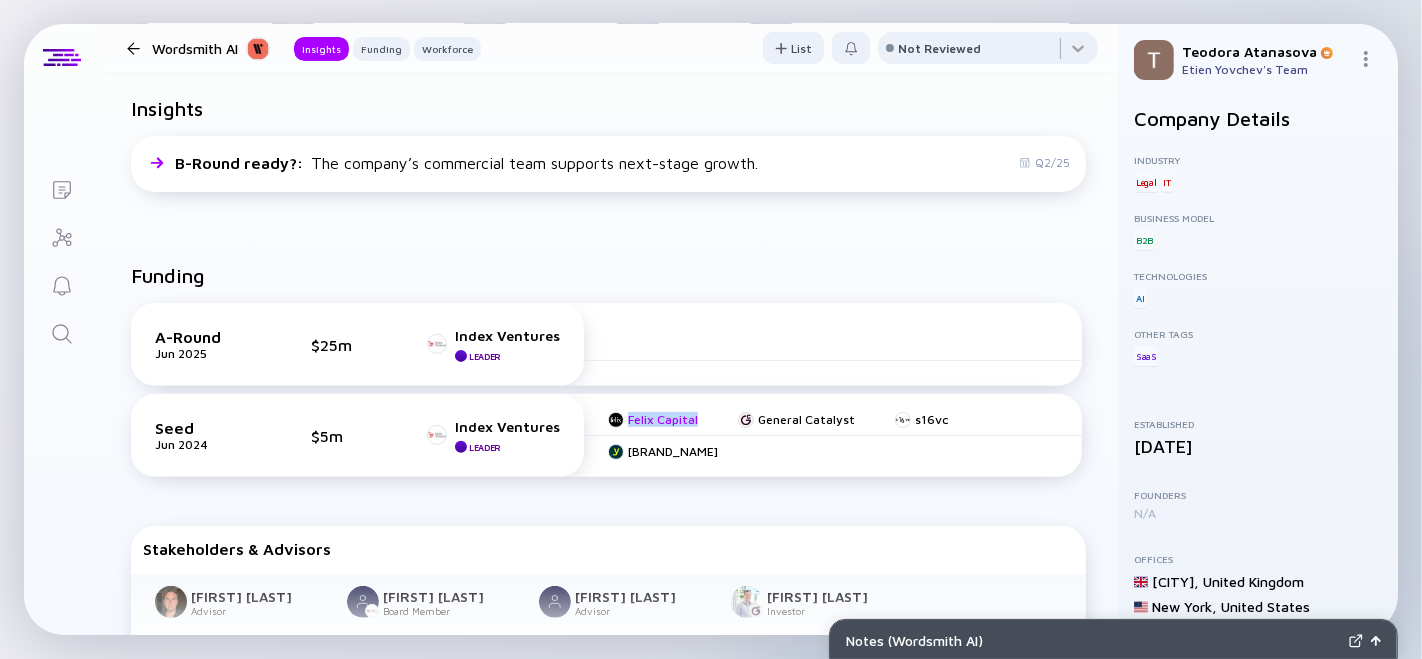 drag, startPoint x: 649, startPoint y: 464, endPoint x: 622, endPoint y: 459, distance: 27.45906 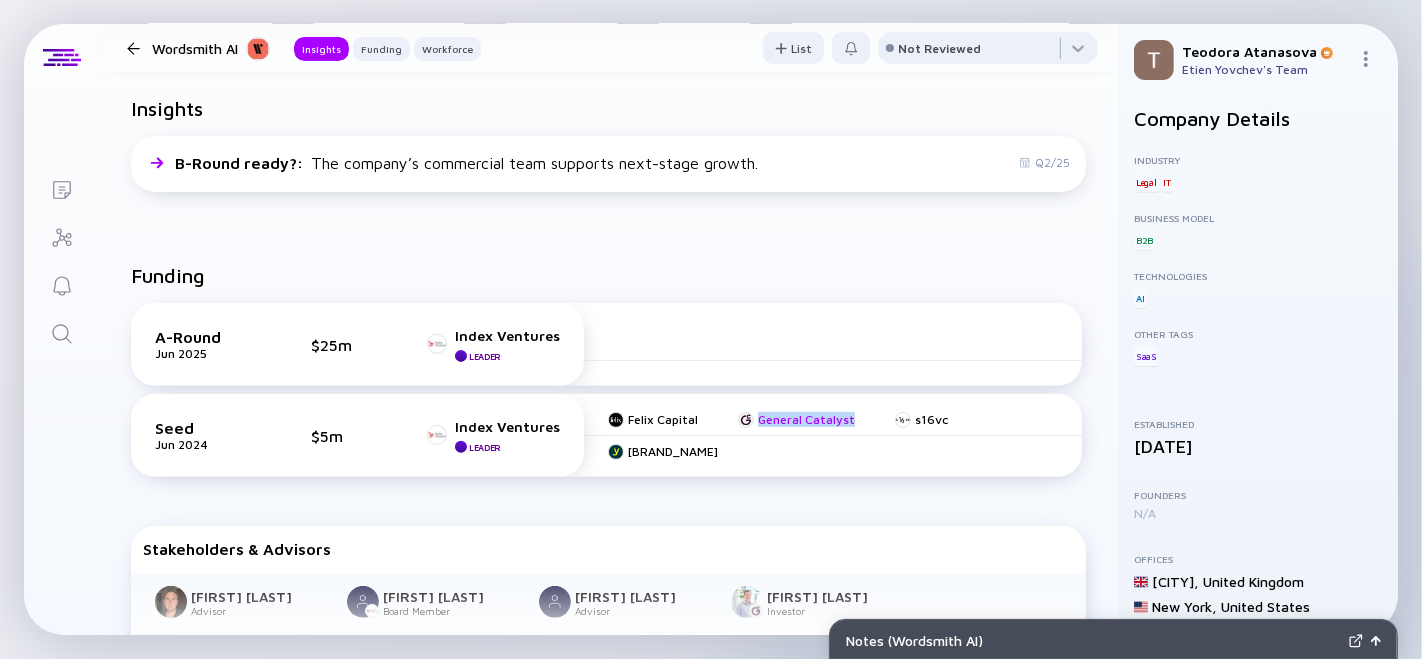 drag, startPoint x: 805, startPoint y: 464, endPoint x: 733, endPoint y: 462, distance: 72.02777 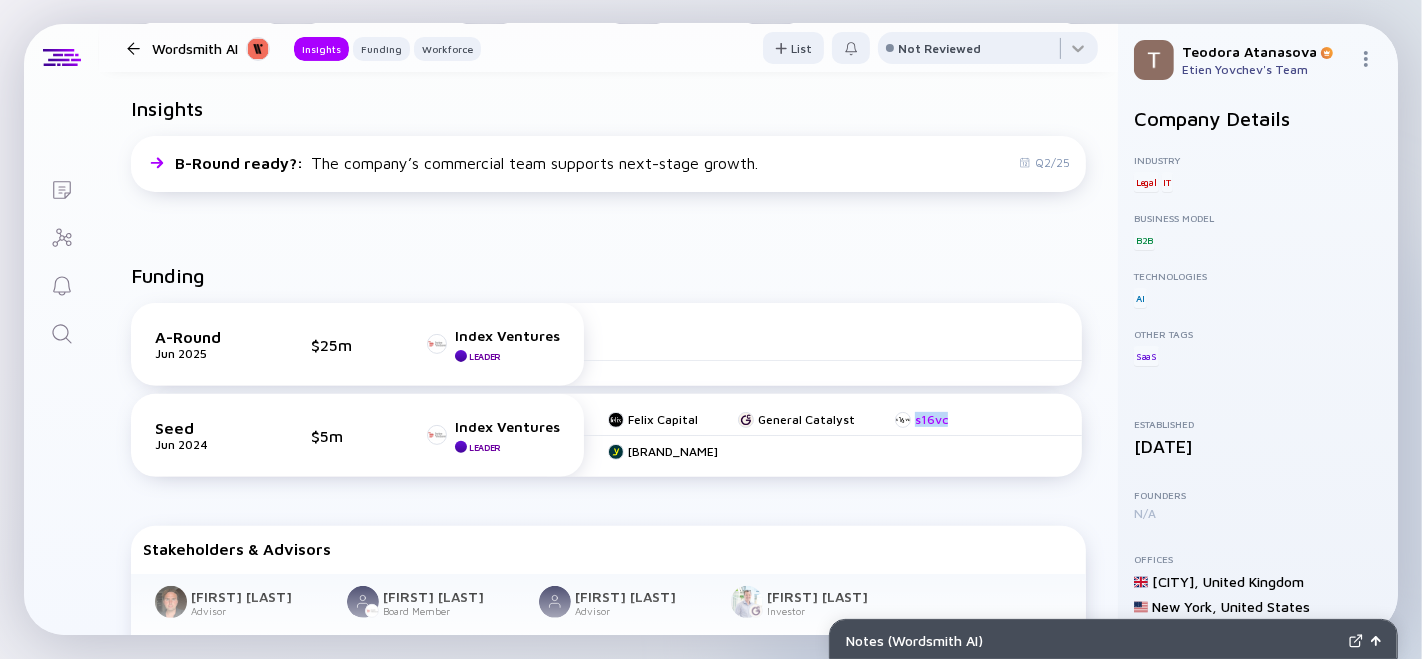 drag, startPoint x: 945, startPoint y: 453, endPoint x: 898, endPoint y: 456, distance: 47.095646 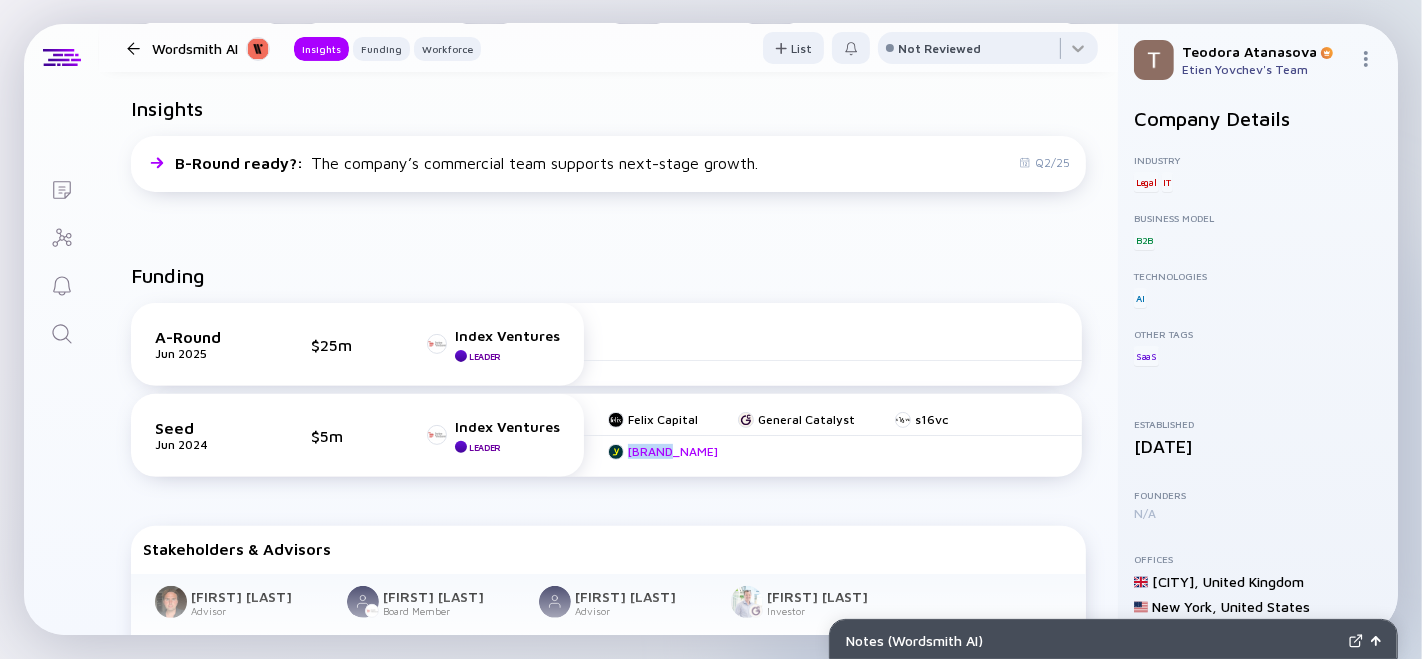 drag, startPoint x: 1045, startPoint y: 453, endPoint x: 994, endPoint y: 458, distance: 51.24451 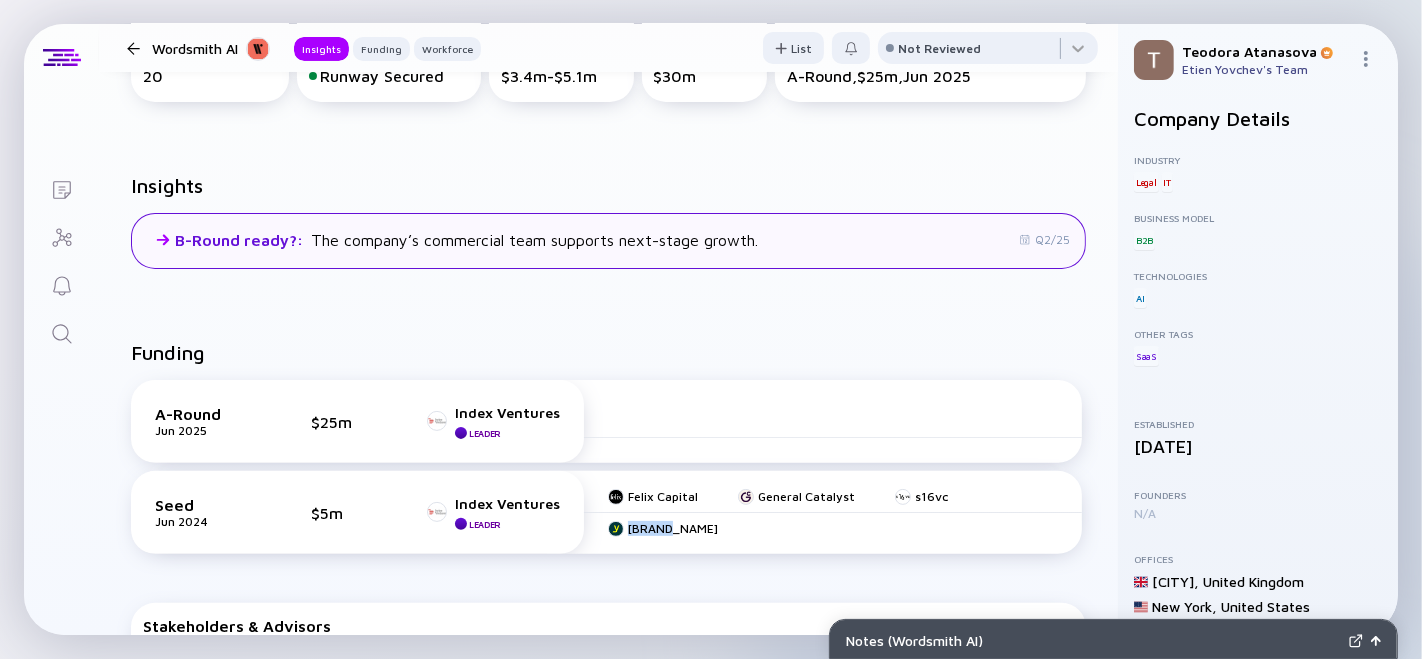 scroll, scrollTop: 333, scrollLeft: 0, axis: vertical 